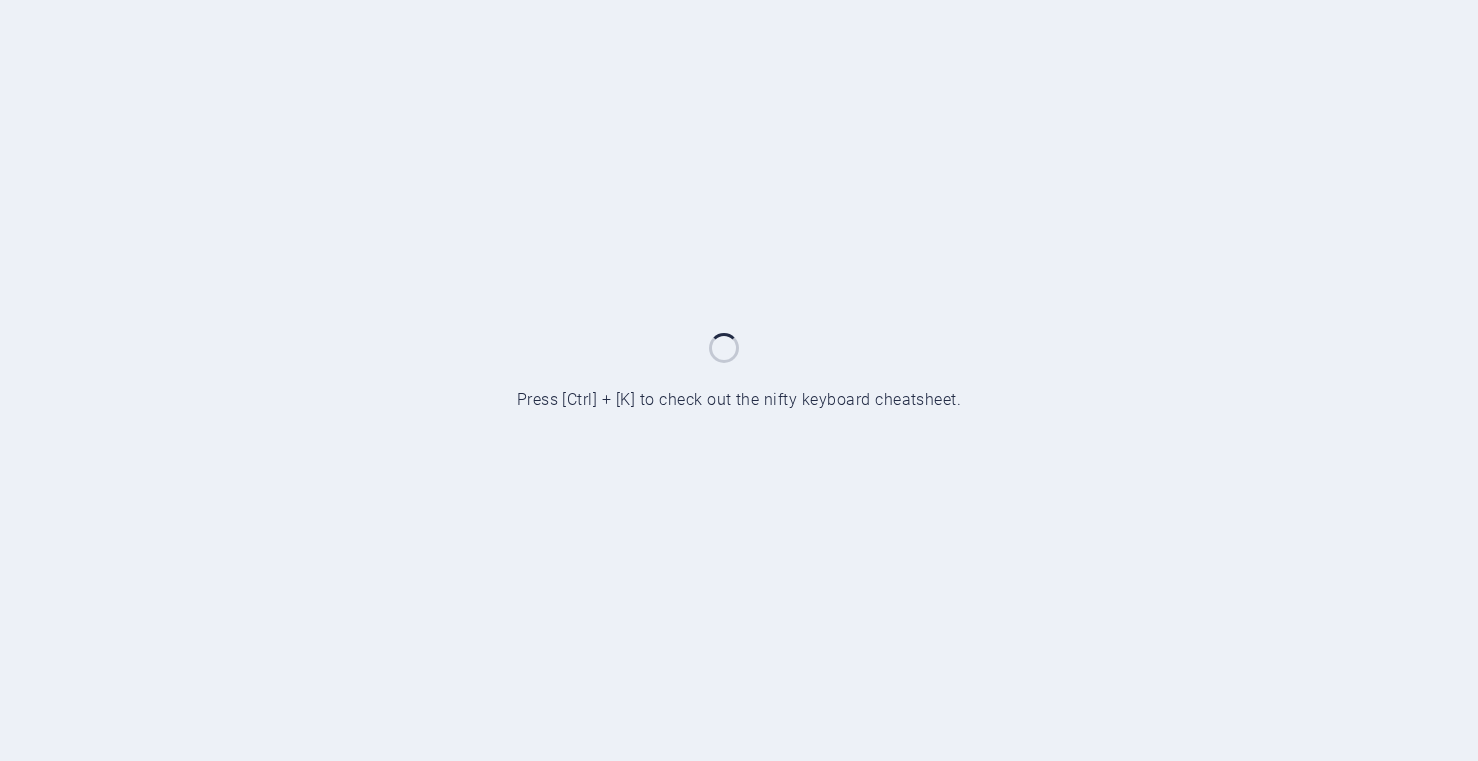 scroll, scrollTop: 0, scrollLeft: 0, axis: both 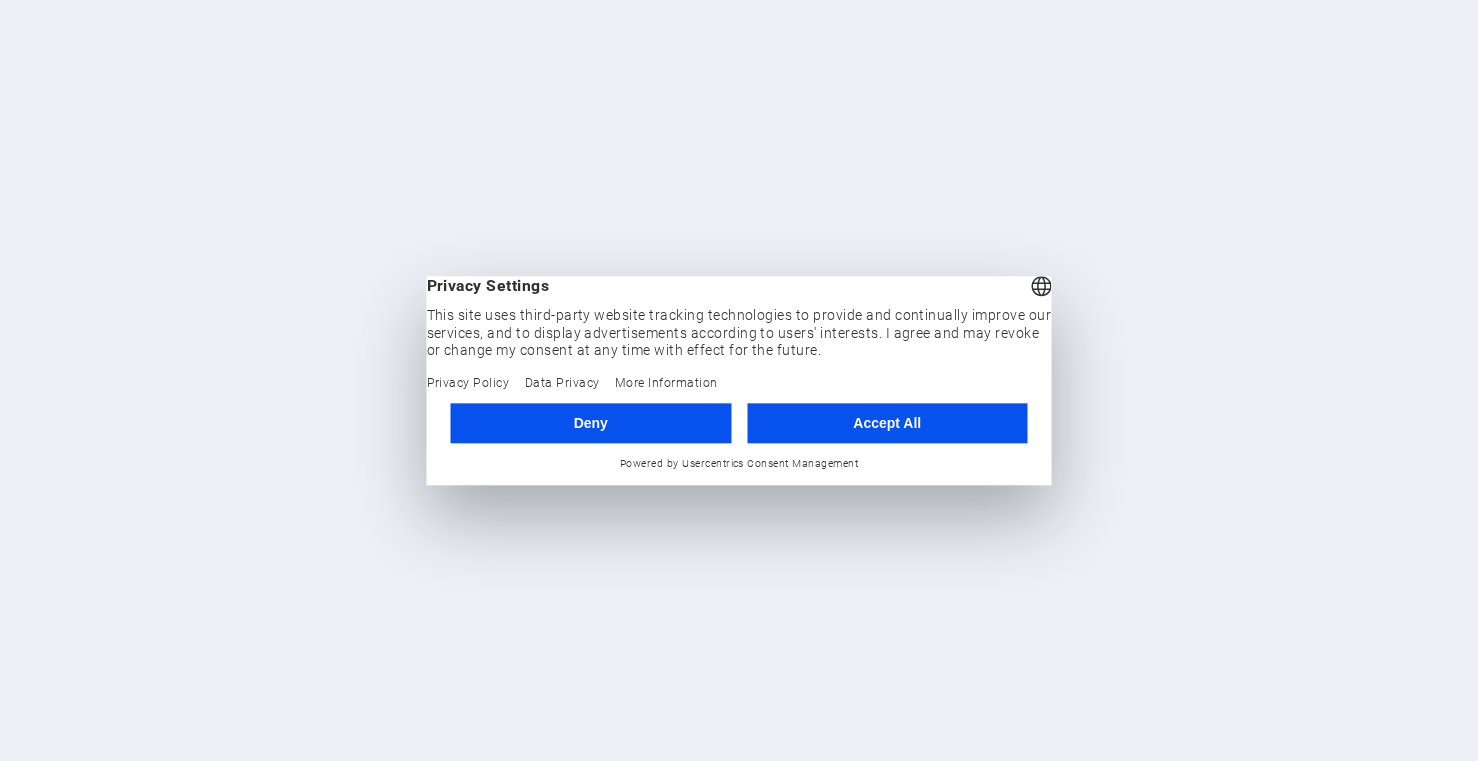 click on "Accept All" at bounding box center [887, 423] 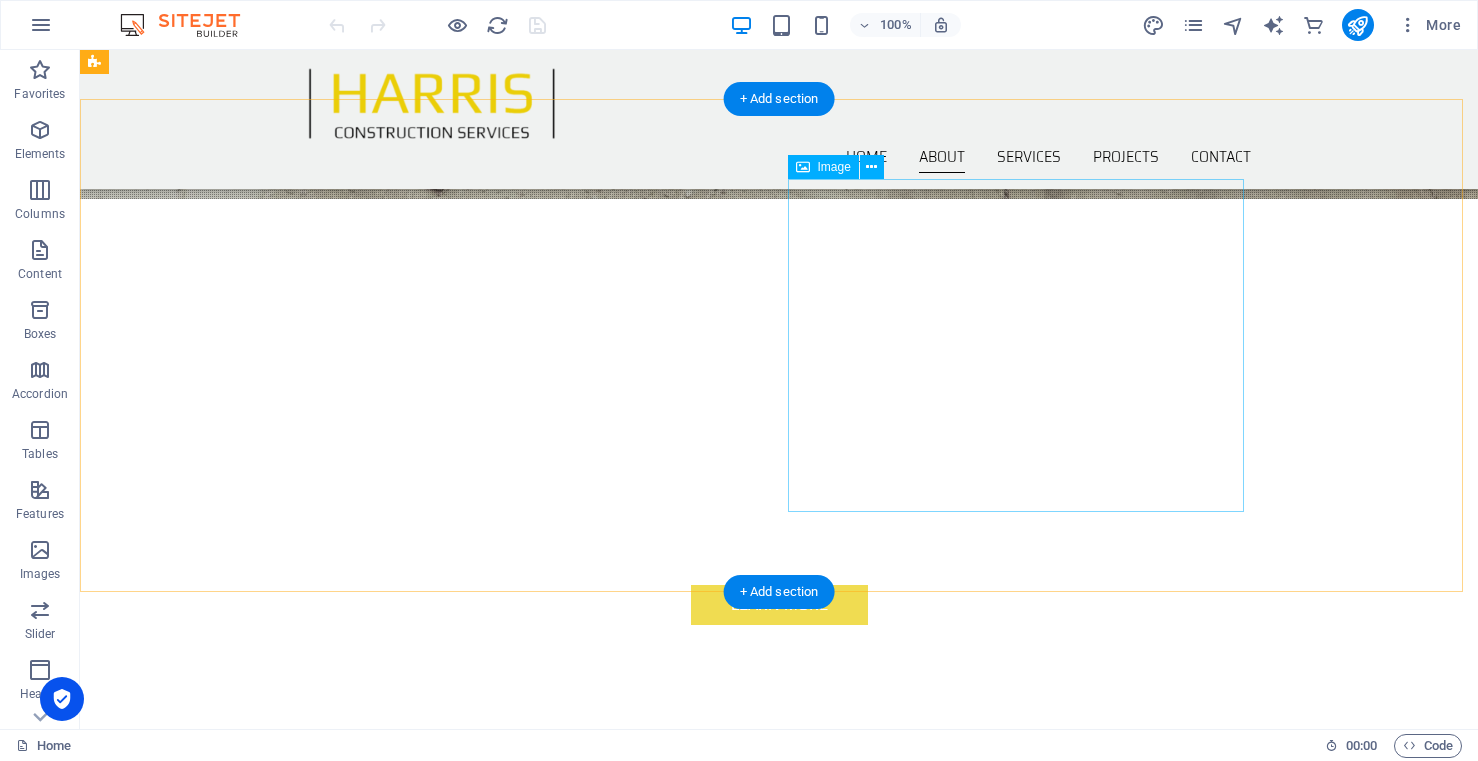 scroll, scrollTop: 500, scrollLeft: 0, axis: vertical 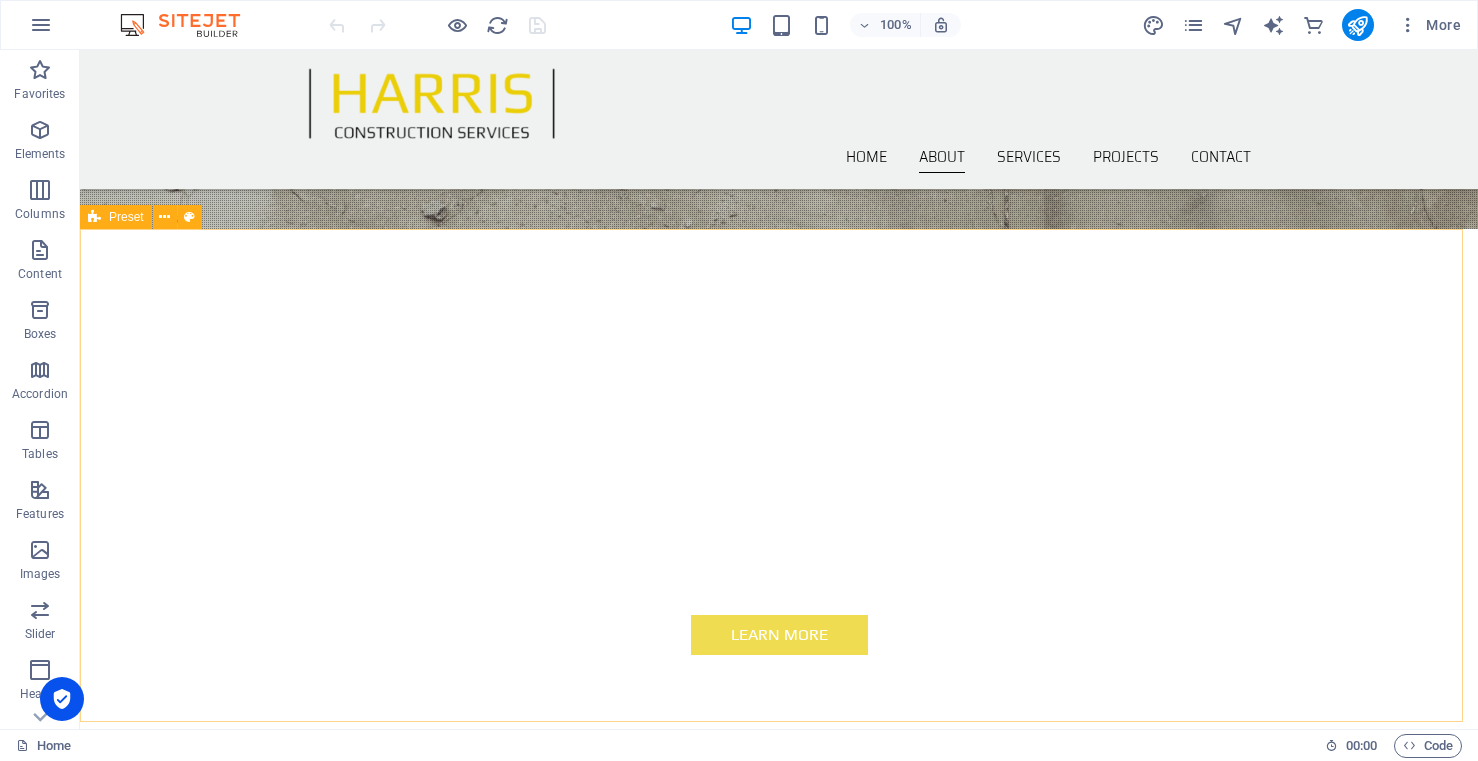click on "Preset" at bounding box center (126, 217) 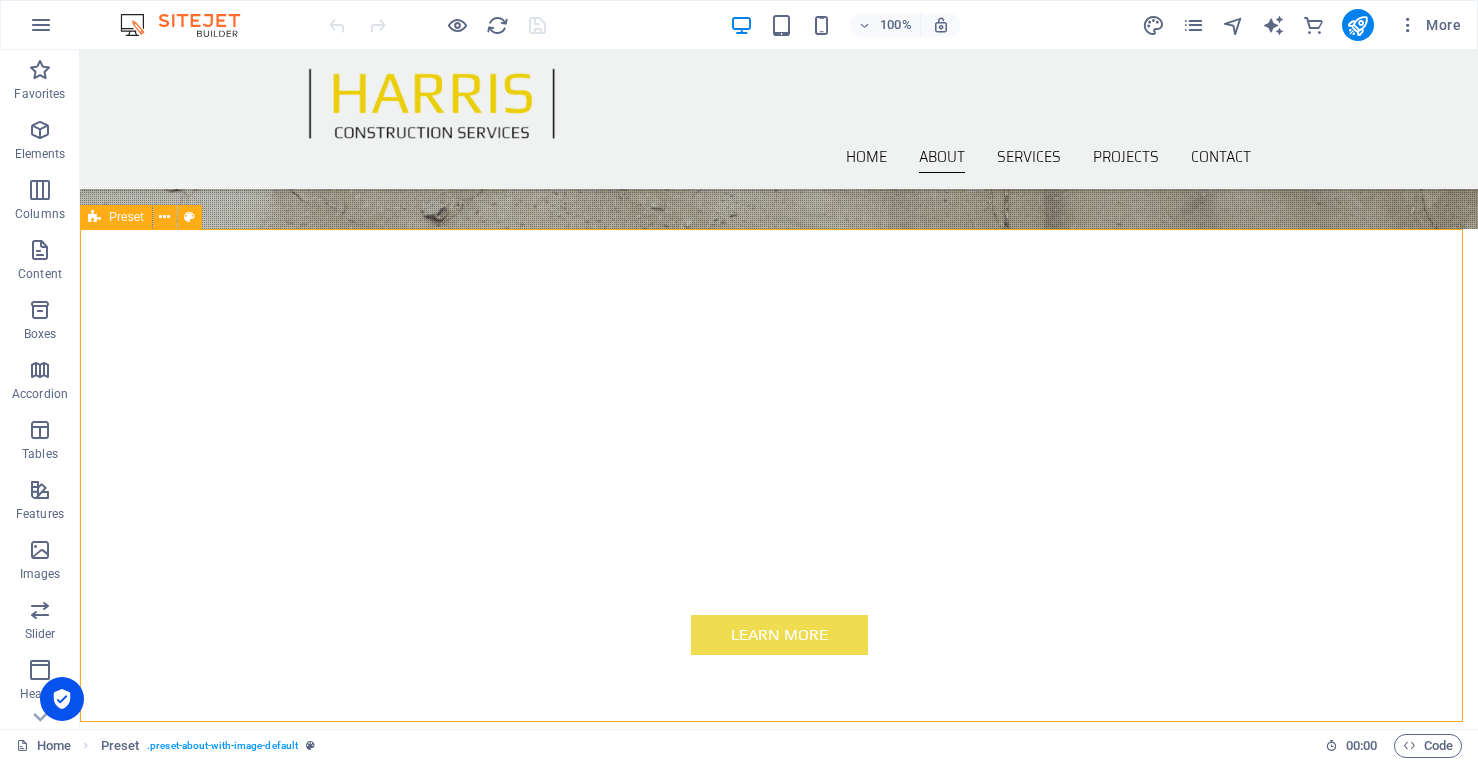 click on "Preset" at bounding box center [116, 217] 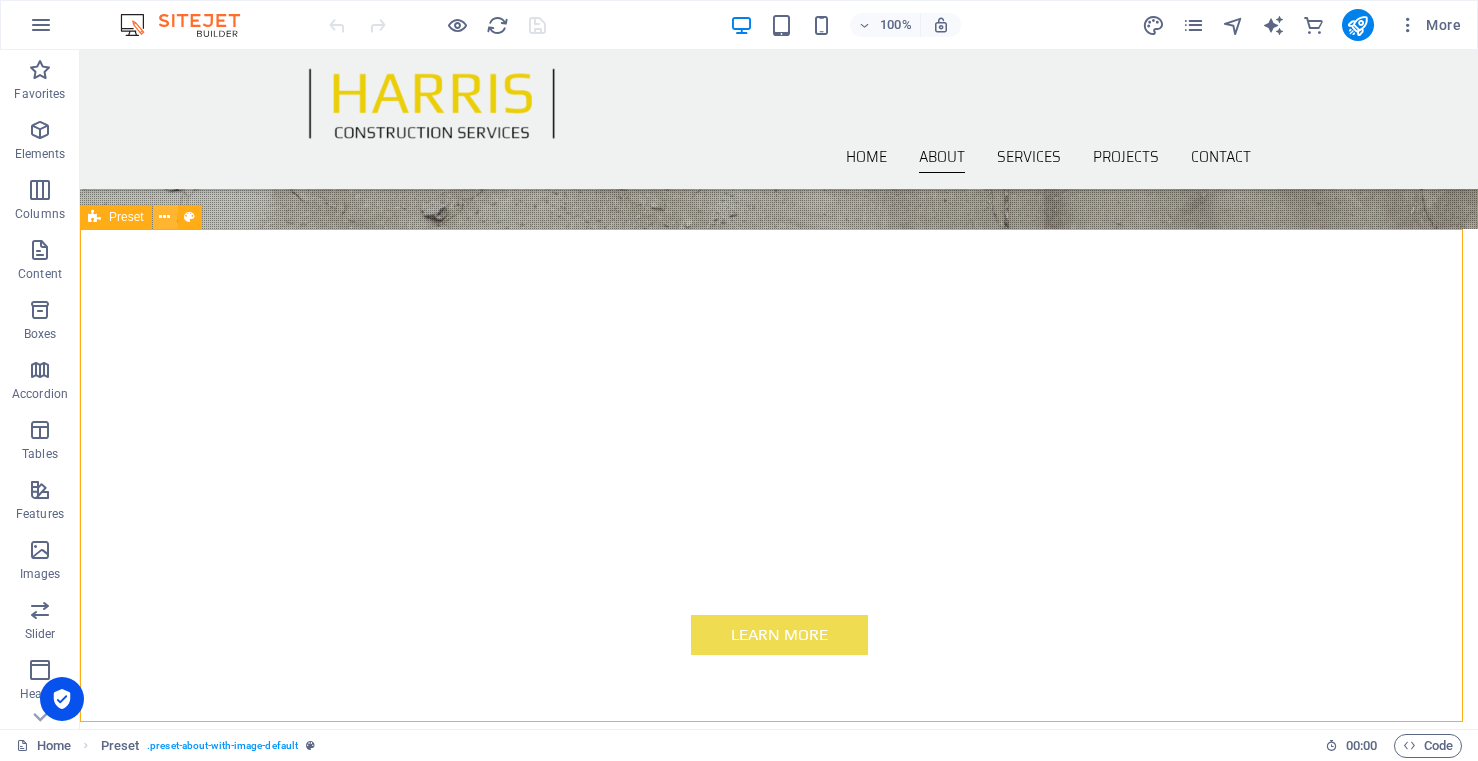 click at bounding box center [164, 217] 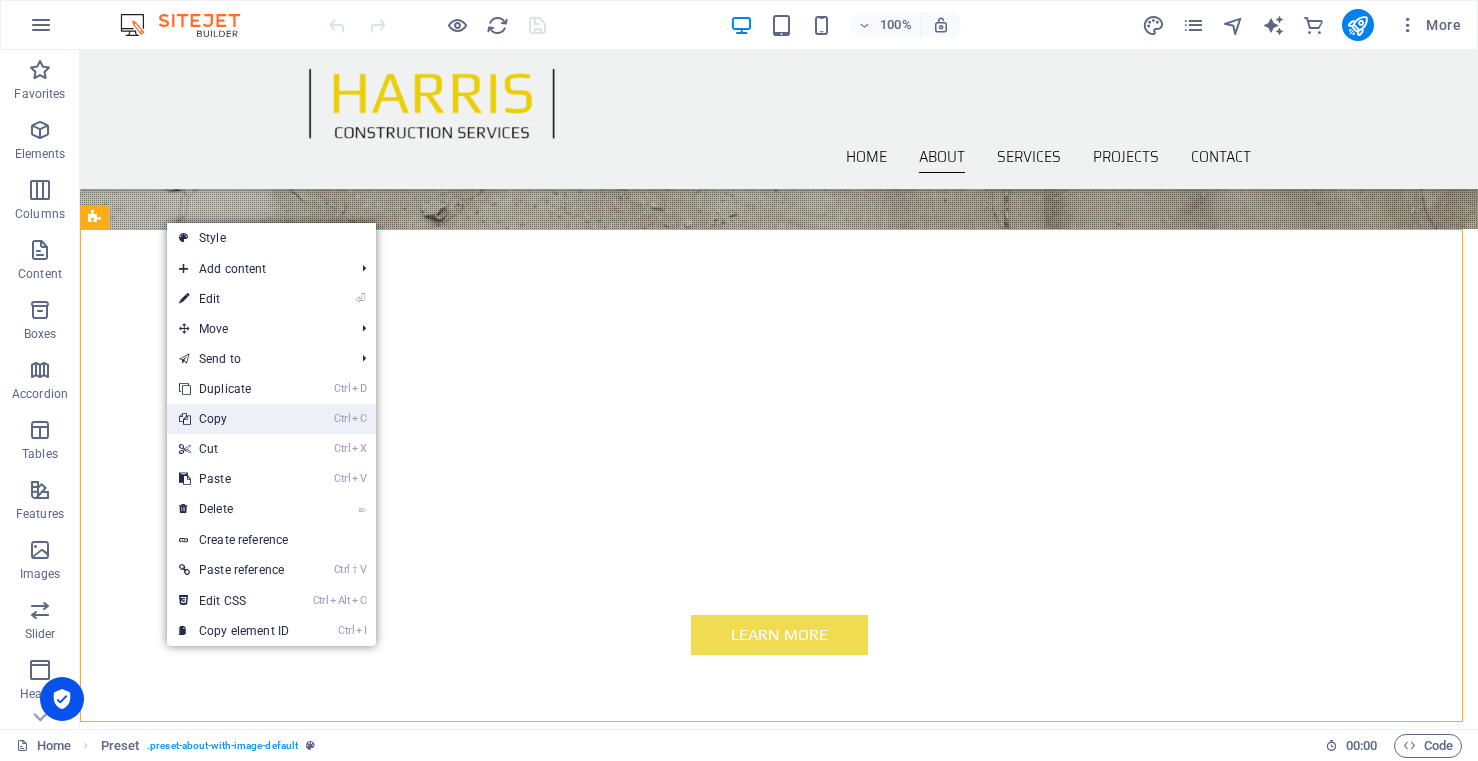 click on "Ctrl C  Copy" at bounding box center [234, 419] 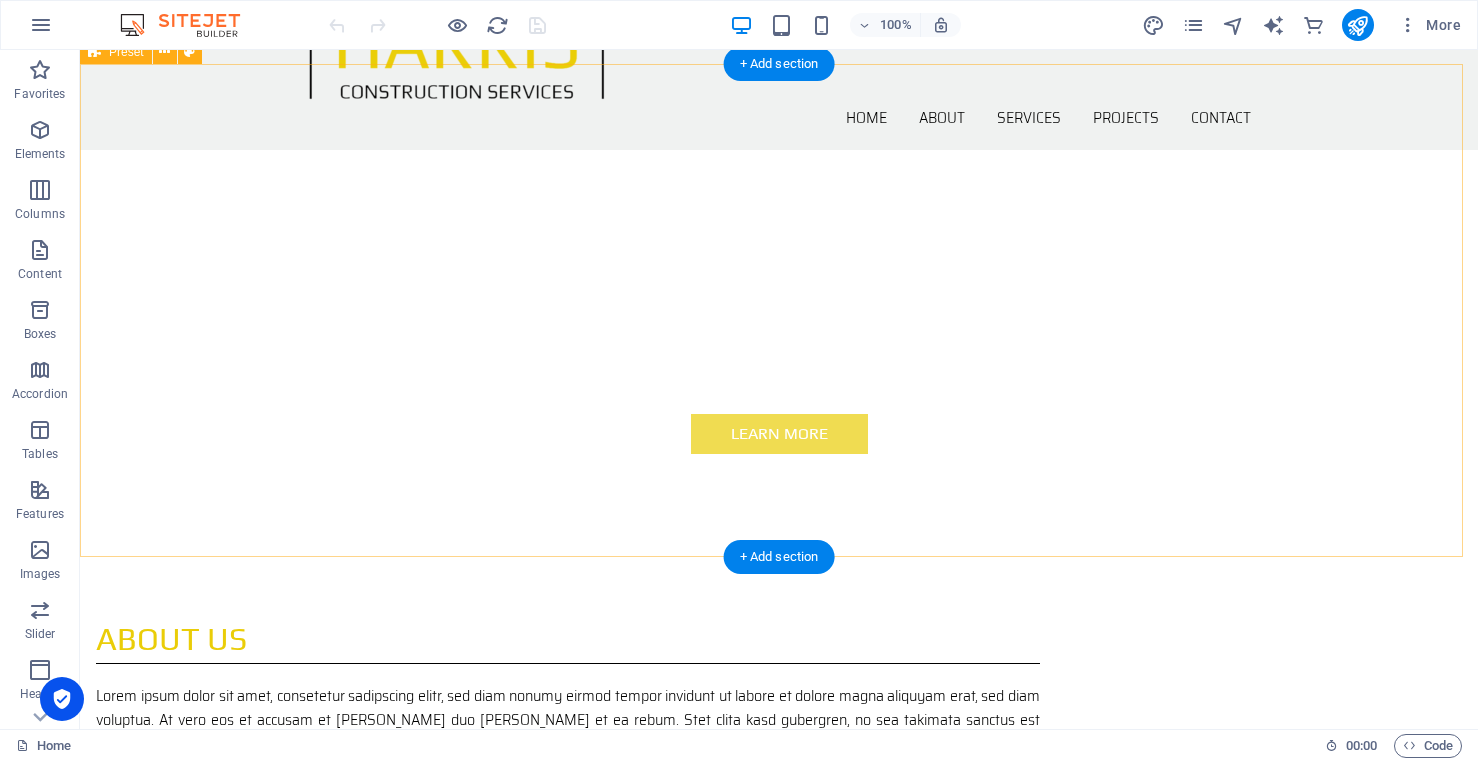 scroll, scrollTop: 900, scrollLeft: 0, axis: vertical 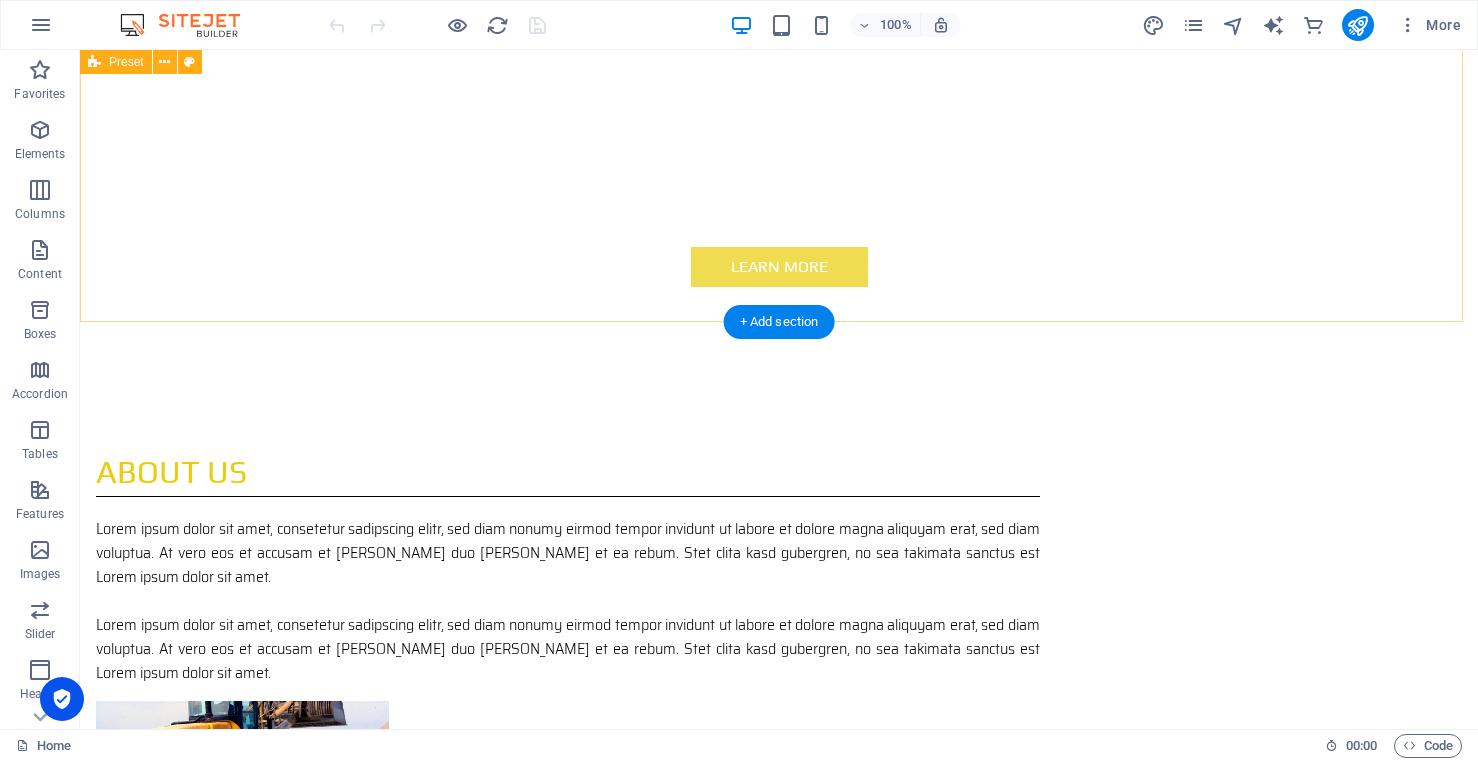 click on "ABOUT US Lorem ipsum dolor sit amet, consetetur sadipscing elitr, sed diam nonumy eirmod tempor invidunt ut labore et dolore magna aliquyam erat, sed diam voluptua. At vero eos et accusam et [PERSON_NAME] duo [PERSON_NAME] et ea rebum. Stet clita kasd gubergren, no sea takimata sanctus est Lorem ipsum dolor sit amet.  Lorem ipsum dolor sit amet, consetetur sadipscing elitr, sed diam nonumy eirmod tempor invidunt ut labore et dolore magna aliquyam erat, sed diam voluptua. At vero eos et accusam et [PERSON_NAME] duo [PERSON_NAME] et ea rebum. Stet clita kasd gubergren, no sea takimata sanctus est Lorem ipsum dolor sit amet." at bounding box center (779, 624) 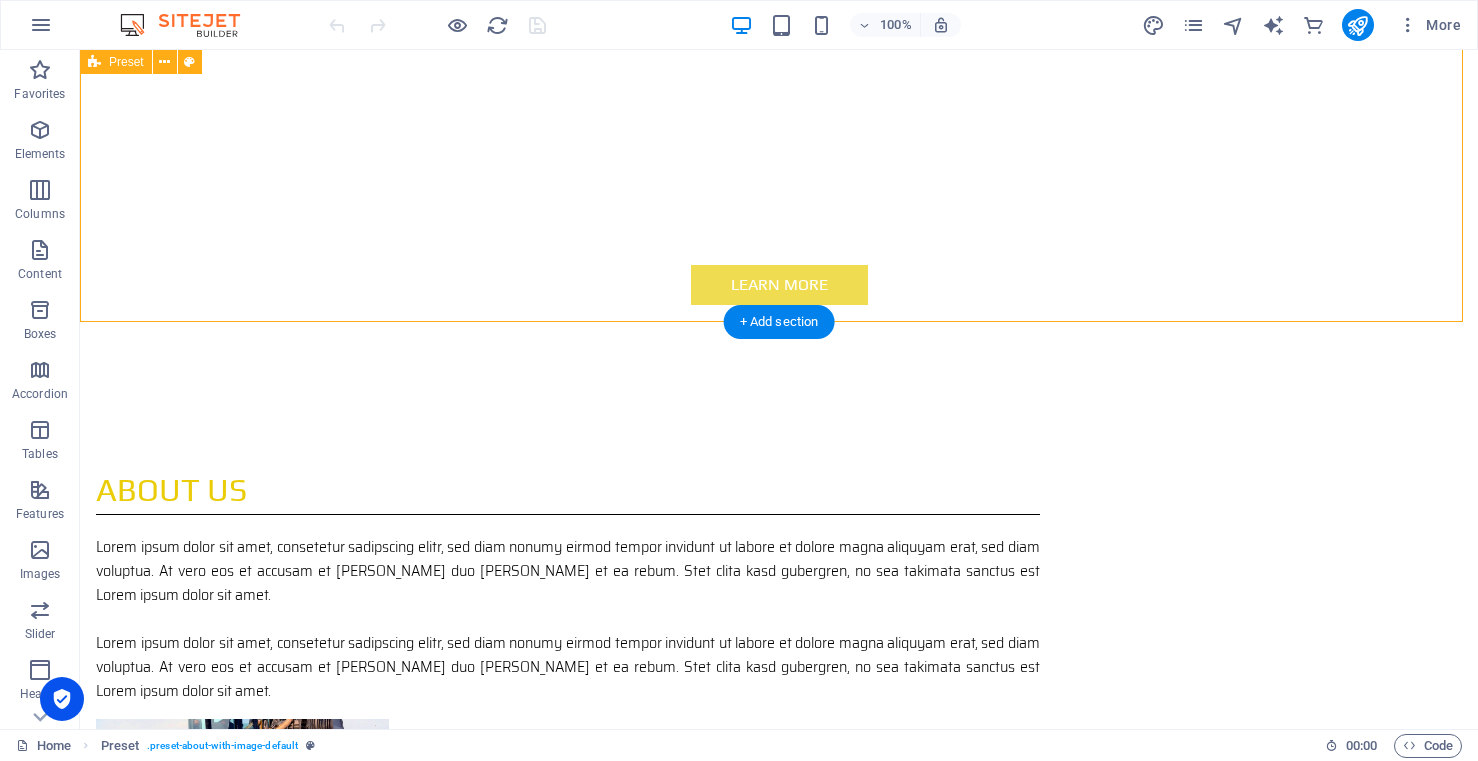 scroll, scrollTop: 500, scrollLeft: 0, axis: vertical 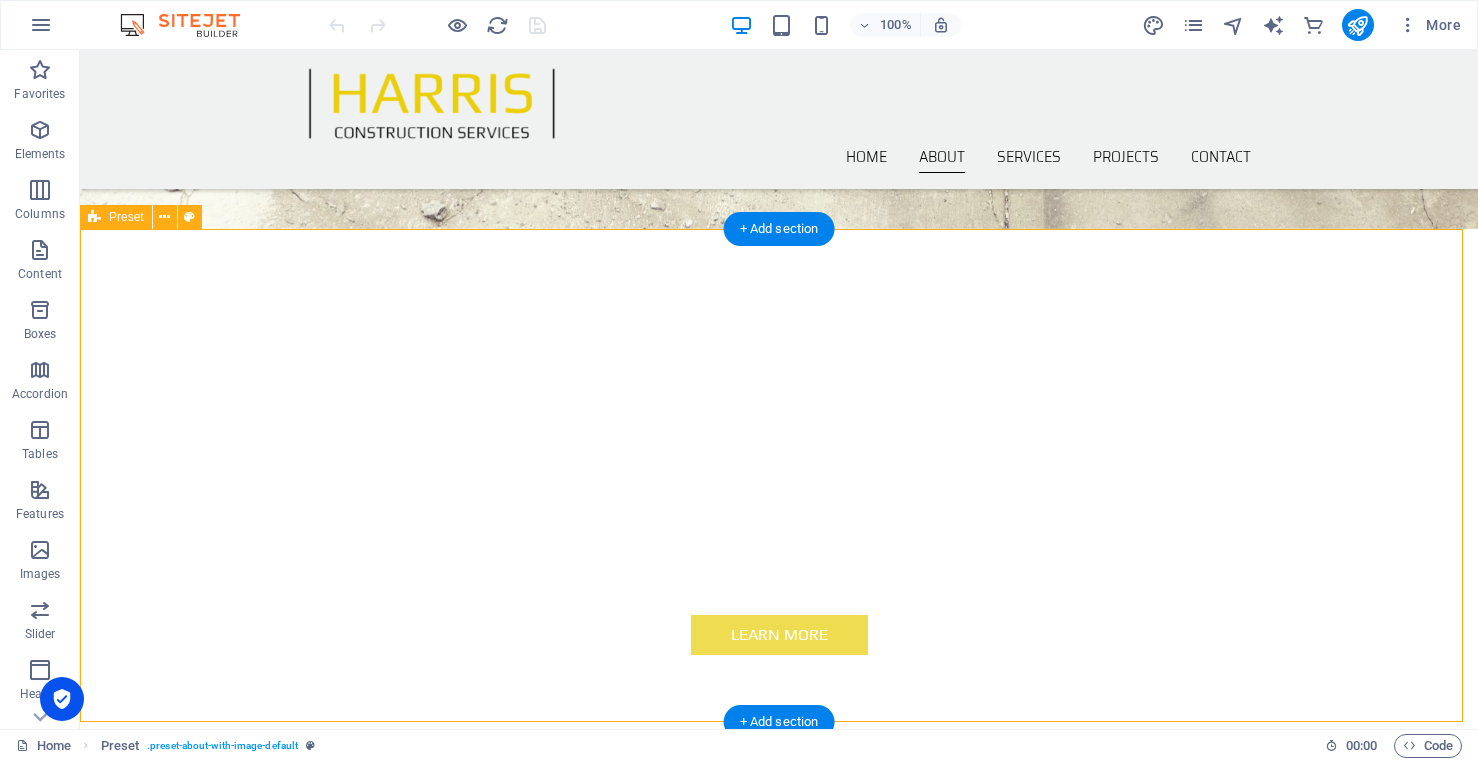click on "ABOUT US Lorem ipsum dolor sit amet, consetetur sadipscing elitr, sed diam nonumy eirmod tempor invidunt ut labore et dolore magna aliquyam erat, sed diam voluptua. At vero eos et accusam et [PERSON_NAME] duo [PERSON_NAME] et ea rebum. Stet clita kasd gubergren, no sea takimata sanctus est Lorem ipsum dolor sit amet.  Lorem ipsum dolor sit amet, consetetur sadipscing elitr, sed diam nonumy eirmod tempor invidunt ut labore et dolore magna aliquyam erat, sed diam voluptua. At vero eos et accusam et [PERSON_NAME] duo [PERSON_NAME] et ea rebum. Stet clita kasd gubergren, no sea takimata sanctus est Lorem ipsum dolor sit amet." at bounding box center (779, 992) 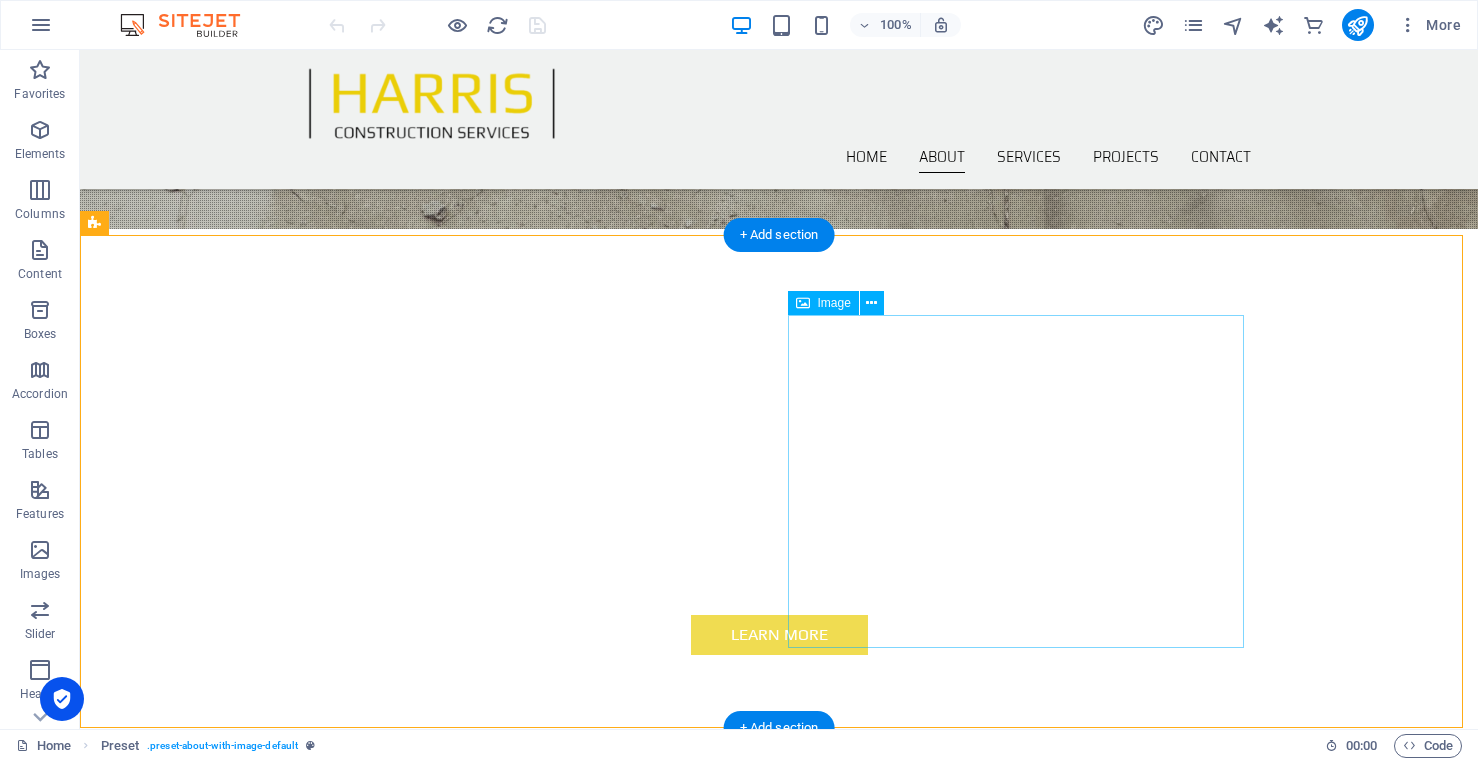 scroll, scrollTop: 400, scrollLeft: 0, axis: vertical 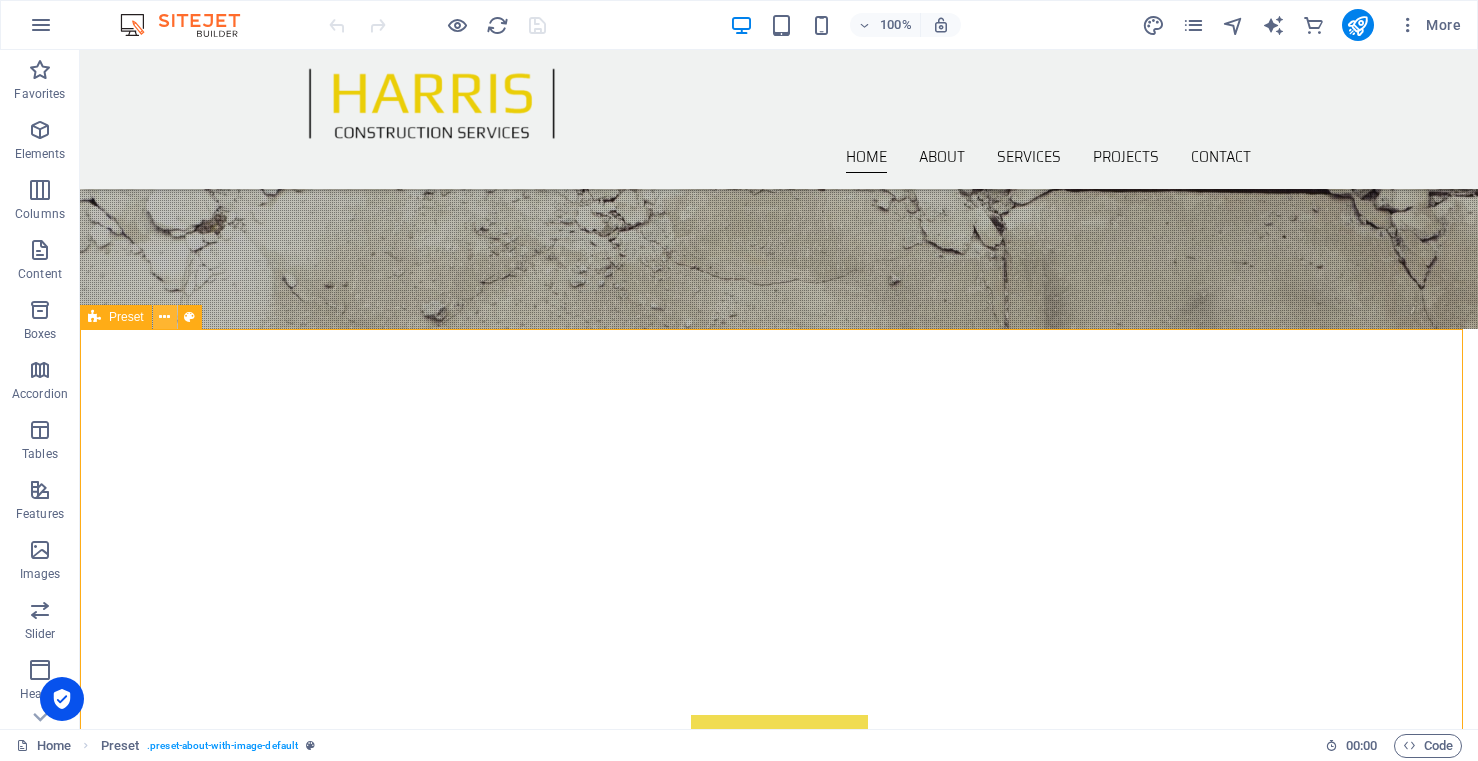 click at bounding box center [164, 317] 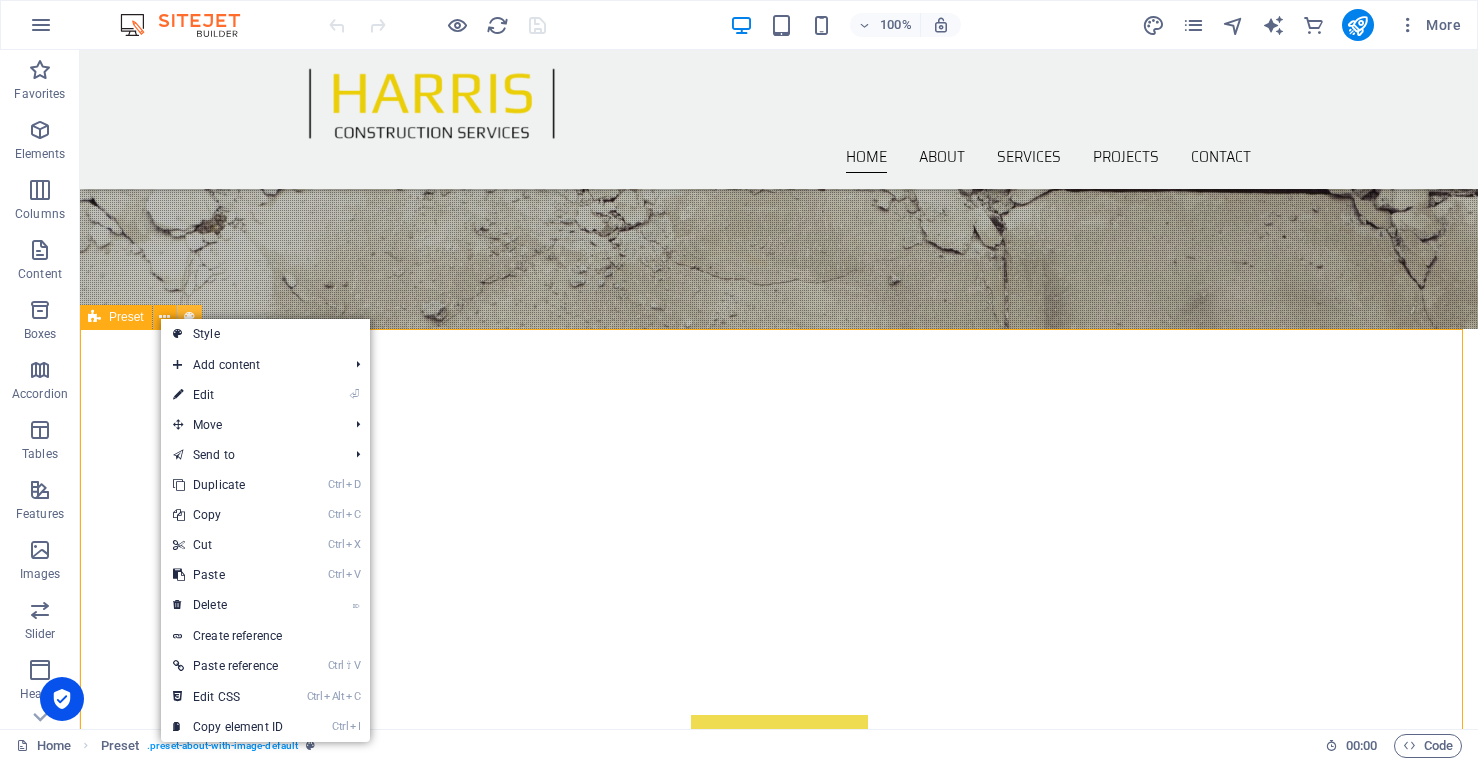 click at bounding box center [189, 317] 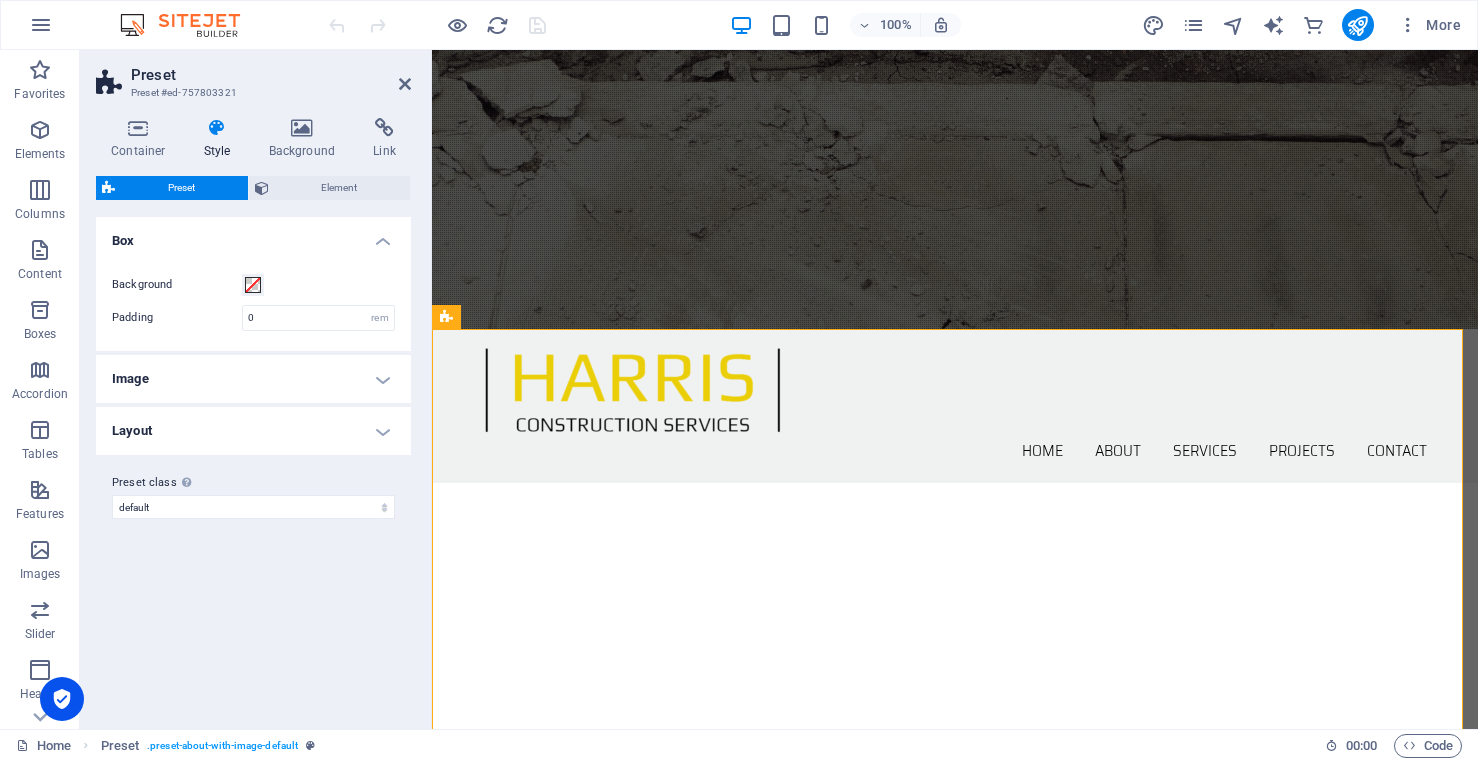 click on "Preset Preset #ed-757803321
Container Style Background Link Size Height Default px rem % vh vw Min. height None px rem % vh vw Width Default px rem % em vh vw Min. width None px rem % vh vw Content width Default Custom width Width Default px rem % em vh vw Min. width None px rem % vh vw Default padding Custom spacing Default content width and padding can be changed under Design. Edit design Layout (Flexbox) Alignment Determines the flex direction. Default Main axis Determine how elements should behave along the main axis inside this container (justify content). Default Side axis Control the vertical direction of the element inside of the container (align items). Default Wrap Default On Off Fill Controls the distances and direction of elements on the y-axis across several lines (align content). Default Accessibility ARIA helps assistive technologies (like screen readers) to understand the role, state, and behavior of web elements Role The ARIA role defines the purpose of an element.  None None" at bounding box center [256, 389] 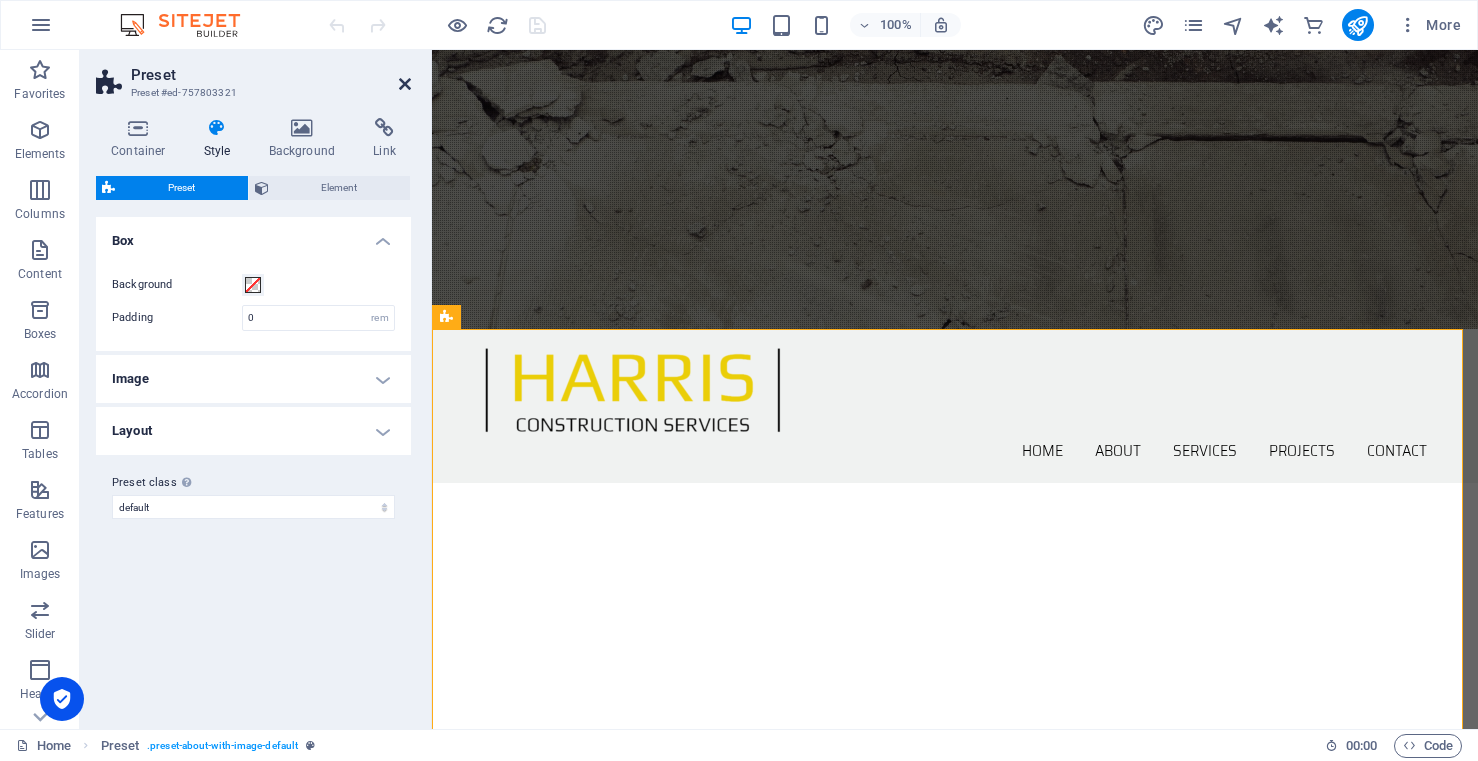 click at bounding box center (405, 84) 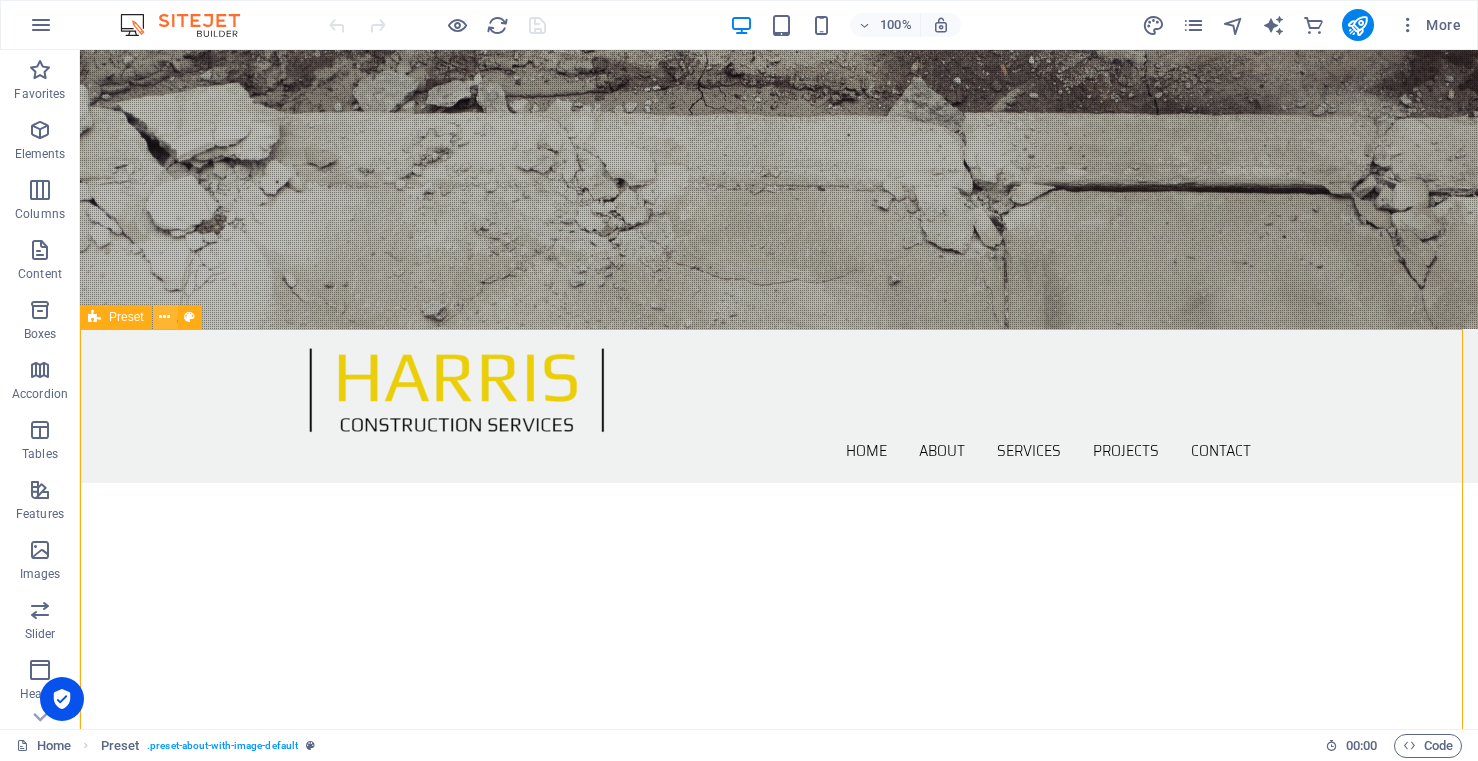 click at bounding box center (164, 317) 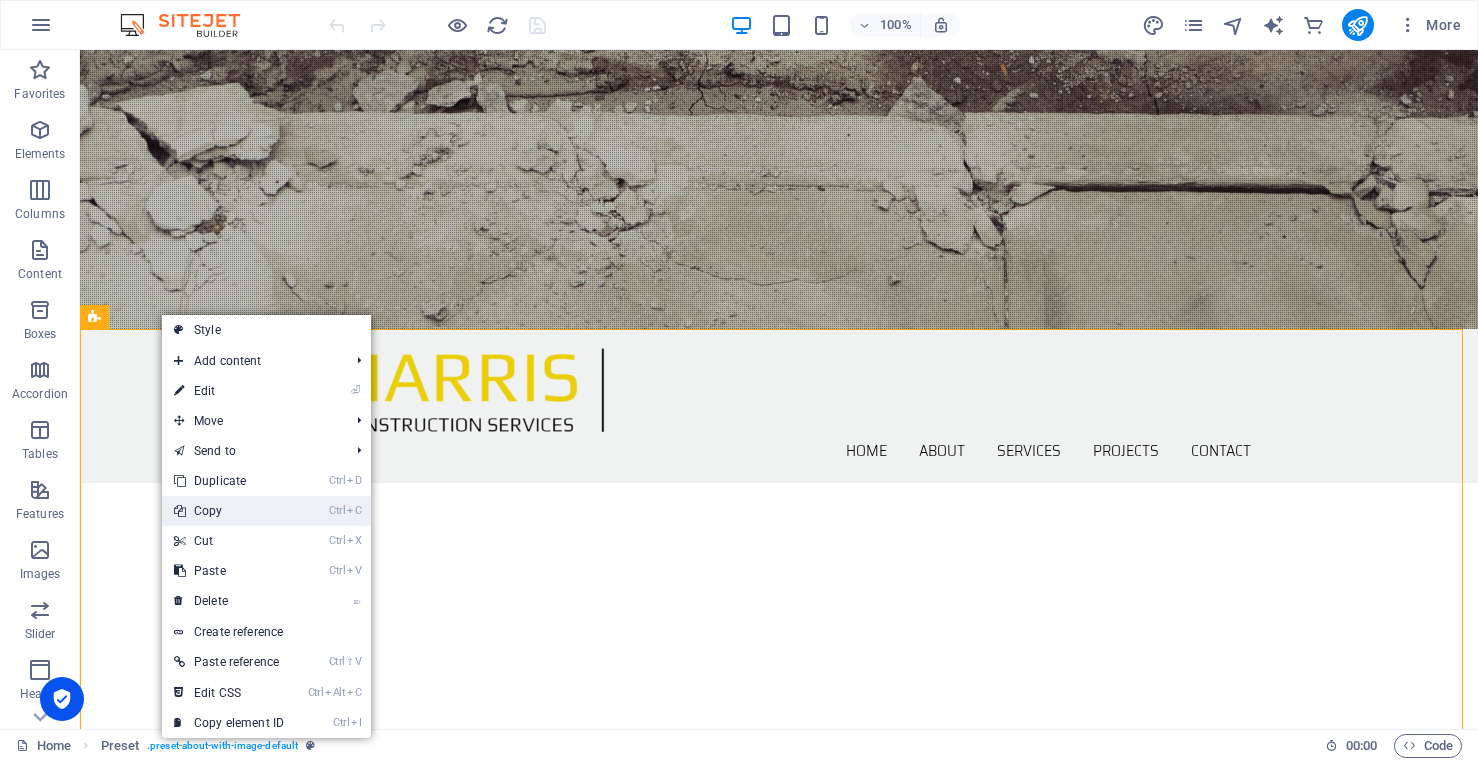 click on "Ctrl C  Copy" at bounding box center (229, 511) 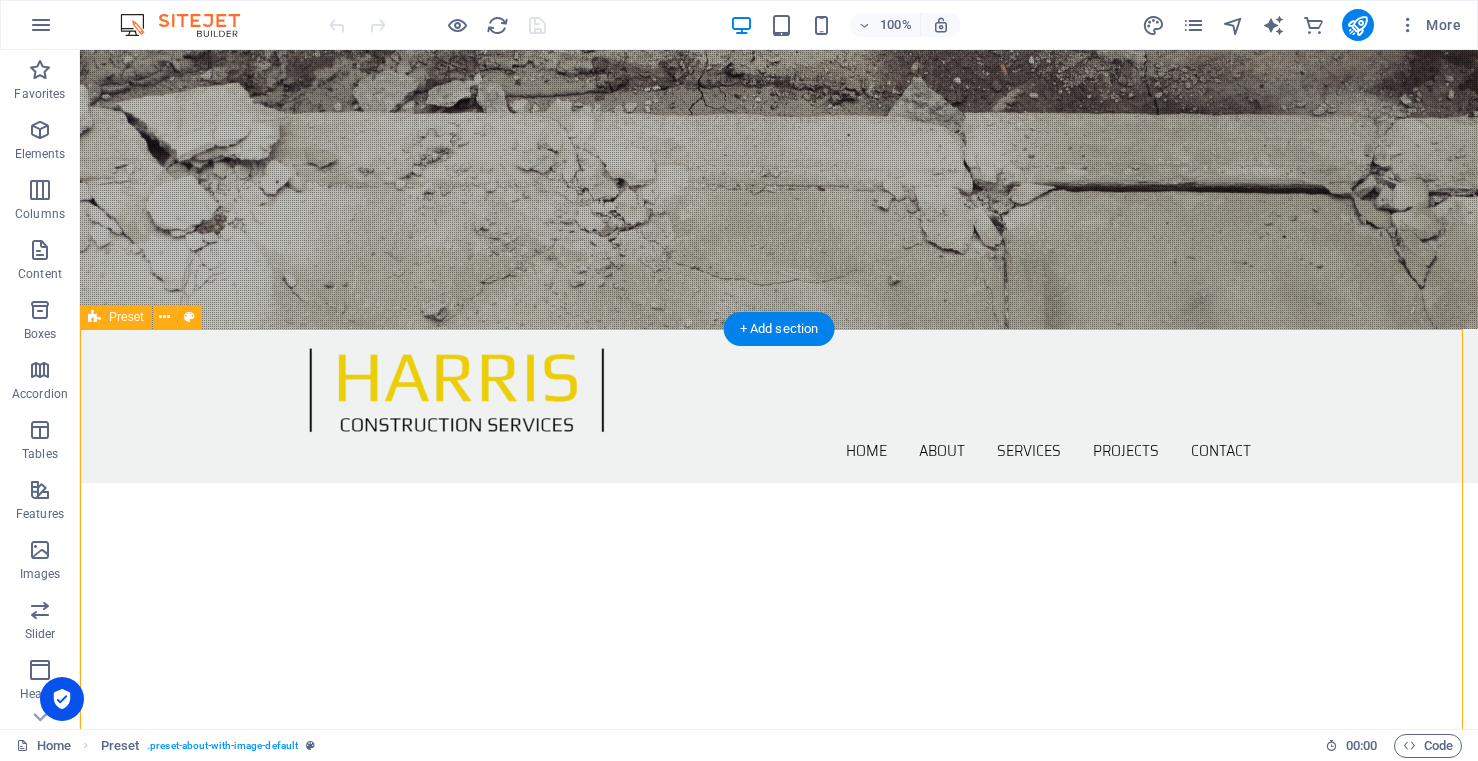 click on "ABOUT US Lorem ipsum dolor sit amet, consetetur sadipscing elitr, sed diam nonumy eirmod tempor invidunt ut labore et dolore magna aliquyam erat, sed diam voluptua. At vero eos et accusam et [PERSON_NAME] duo [PERSON_NAME] et ea rebum. Stet clita kasd gubergren, no sea takimata sanctus est Lorem ipsum dolor sit amet.  Lorem ipsum dolor sit amet, consetetur sadipscing elitr, sed diam nonumy eirmod tempor invidunt ut labore et dolore magna aliquyam erat, sed diam voluptua. At vero eos et accusam et [PERSON_NAME] duo [PERSON_NAME] et ea rebum. Stet clita kasd gubergren, no sea takimata sanctus est Lorem ipsum dolor sit amet." at bounding box center (779, 1124) 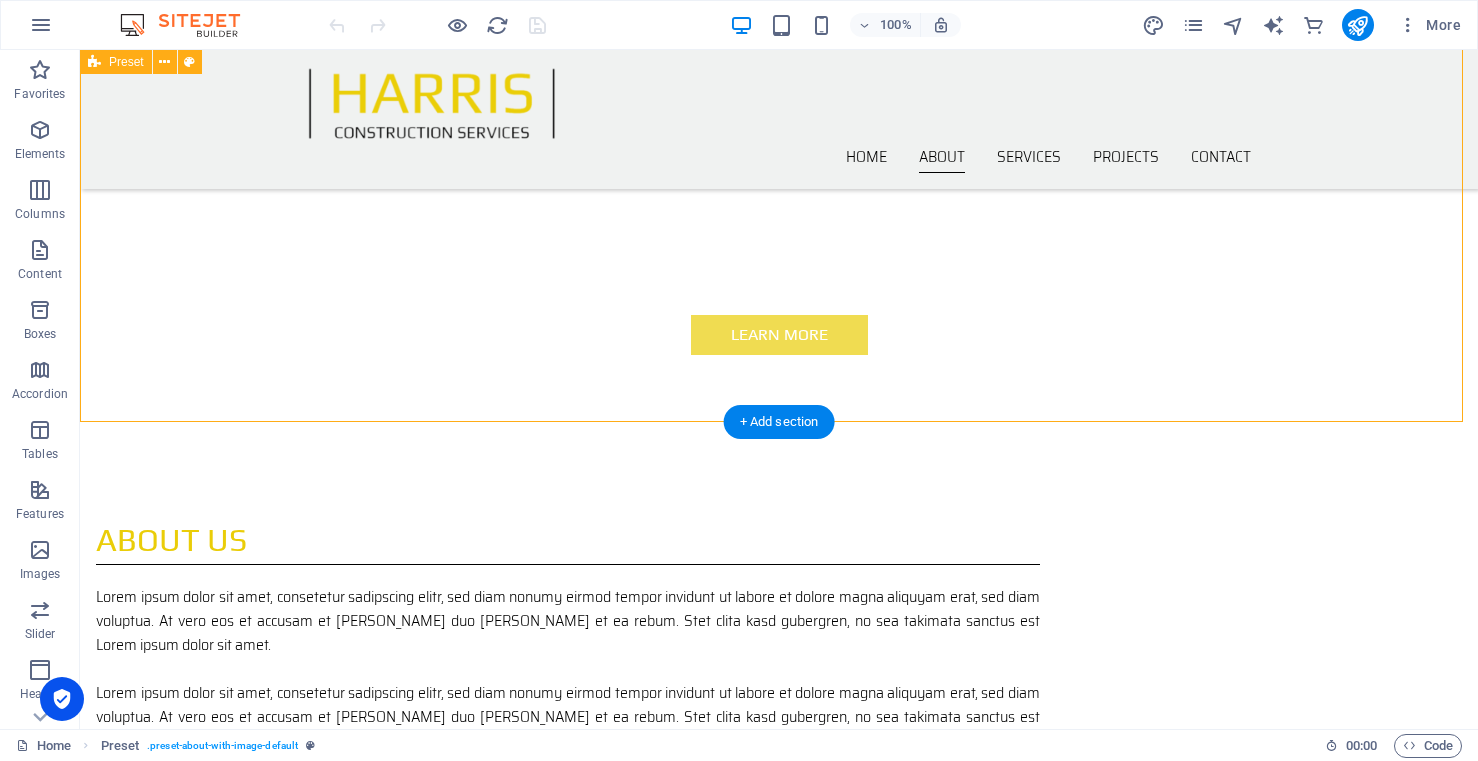 click on "ABOUT US Lorem ipsum dolor sit amet, consetetur sadipscing elitr, sed diam nonumy eirmod tempor invidunt ut labore et dolore magna aliquyam erat, sed diam voluptua. At vero eos et accusam et [PERSON_NAME] duo [PERSON_NAME] et ea rebum. Stet clita kasd gubergren, no sea takimata sanctus est Lorem ipsum dolor sit amet.  Lorem ipsum dolor sit amet, consetetur sadipscing elitr, sed diam nonumy eirmod tempor invidunt ut labore et dolore magna aliquyam erat, sed diam voluptua. At vero eos et accusam et [PERSON_NAME] duo [PERSON_NAME] et ea rebum. Stet clita kasd gubergren, no sea takimata sanctus est Lorem ipsum dolor sit amet." at bounding box center (779, 692) 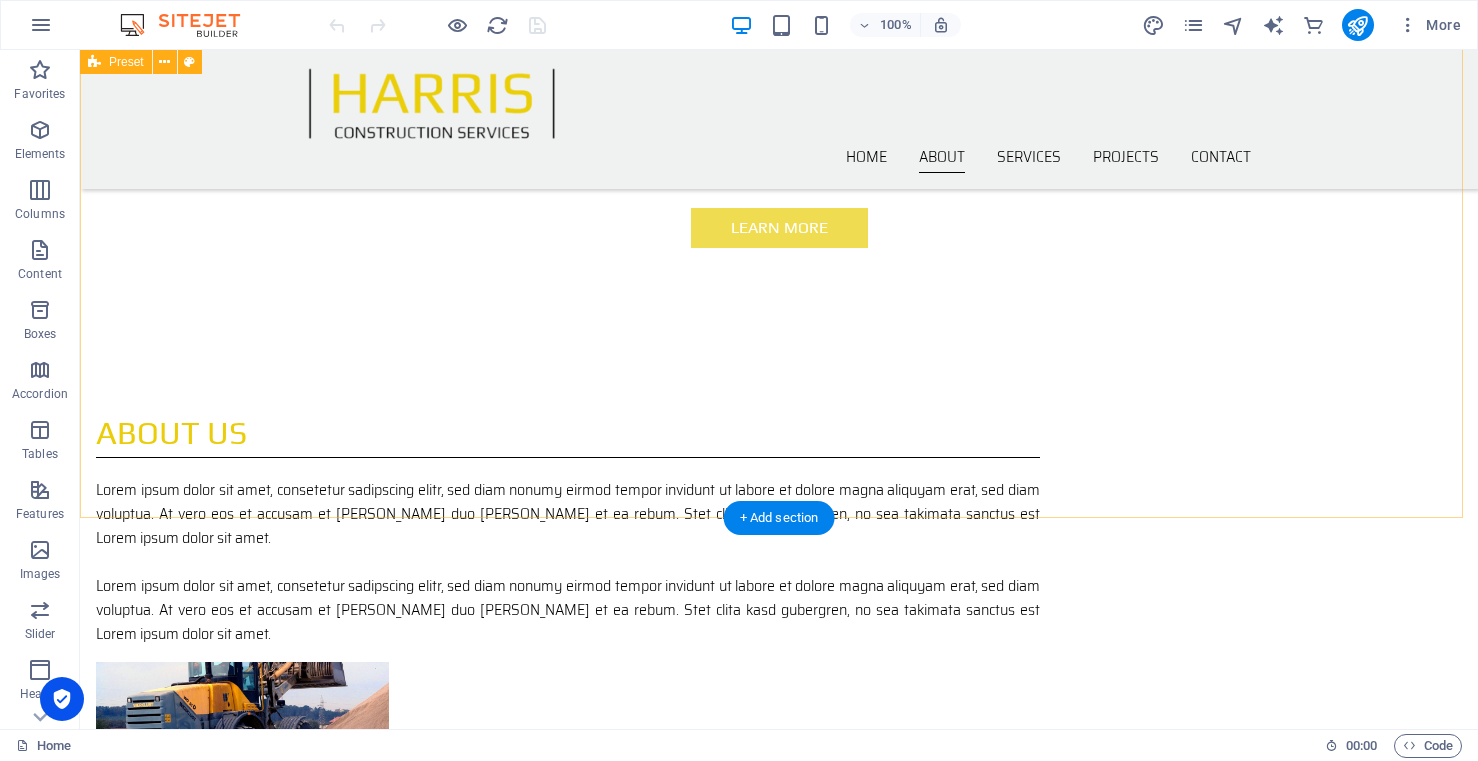 scroll, scrollTop: 700, scrollLeft: 0, axis: vertical 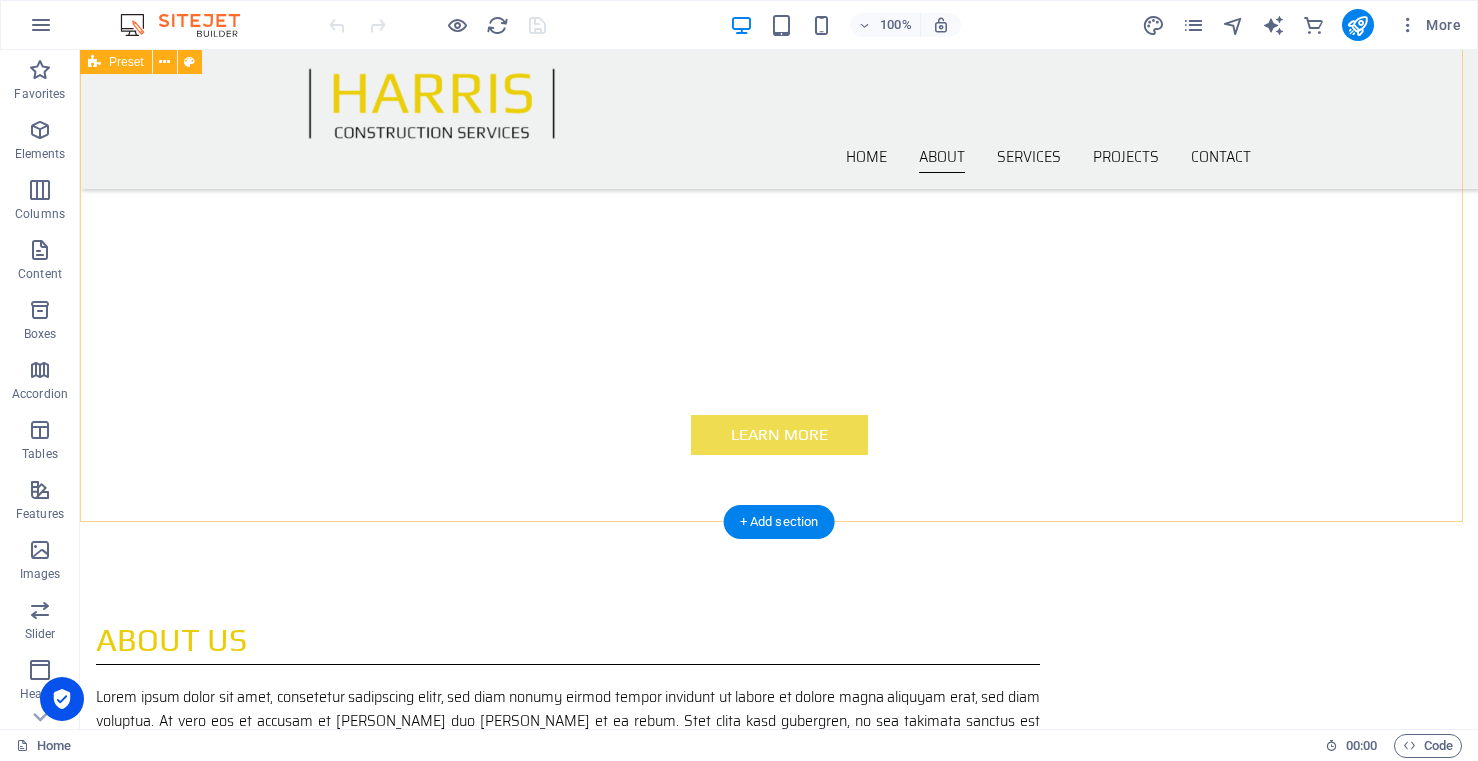 click on "ABOUT US Lorem ipsum dolor sit amet, consetetur sadipscing elitr, sed diam nonumy eirmod tempor invidunt ut labore et dolore magna aliquyam erat, sed diam voluptua. At vero eos et accusam et [PERSON_NAME] duo [PERSON_NAME] et ea rebum. Stet clita kasd gubergren, no sea takimata sanctus est Lorem ipsum dolor sit amet.  Lorem ipsum dolor sit amet, consetetur sadipscing elitr, sed diam nonumy eirmod tempor invidunt ut labore et dolore magna aliquyam erat, sed diam voluptua. At vero eos et accusam et [PERSON_NAME] duo [PERSON_NAME] et ea rebum. Stet clita kasd gubergren, no sea takimata sanctus est Lorem ipsum dolor sit amet." at bounding box center (779, 792) 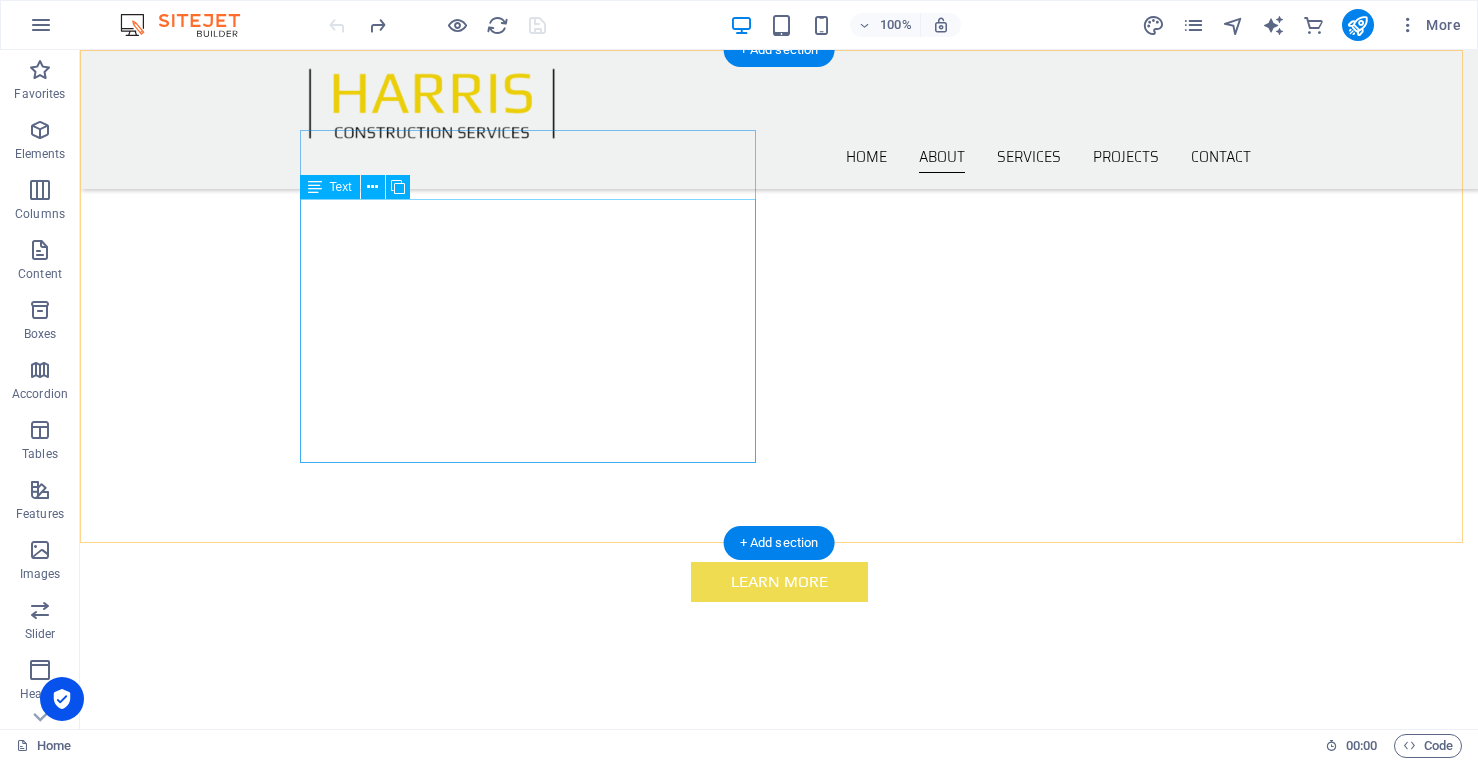 scroll, scrollTop: 379, scrollLeft: 0, axis: vertical 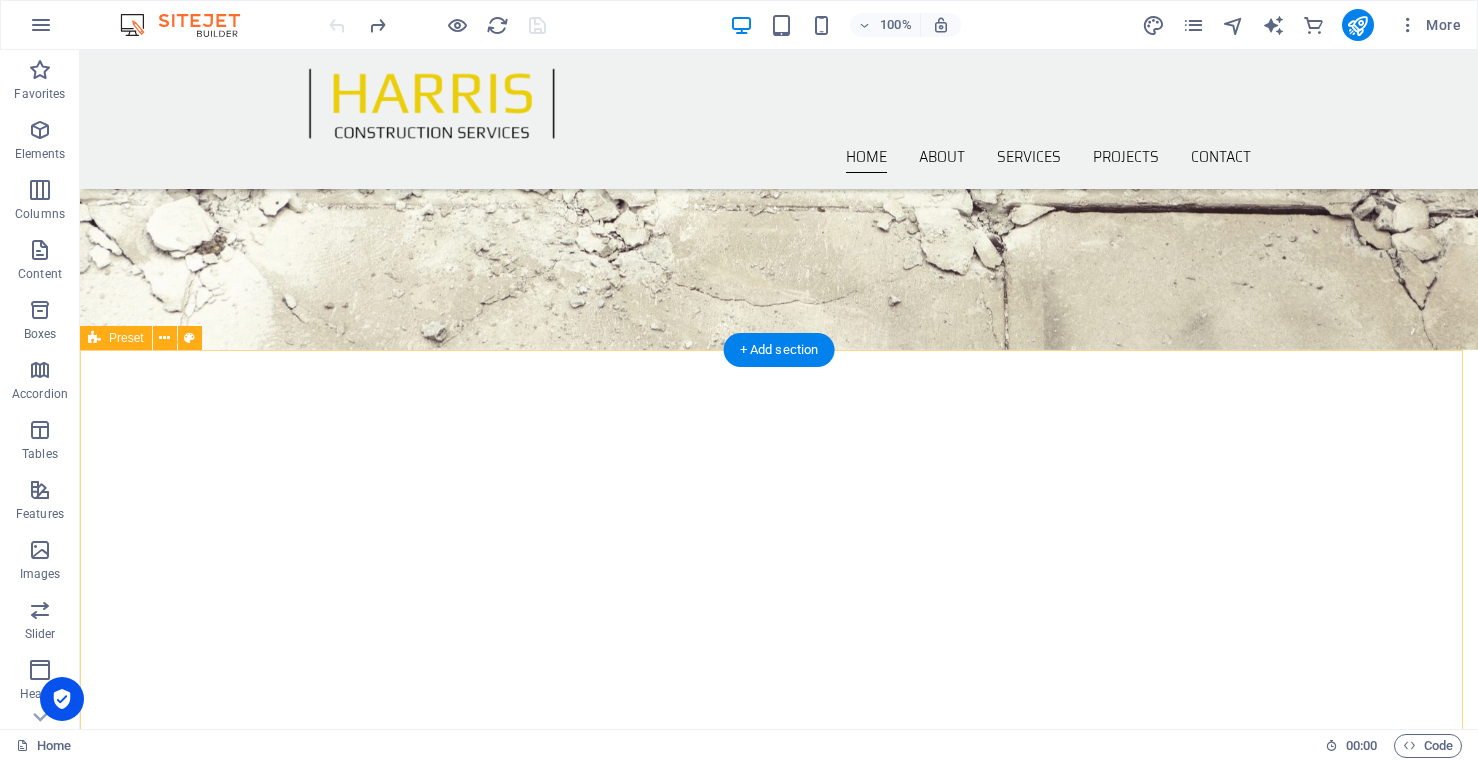 click on "ABOUT US Lorem ipsum dolor sit amet, consetetur sadipscing elitr, sed diam nonumy eirmod tempor invidunt ut labore et dolore magna aliquyam erat, sed diam voluptua. At vero eos et accusam et [PERSON_NAME] duo [PERSON_NAME] et ea rebum. Stet clita kasd gubergren, no sea takimata sanctus est Lorem ipsum dolor sit amet.  Lorem ipsum dolor sit amet, consetetur sadipscing elitr, sed diam nonumy eirmod tempor invidunt ut labore et dolore magna aliquyam erat, sed diam voluptua. At vero eos et accusam et [PERSON_NAME] duo [PERSON_NAME] et ea rebum. Stet clita kasd gubergren, no sea takimata sanctus est Lorem ipsum dolor sit amet." at bounding box center [779, 1113] 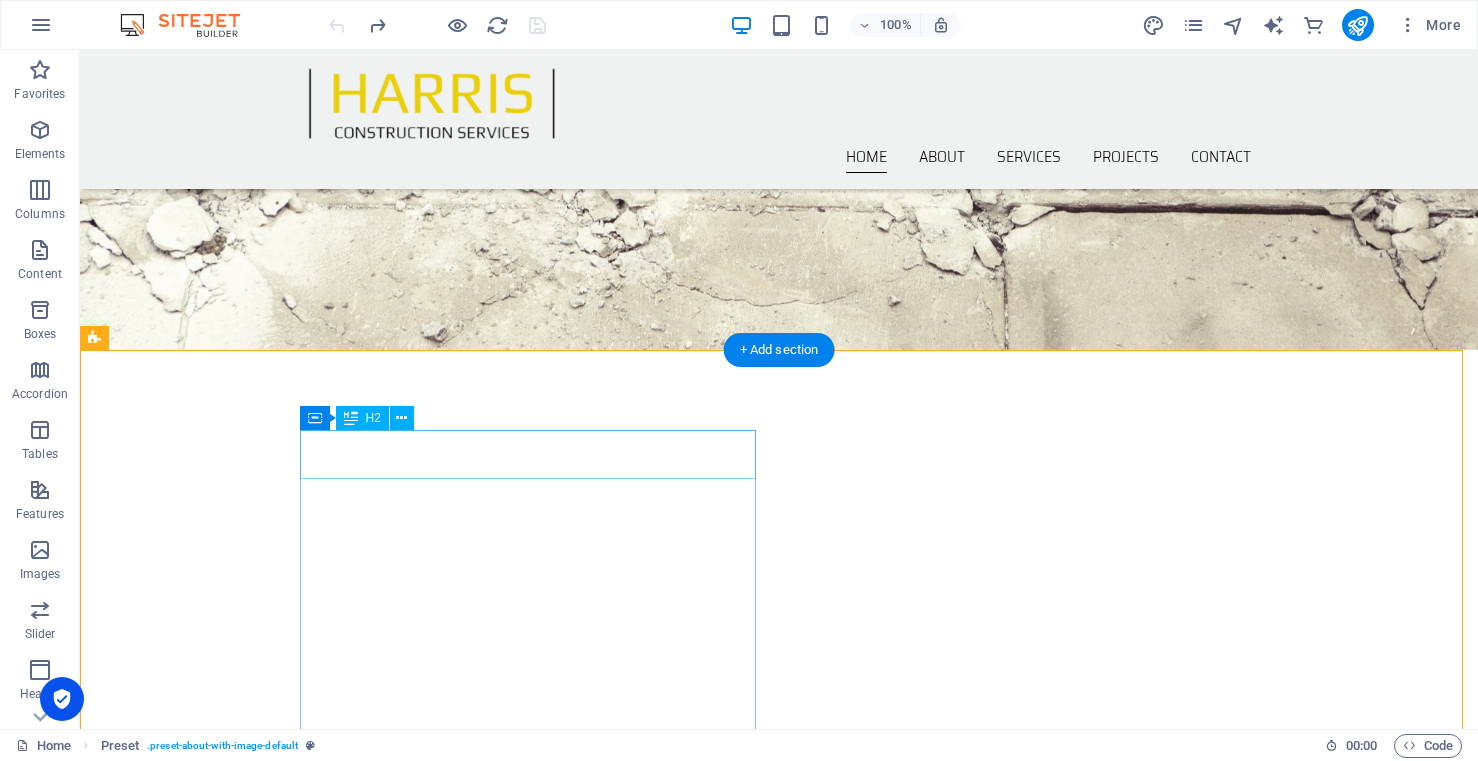 click on "ABOUT US" at bounding box center (568, 961) 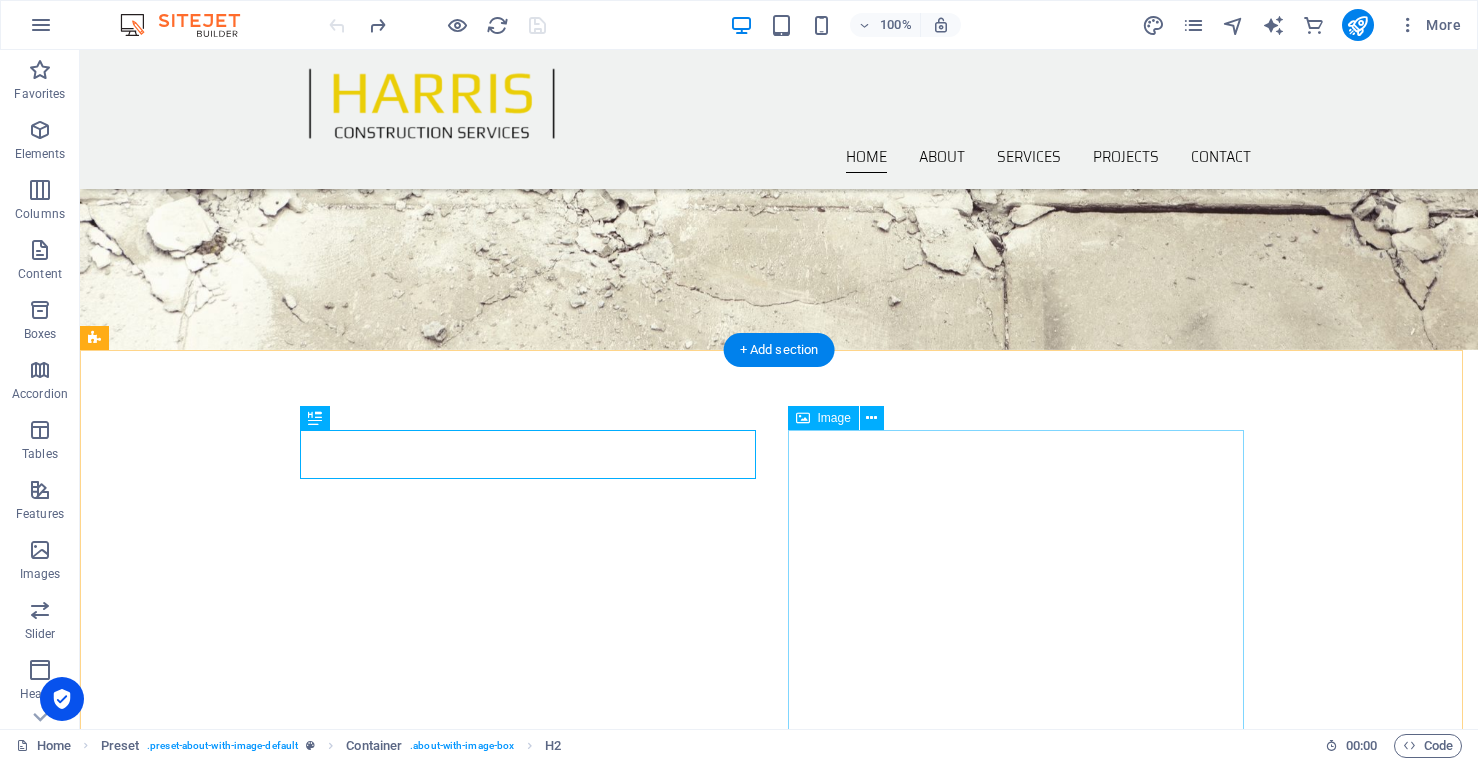 click at bounding box center (242, 1240) 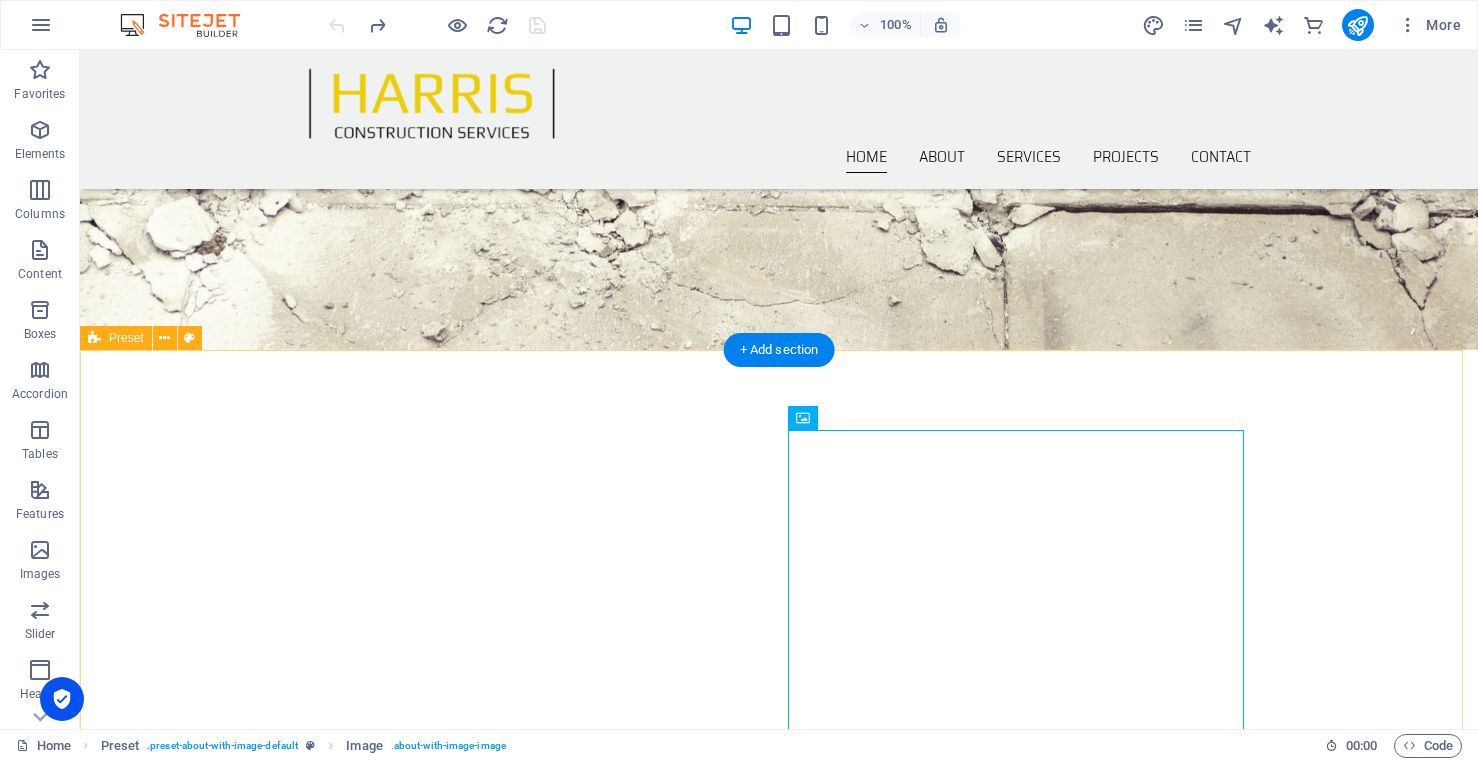 click on "ABOUT US Lorem ipsum dolor sit amet, consetetur sadipscing elitr, sed diam nonumy eirmod tempor invidunt ut labore et dolore magna aliquyam erat, sed diam voluptua. At vero eos et accusam et [PERSON_NAME] duo [PERSON_NAME] et ea rebum. Stet clita kasd gubergren, no sea takimata sanctus est Lorem ipsum dolor sit amet.  Lorem ipsum dolor sit amet, consetetur sadipscing elitr, sed diam nonumy eirmod tempor invidunt ut labore et dolore magna aliquyam erat, sed diam voluptua. At vero eos et accusam et [PERSON_NAME] duo [PERSON_NAME] et ea rebum. Stet clita kasd gubergren, no sea takimata sanctus est Lorem ipsum dolor sit amet." at bounding box center (779, 1113) 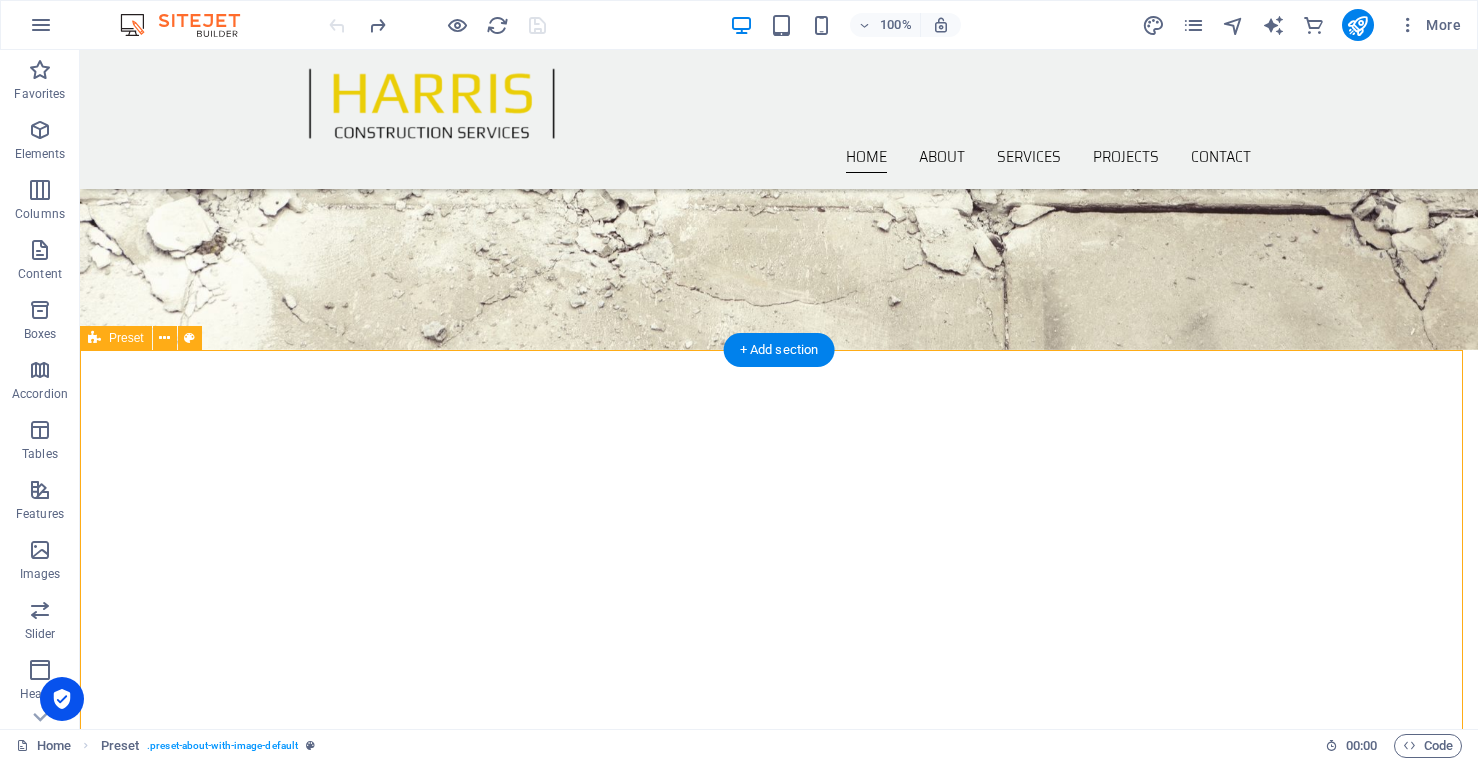 click on "ABOUT US Lorem ipsum dolor sit amet, consetetur sadipscing elitr, sed diam nonumy eirmod tempor invidunt ut labore et dolore magna aliquyam erat, sed diam voluptua. At vero eos et accusam et [PERSON_NAME] duo [PERSON_NAME] et ea rebum. Stet clita kasd gubergren, no sea takimata sanctus est Lorem ipsum dolor sit amet.  Lorem ipsum dolor sit amet, consetetur sadipscing elitr, sed diam nonumy eirmod tempor invidunt ut labore et dolore magna aliquyam erat, sed diam voluptua. At vero eos et accusam et [PERSON_NAME] duo [PERSON_NAME] et ea rebum. Stet clita kasd gubergren, no sea takimata sanctus est Lorem ipsum dolor sit amet." at bounding box center (779, 1113) 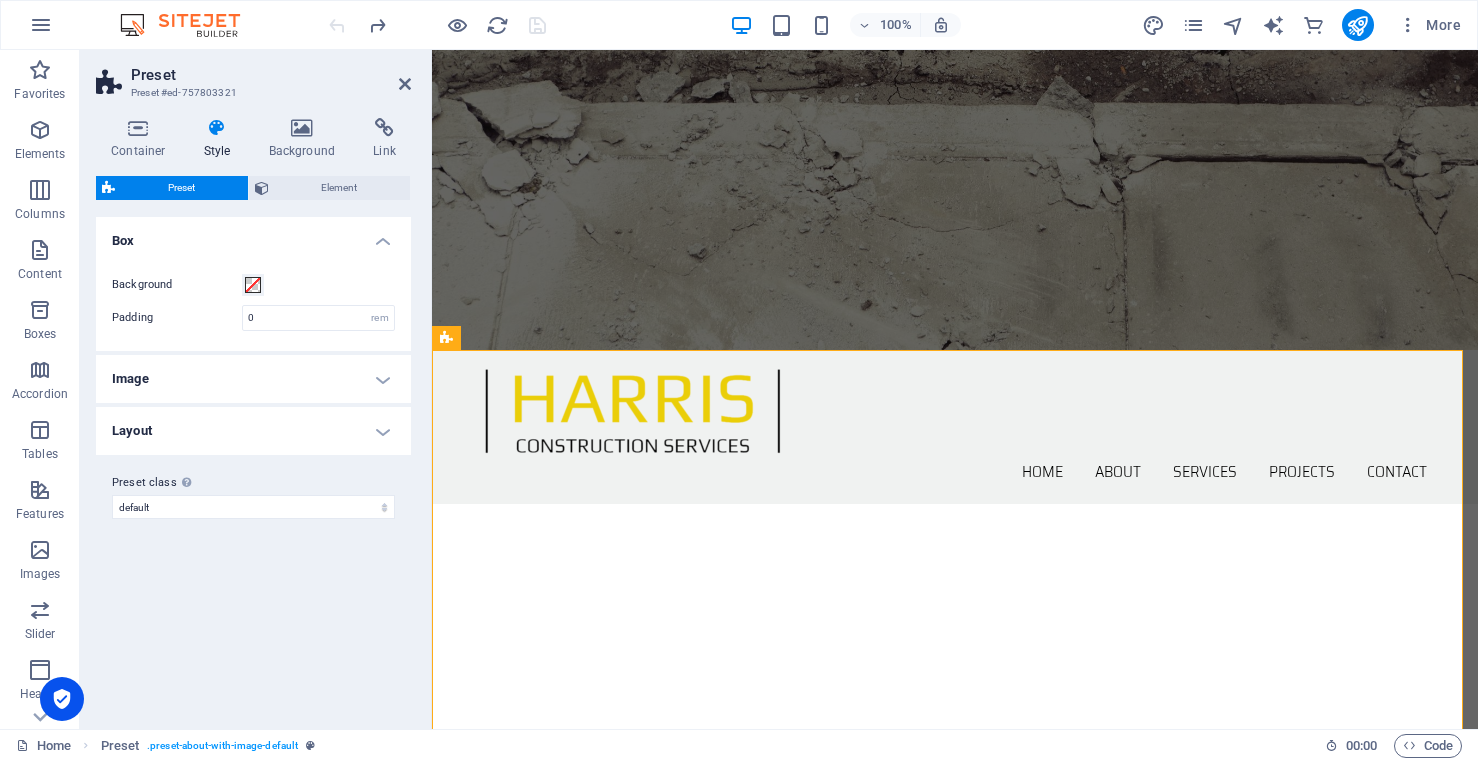 click on "Image" at bounding box center (253, 379) 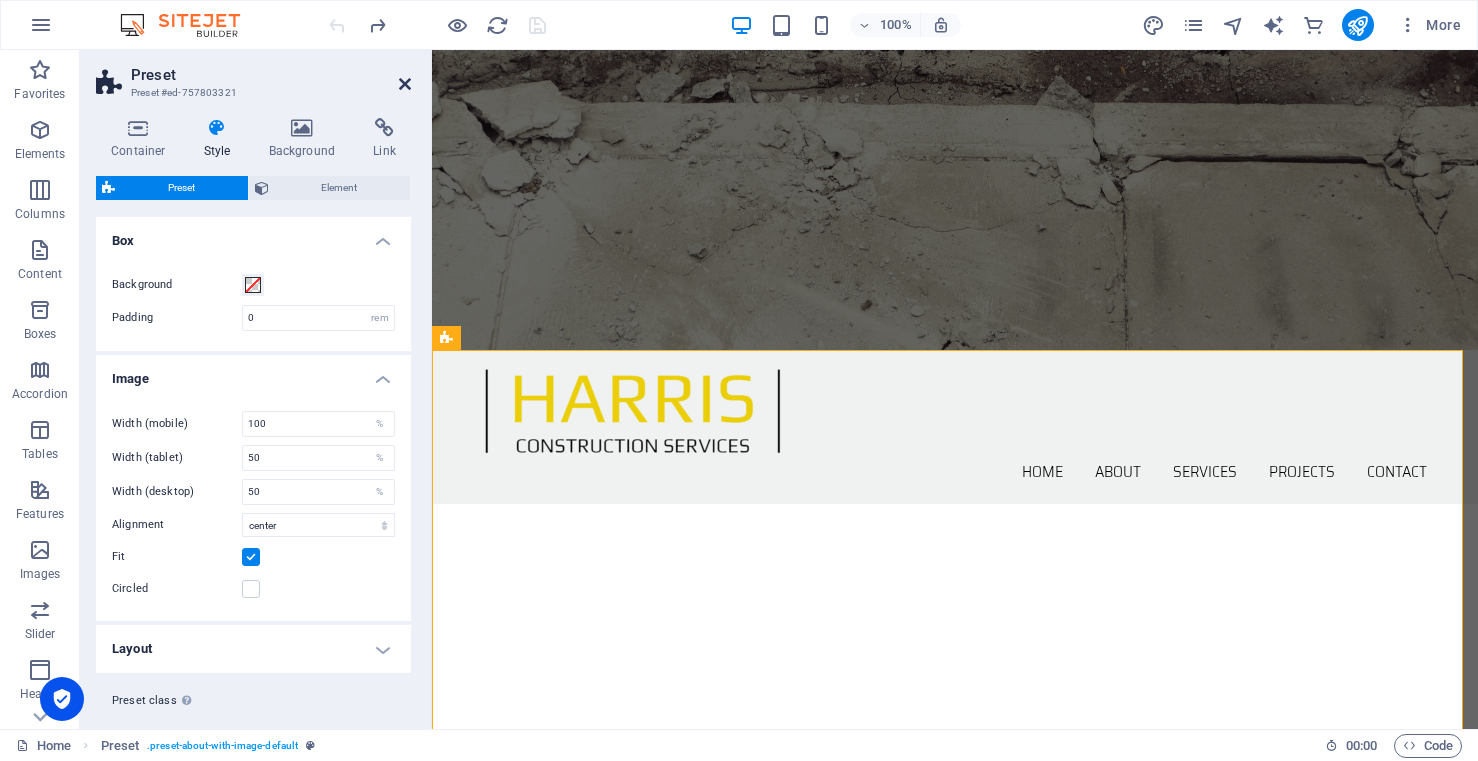 click at bounding box center (405, 84) 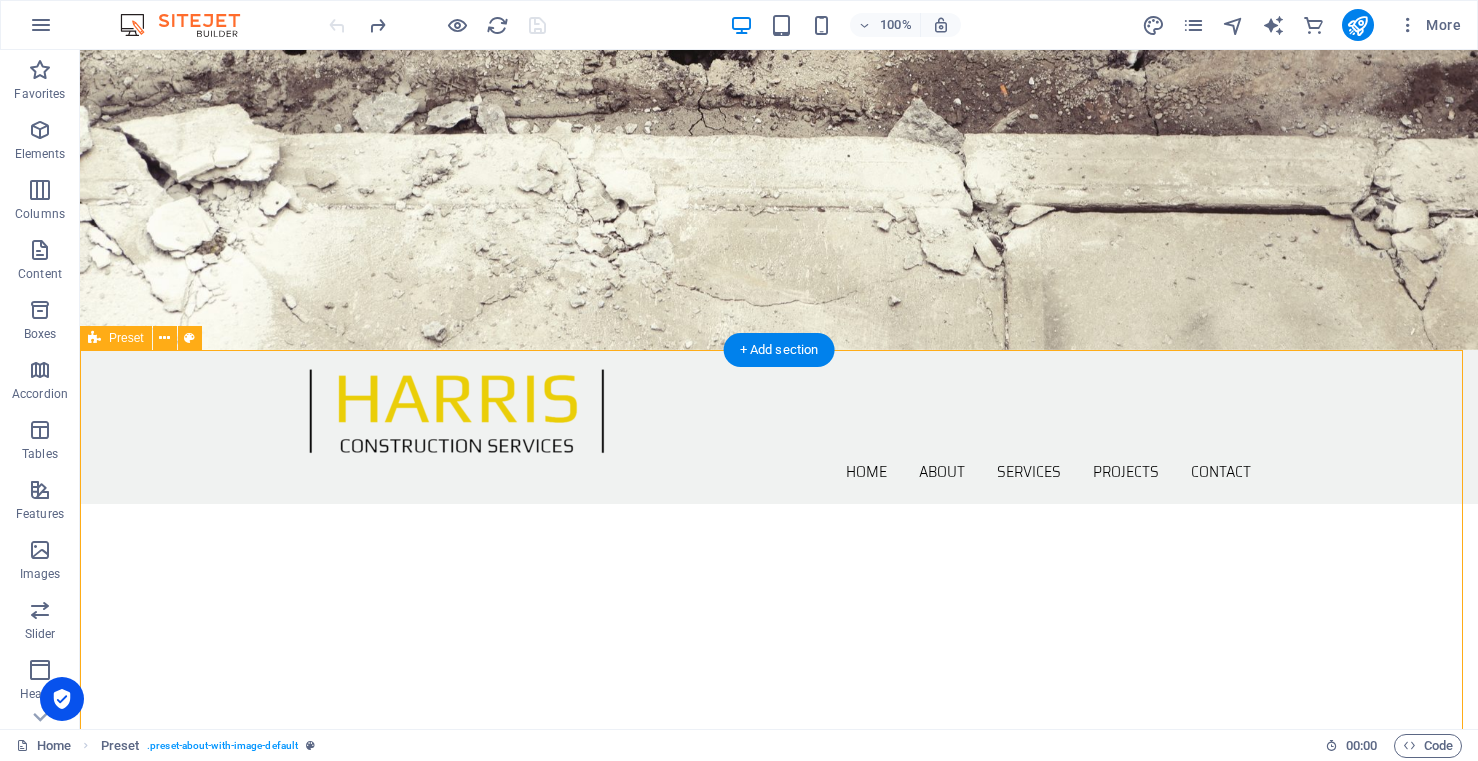 click on "ABOUT US Lorem ipsum dolor sit amet, consetetur sadipscing elitr, sed diam nonumy eirmod tempor invidunt ut labore et dolore magna aliquyam erat, sed diam voluptua. At vero eos et accusam et [PERSON_NAME] duo [PERSON_NAME] et ea rebum. Stet clita kasd gubergren, no sea takimata sanctus est Lorem ipsum dolor sit amet.  Lorem ipsum dolor sit amet, consetetur sadipscing elitr, sed diam nonumy eirmod tempor invidunt ut labore et dolore magna aliquyam erat, sed diam voluptua. At vero eos et accusam et [PERSON_NAME] duo [PERSON_NAME] et ea rebum. Stet clita kasd gubergren, no sea takimata sanctus est Lorem ipsum dolor sit amet." at bounding box center (779, 1145) 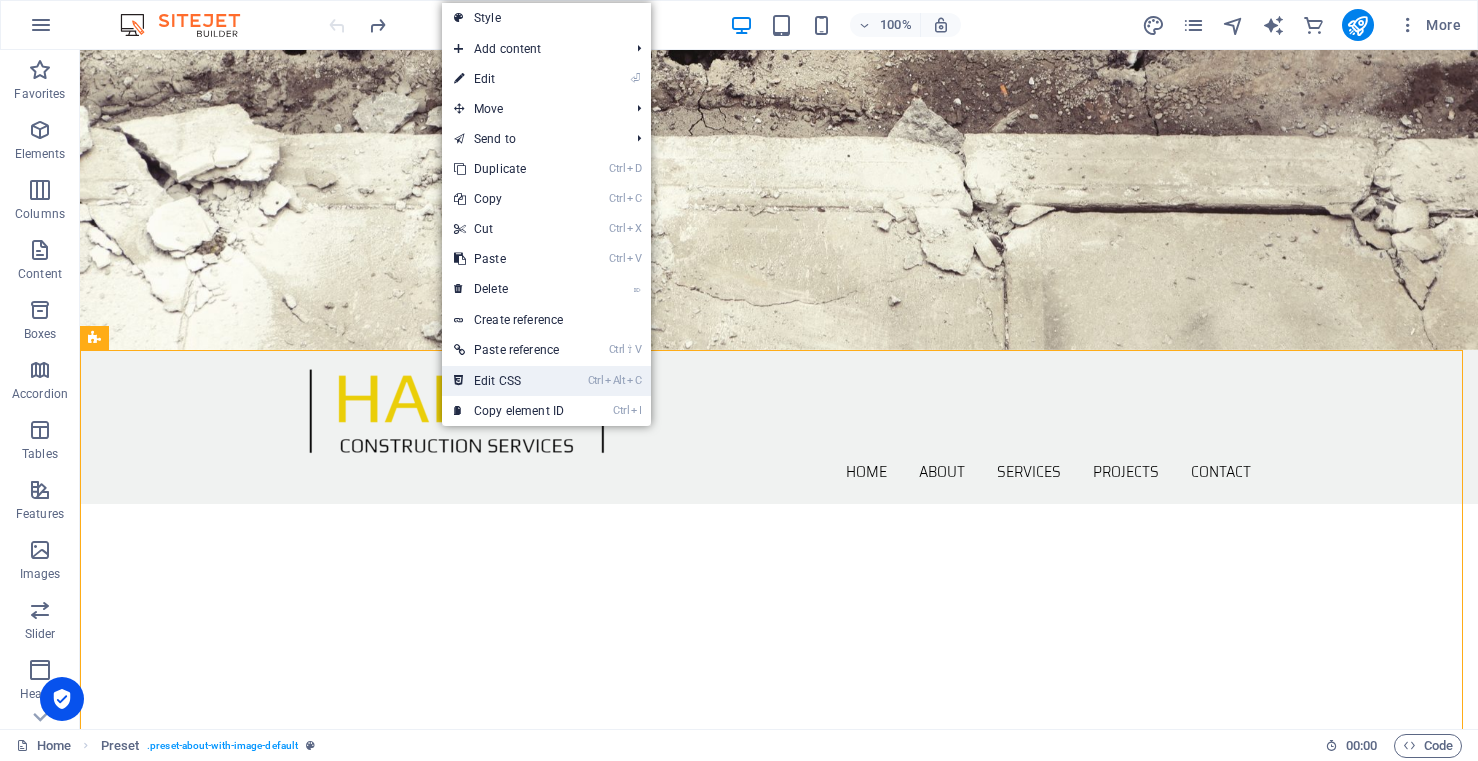 click on "Ctrl" at bounding box center (596, 380) 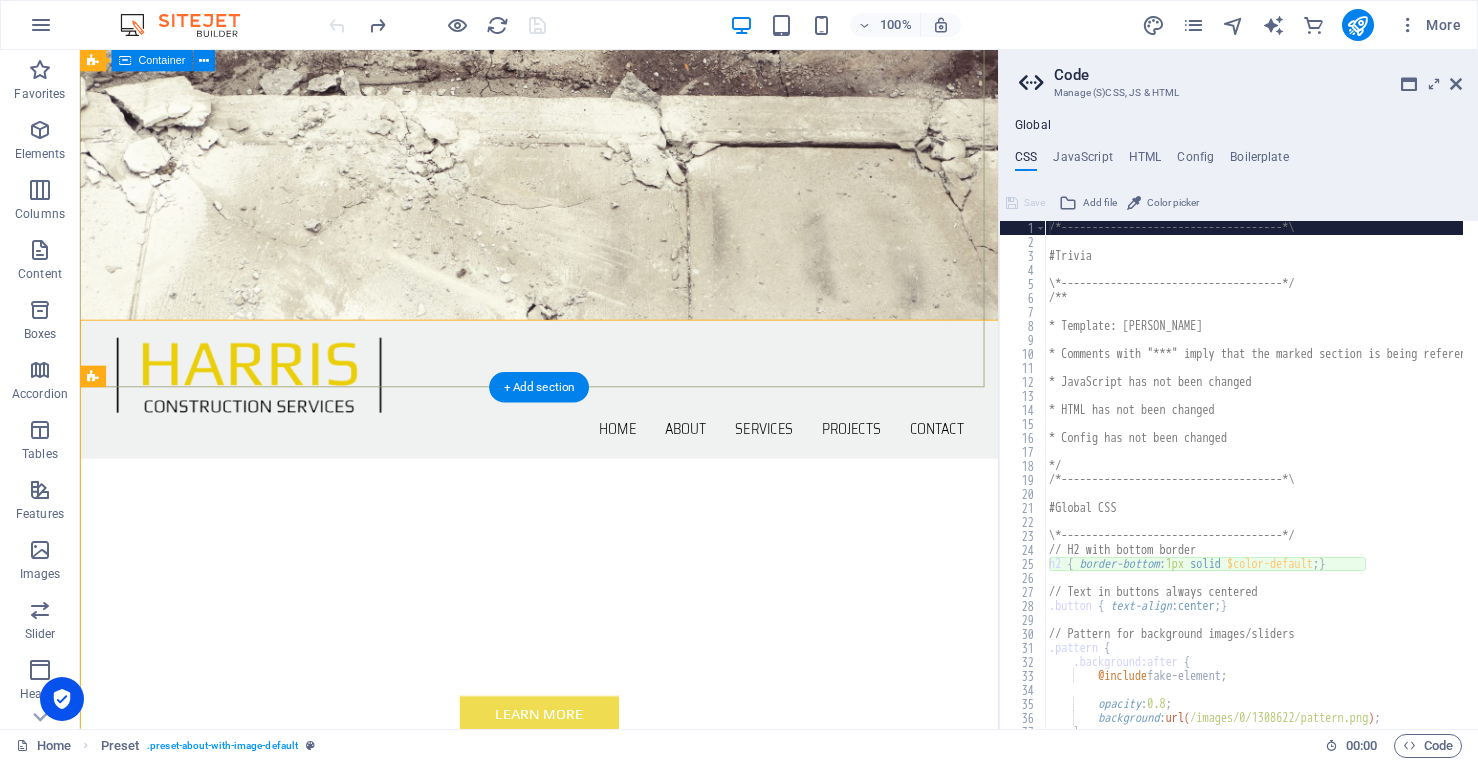 type on "@include about-with-image(" 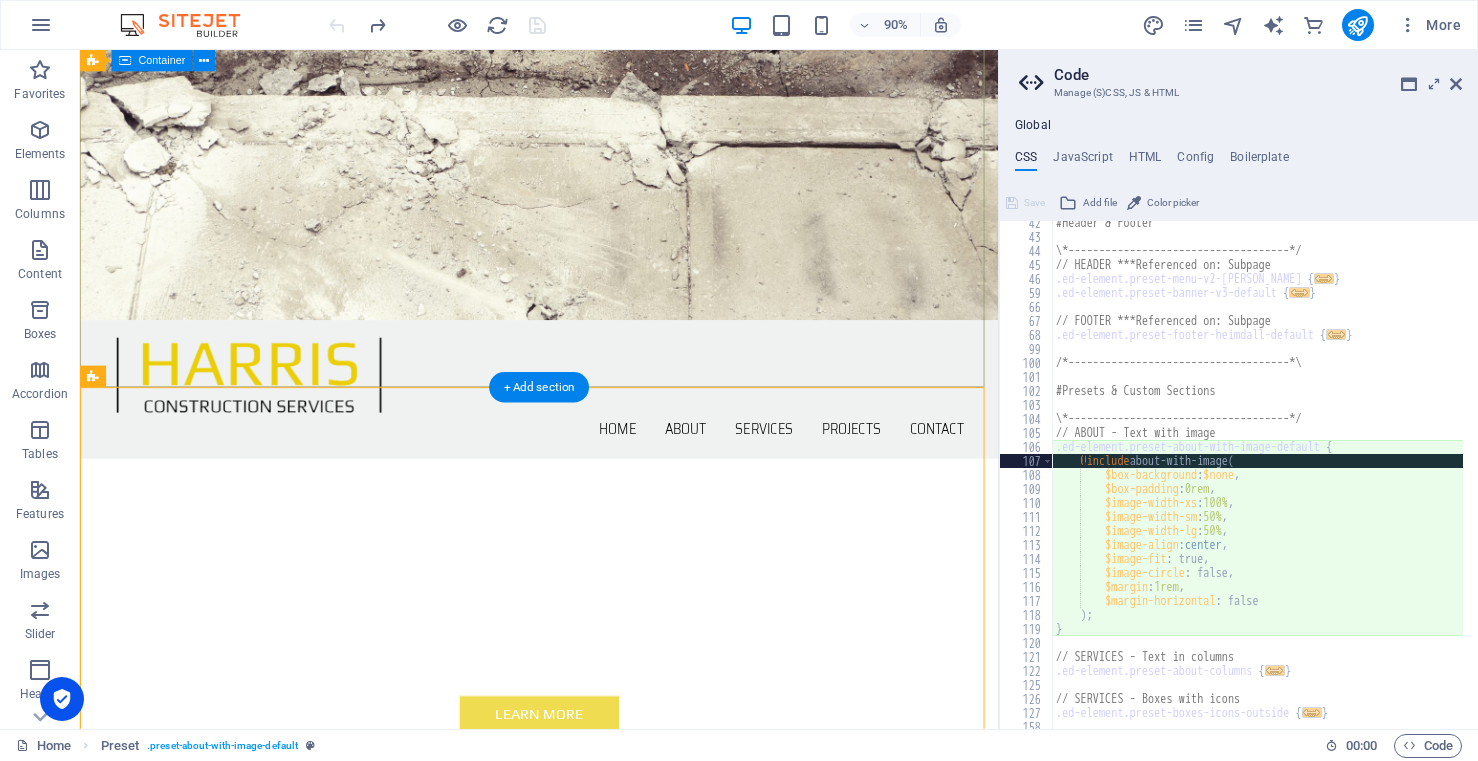 scroll, scrollTop: 580, scrollLeft: 0, axis: vertical 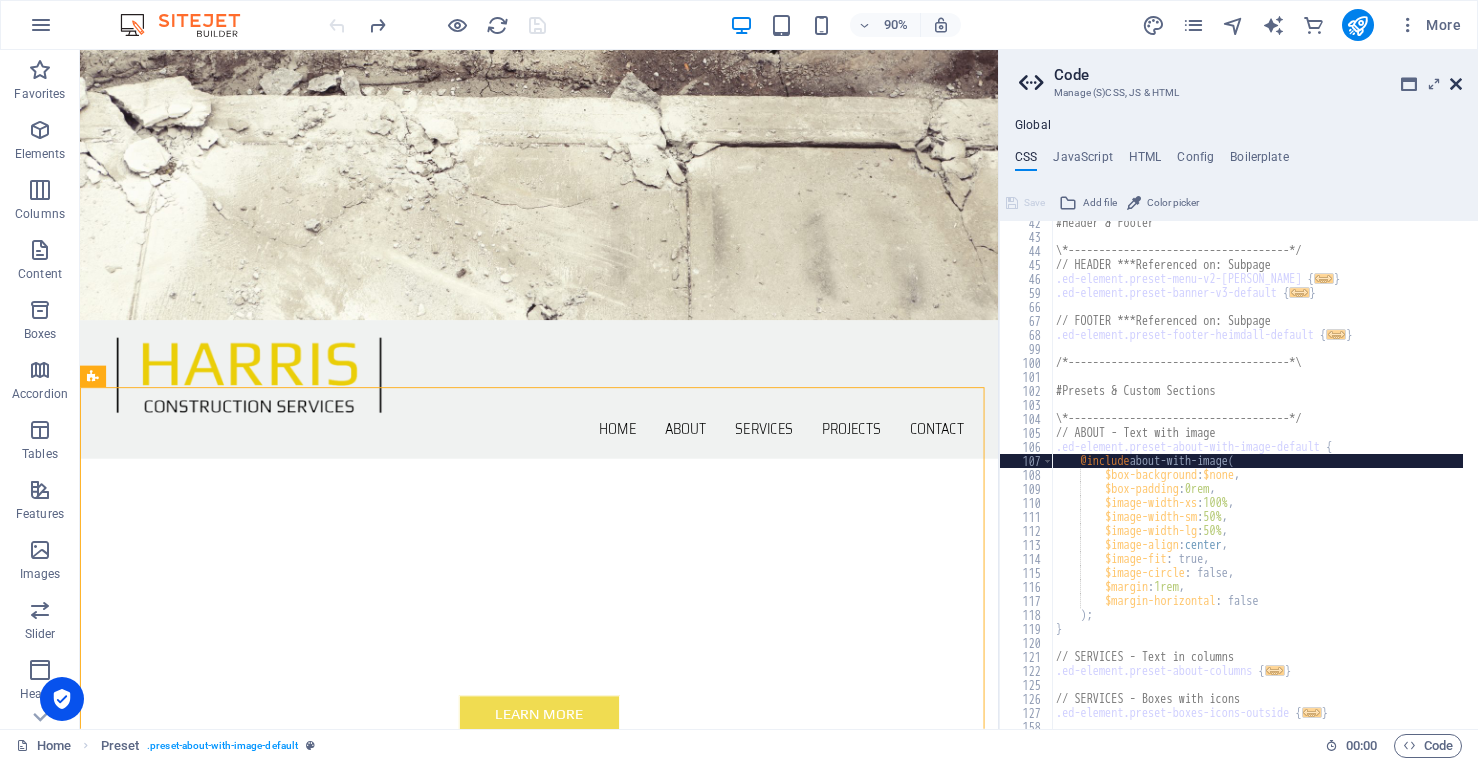 click at bounding box center [1456, 84] 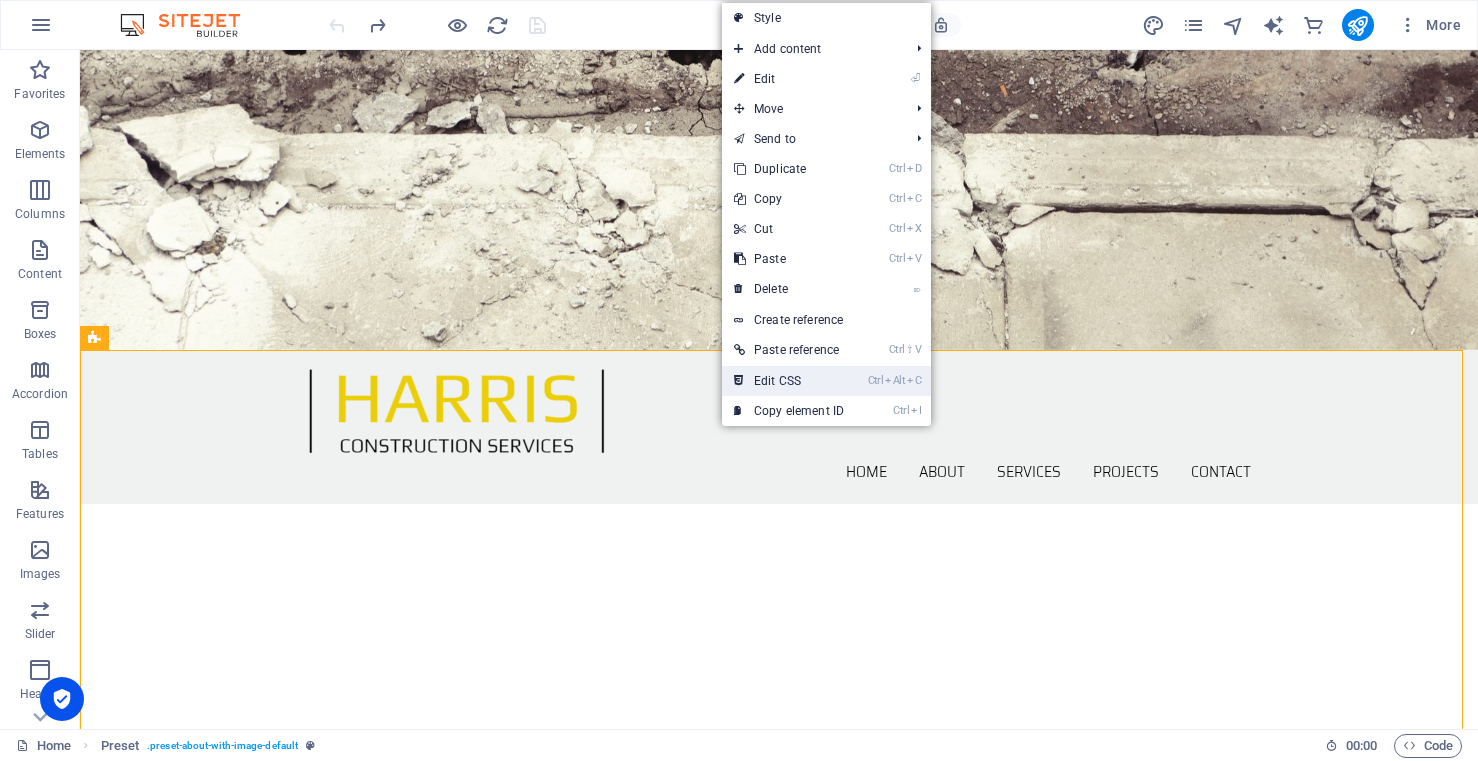 click at bounding box center (739, 381) 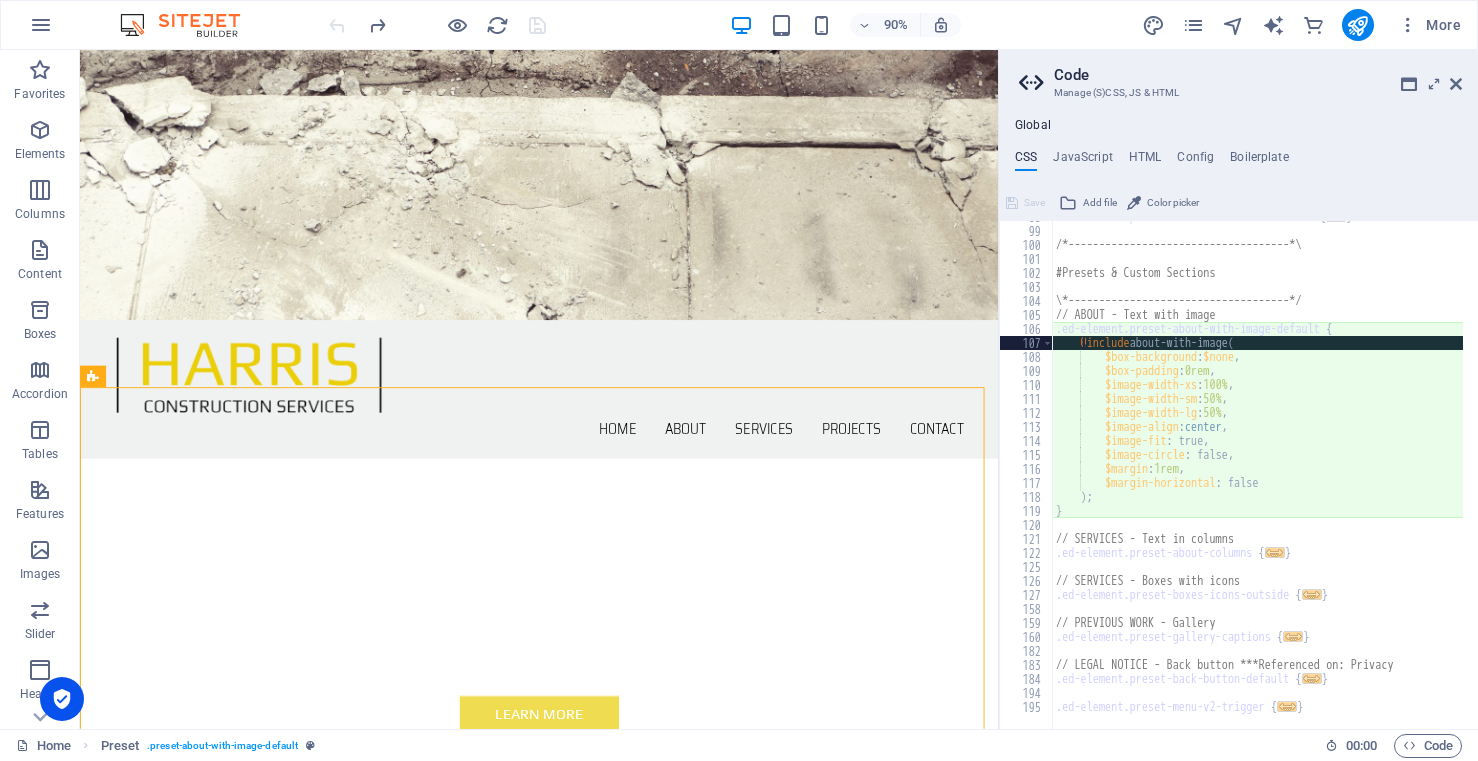 scroll, scrollTop: 697, scrollLeft: 0, axis: vertical 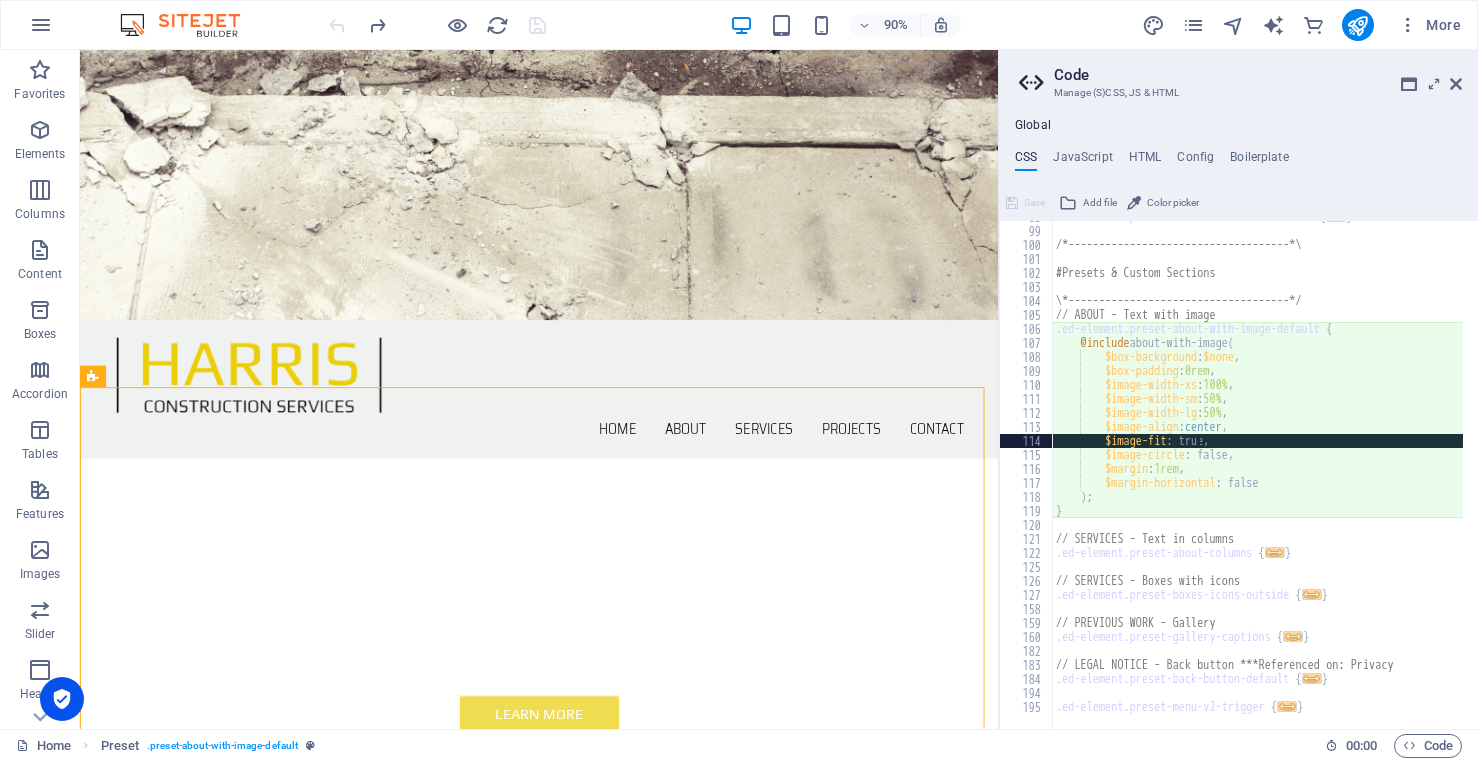 click on ".ed-element.preset-footer-heimdall-default   { ... } /*------------------------------------*\     #Presets & Custom Sections \*------------------------------------*/ // ABOUT - Text with image .ed-element.preset-about-with-image-default   {      @include  about-with-image (           $box-background :  $none ,            $box-padding :  0rem ,            $image-width-xs :  100% ,            $image-width-sm :  50% ,            $image-width-lg :  50% ,            $image-align :  center ,            $image-fit : true,            $image-circle : false,            $margin :  1rem ,            $margin-horizontal : false      ) ; } // SERVICES - Text in columns .ed-element.preset-about-columns   { ... } // SERVICES - Boxes with icons .ed-element.preset-boxes-icons-outside   { ... } // PREVIOUS WORK - Gallery .ed-element.preset-gallery-captions   { ... } // LEGAL NOTICE - Back button ***Referenced on: Privacy .ed-element.preset-back-button-default   { ... } .ed-element.preset-menu-v2-trigger   { ... }" at bounding box center [1352, 470] 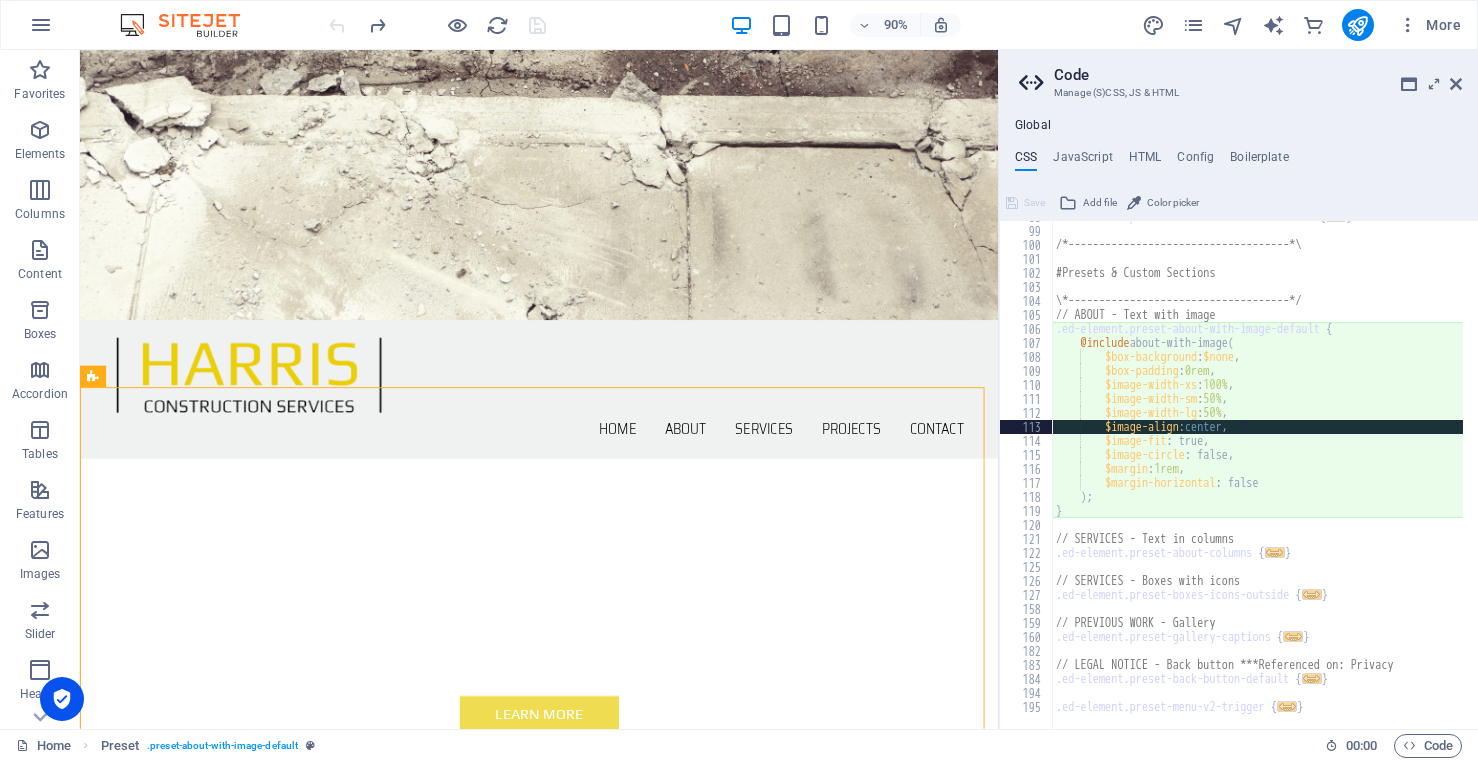 click on ".ed-element.preset-footer-heimdall-default   { ... } /*------------------------------------*\     #Presets & Custom Sections \*------------------------------------*/ // ABOUT - Text with image .ed-element.preset-about-with-image-default   {      @include  about-with-image (           $box-background :  $none ,            $box-padding :  0rem ,            $image-width-xs :  100% ,            $image-width-sm :  50% ,            $image-width-lg :  50% ,            $image-align :  center ,            $image-fit : true,            $image-circle : false,            $margin :  1rem ,            $margin-horizontal : false      ) ; } // SERVICES - Text in columns .ed-element.preset-about-columns   { ... } // SERVICES - Boxes with icons .ed-element.preset-boxes-icons-outside   { ... } // PREVIOUS WORK - Gallery .ed-element.preset-gallery-captions   { ... } // LEGAL NOTICE - Back button ***Referenced on: Privacy .ed-element.preset-back-button-default   { ... } .ed-element.preset-menu-v2-trigger   { ... }" at bounding box center [1352, 470] 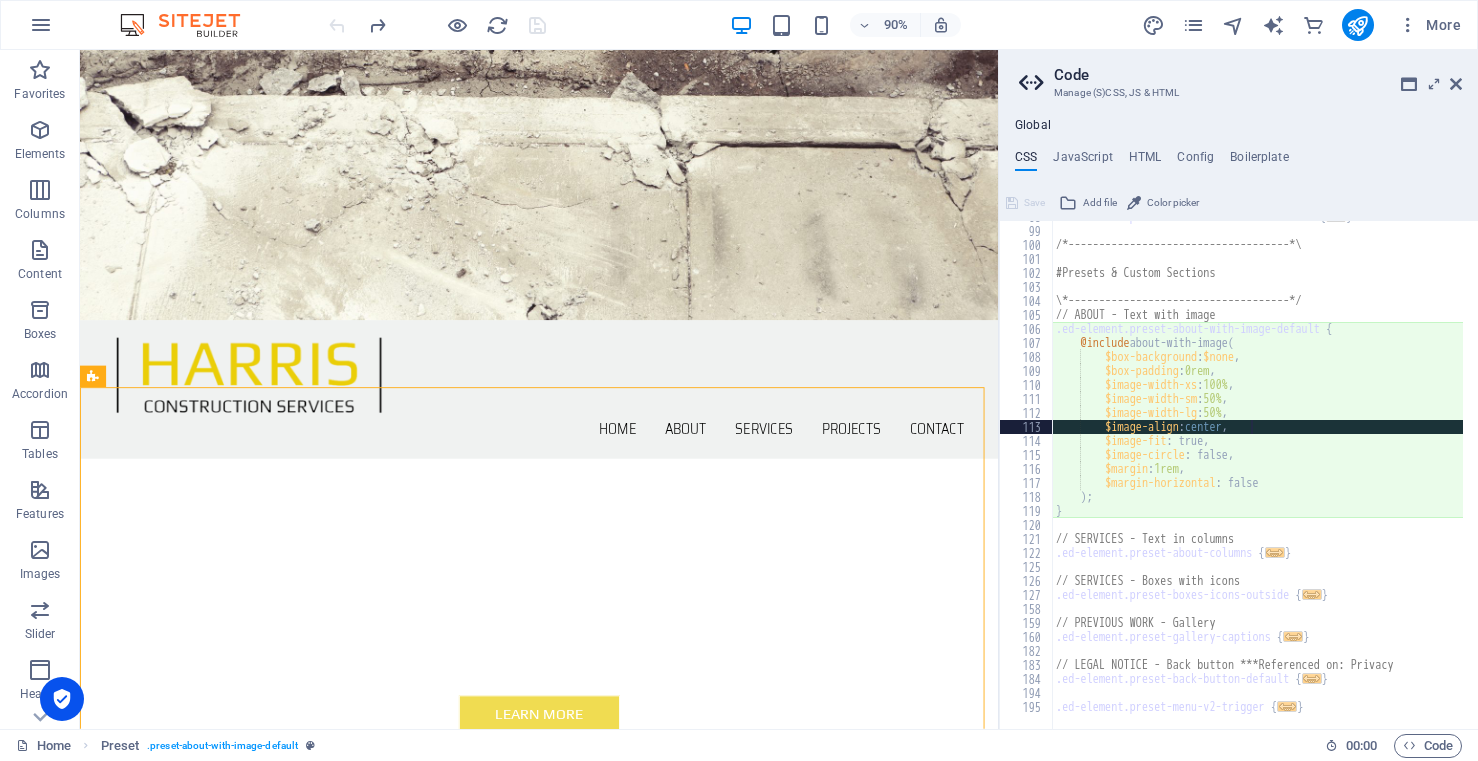click on ".ed-element.preset-footer-heimdall-default   { ... } /*------------------------------------*\     #Presets & Custom Sections \*------------------------------------*/ // ABOUT - Text with image .ed-element.preset-about-with-image-default   {      @include  about-with-image (           $box-background :  $none ,            $box-padding :  0rem ,            $image-width-xs :  100% ,            $image-width-sm :  50% ,            $image-width-lg :  50% ,            $image-align :  center ,            $image-fit : true,            $image-circle : false,            $margin :  1rem ,            $margin-horizontal : false      ) ; } // SERVICES - Text in columns .ed-element.preset-about-columns   { ... } // SERVICES - Boxes with icons .ed-element.preset-boxes-icons-outside   { ... } // PREVIOUS WORK - Gallery .ed-element.preset-gallery-captions   { ... } // LEGAL NOTICE - Back button ***Referenced on: Privacy .ed-element.preset-back-button-default   { ... } .ed-element.preset-menu-v2-trigger   { ... }" at bounding box center [1352, 470] 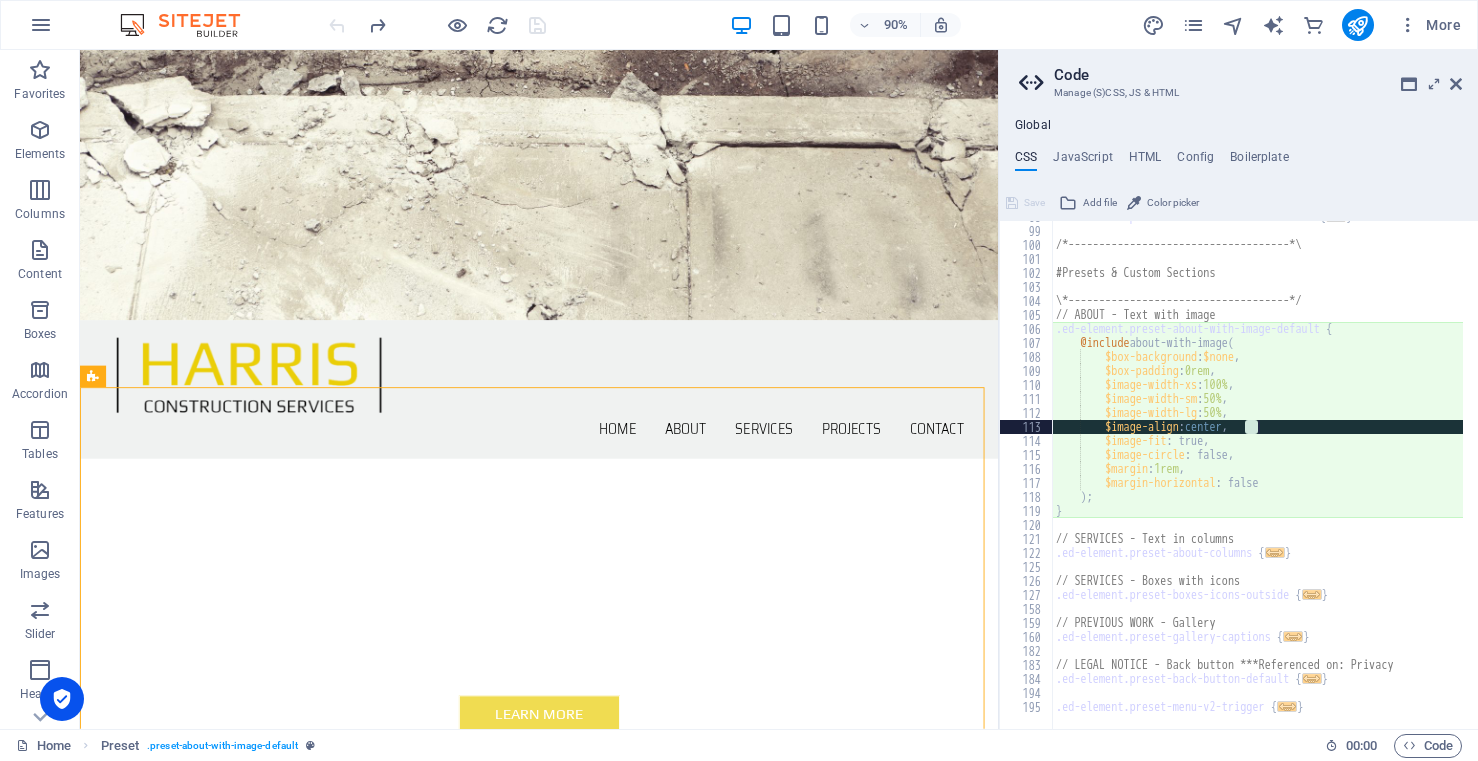 click on ".ed-element.preset-footer-heimdall-default   { ... } /*------------------------------------*\     #Presets & Custom Sections \*------------------------------------*/ // ABOUT - Text with image .ed-element.preset-about-with-image-default   {      @include  about-with-image (           $box-background :  $none ,            $box-padding :  0rem ,            $image-width-xs :  100% ,            $image-width-sm :  50% ,            $image-width-lg :  50% ,            $image-align :  center ,            $image-fit : true,            $image-circle : false,            $margin :  1rem ,            $margin-horizontal : false      ) ; } // SERVICES - Text in columns .ed-element.preset-about-columns   { ... } // SERVICES - Boxes with icons .ed-element.preset-boxes-icons-outside   { ... } // PREVIOUS WORK - Gallery .ed-element.preset-gallery-captions   { ... } // LEGAL NOTICE - Back button ***Referenced on: Privacy .ed-element.preset-back-button-default   { ... } .ed-element.preset-menu-v2-trigger   { ... }" at bounding box center (1352, 470) 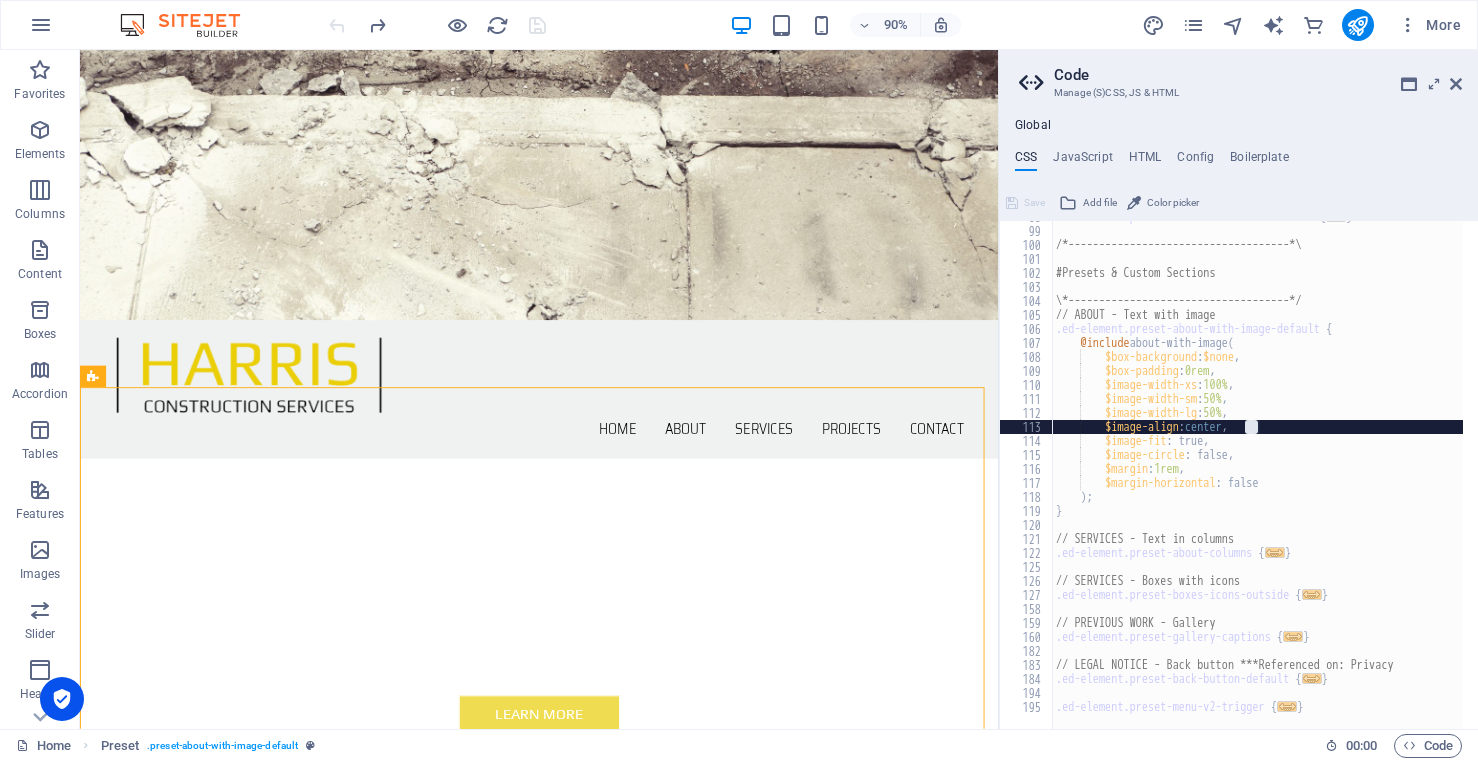 click on ".ed-element.preset-footer-heimdall-default   { ... } /*------------------------------------*\     #Presets & Custom Sections \*------------------------------------*/ // ABOUT - Text with image .ed-element.preset-about-with-image-default   {      @include  about-with-image (           $box-background :  $none ,            $box-padding :  0rem ,            $image-width-xs :  100% ,            $image-width-sm :  50% ,            $image-width-lg :  50% ,            $image-align :  center ,            $image-fit : true,            $image-circle : false,            $margin :  1rem ,            $margin-horizontal : false      ) ; } // SERVICES - Text in columns .ed-element.preset-about-columns   { ... } // SERVICES - Boxes with icons .ed-element.preset-boxes-icons-outside   { ... } // PREVIOUS WORK - Gallery .ed-element.preset-gallery-captions   { ... } // LEGAL NOTICE - Back button ***Referenced on: Privacy .ed-element.preset-back-button-default   { ... } .ed-element.preset-menu-v2-trigger   { ... }" at bounding box center (1257, 475) 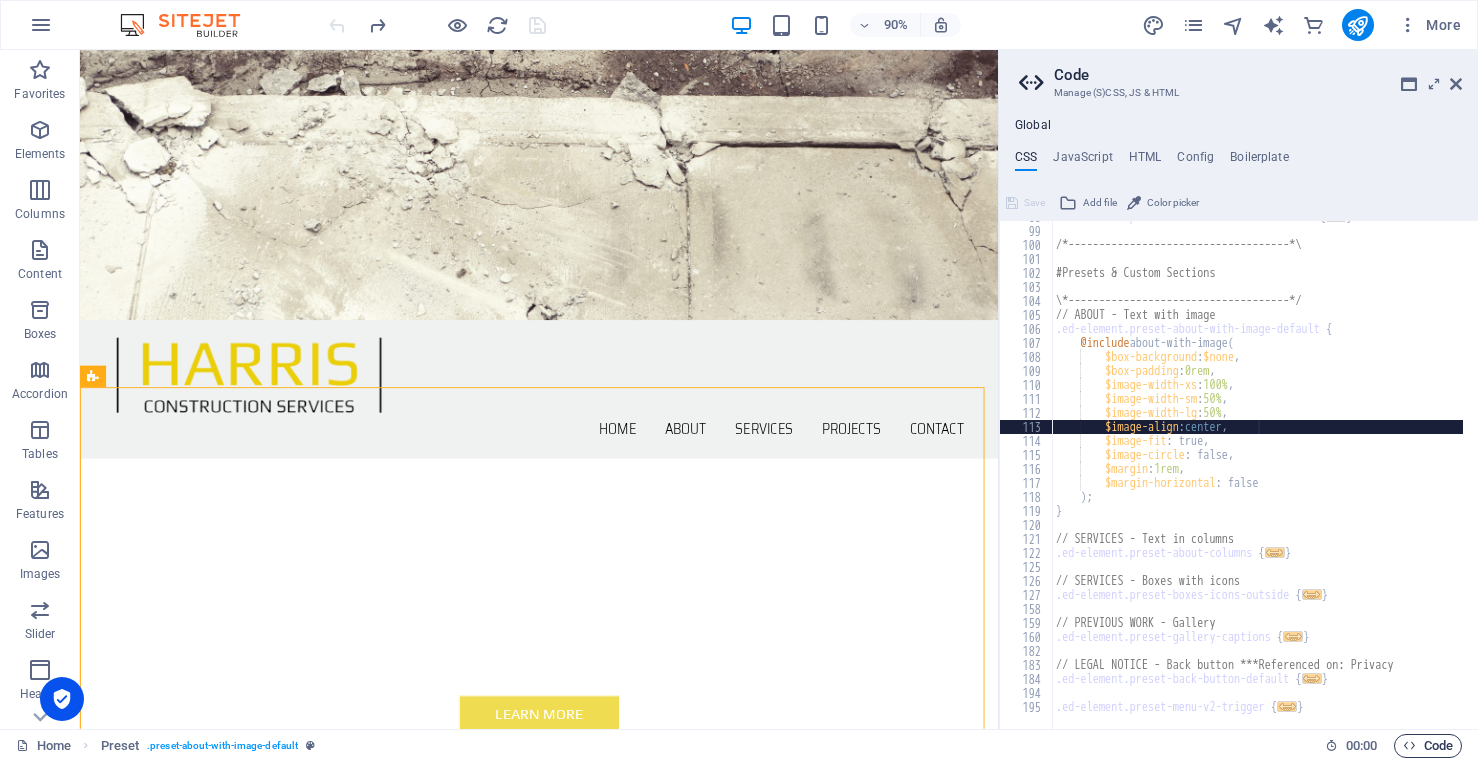 click on "Code" at bounding box center [1428, 746] 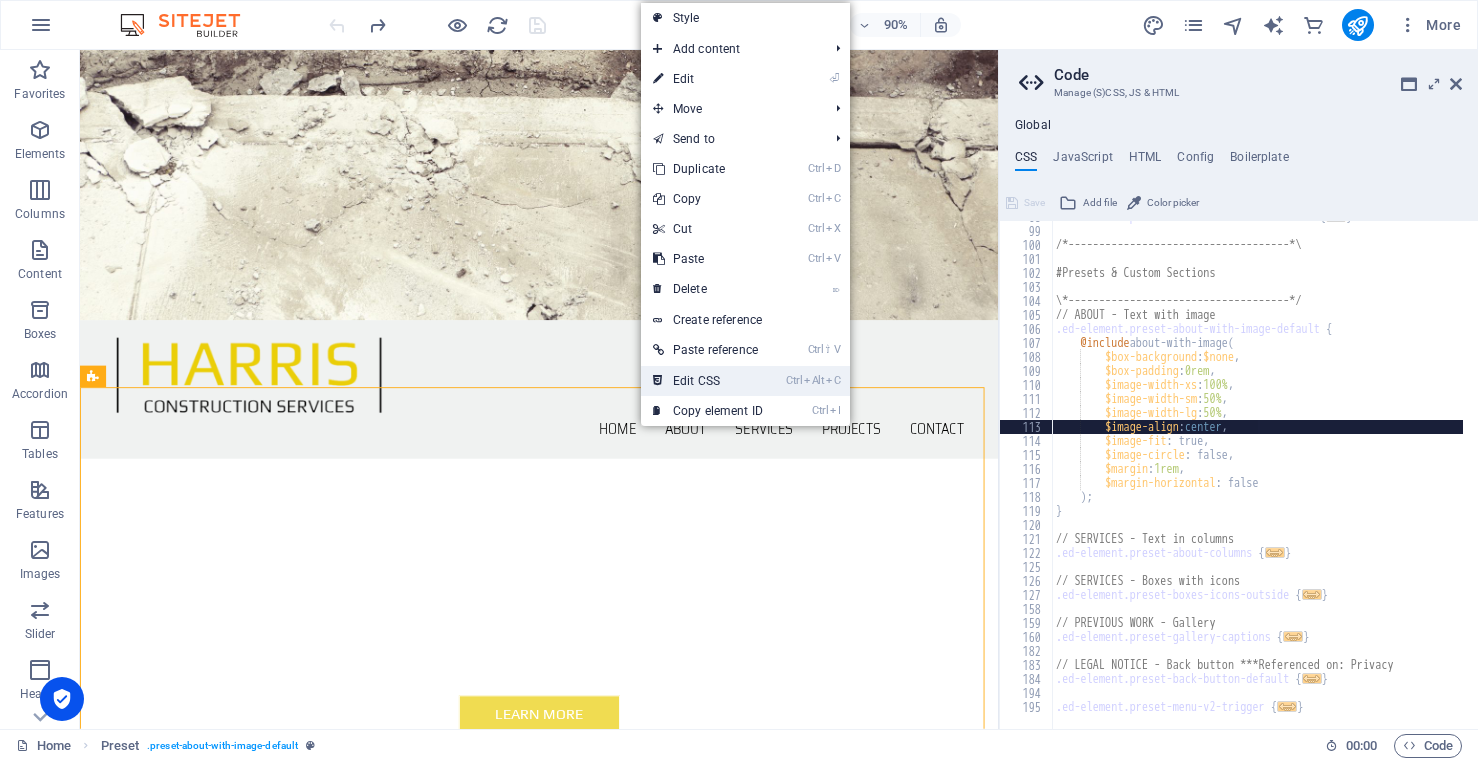 click on "Ctrl Alt C  Edit CSS" at bounding box center (708, 381) 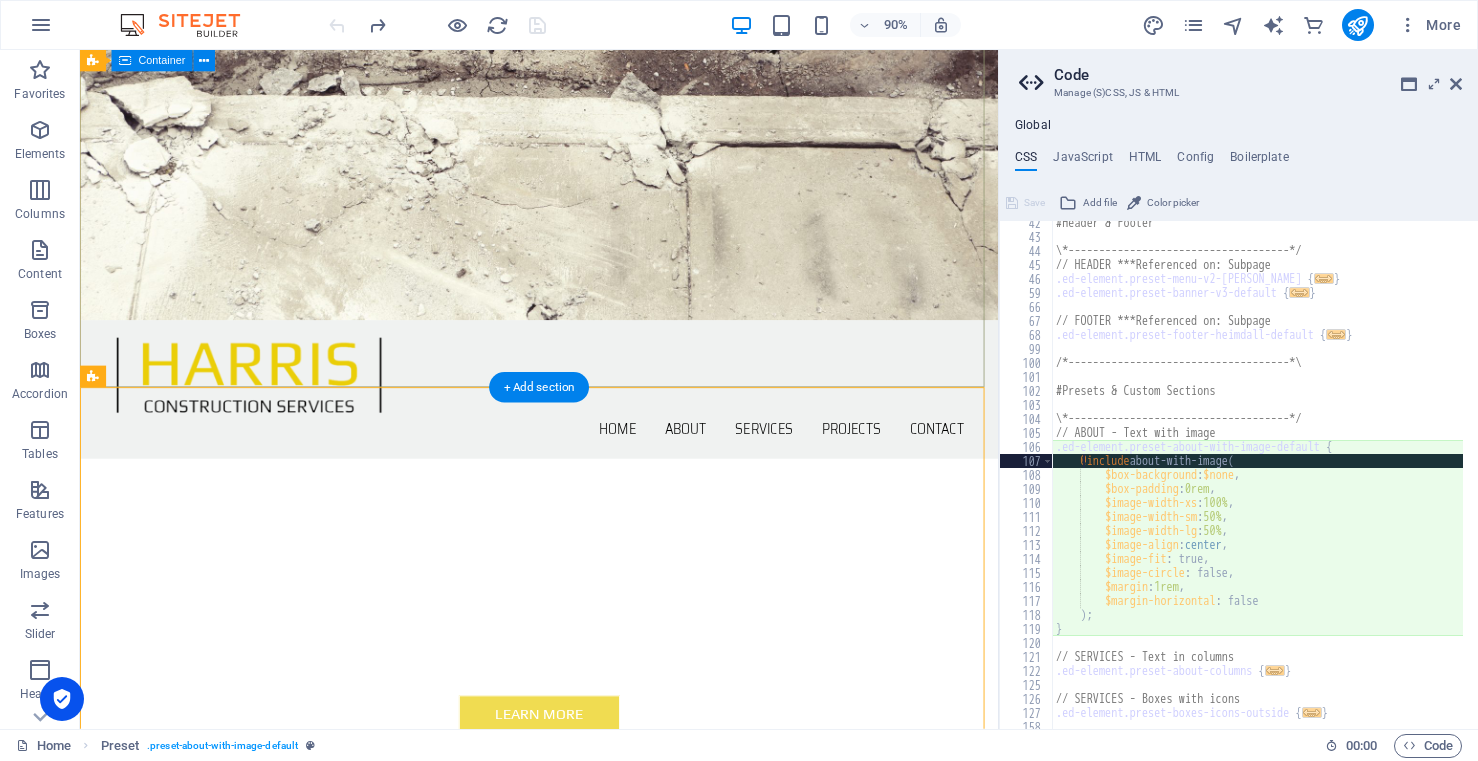 scroll, scrollTop: 580, scrollLeft: 0, axis: vertical 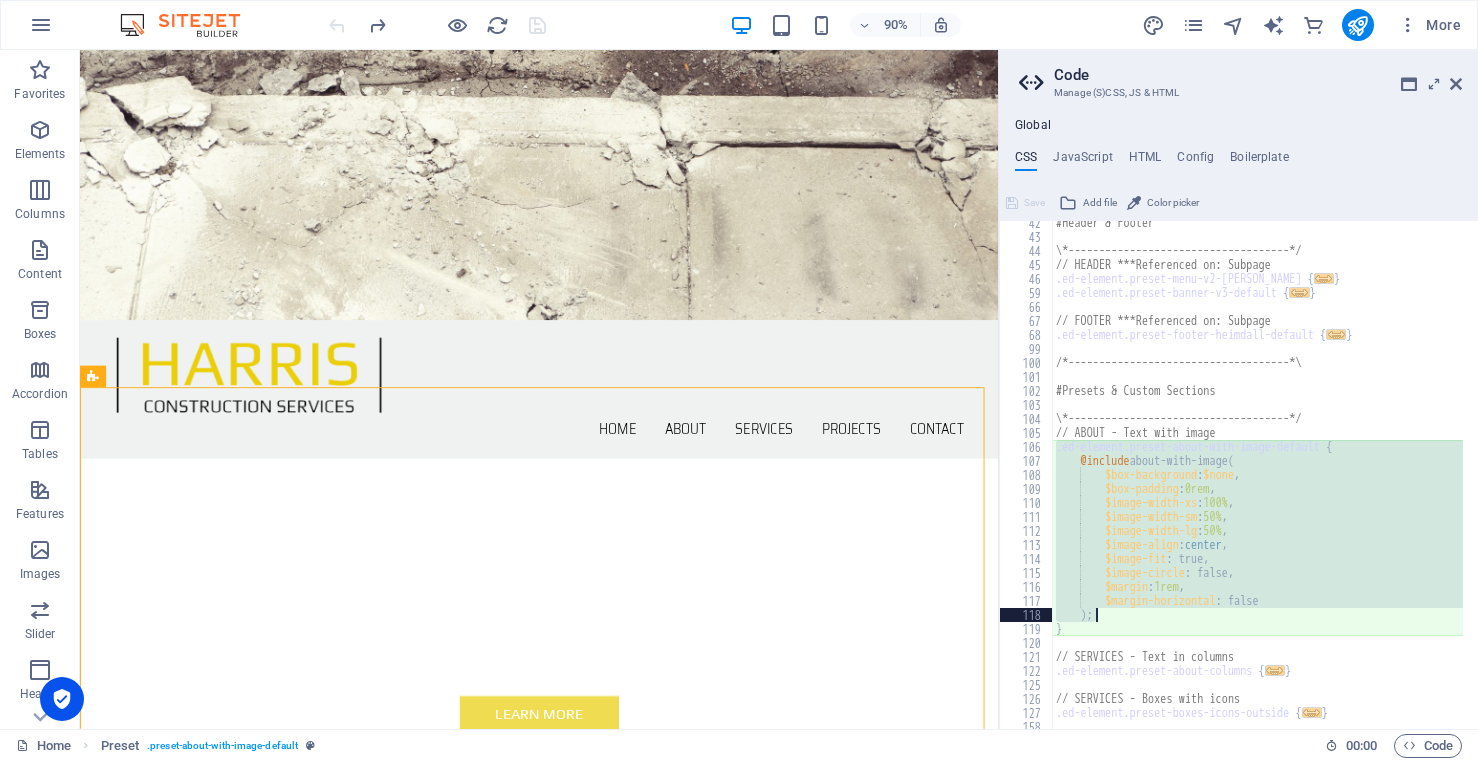 drag, startPoint x: 1056, startPoint y: 446, endPoint x: 1359, endPoint y: 618, distance: 348.41498 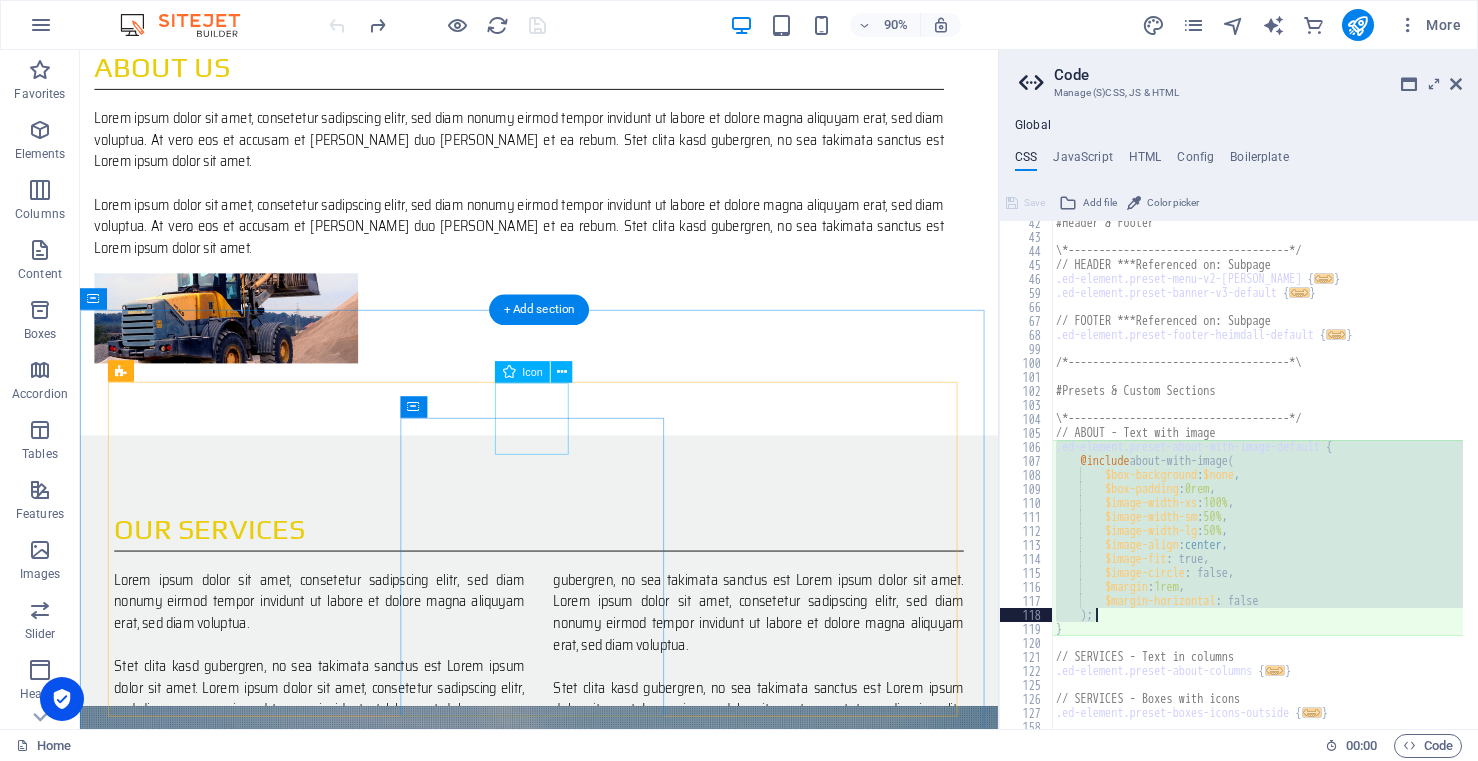 scroll, scrollTop: 1379, scrollLeft: 0, axis: vertical 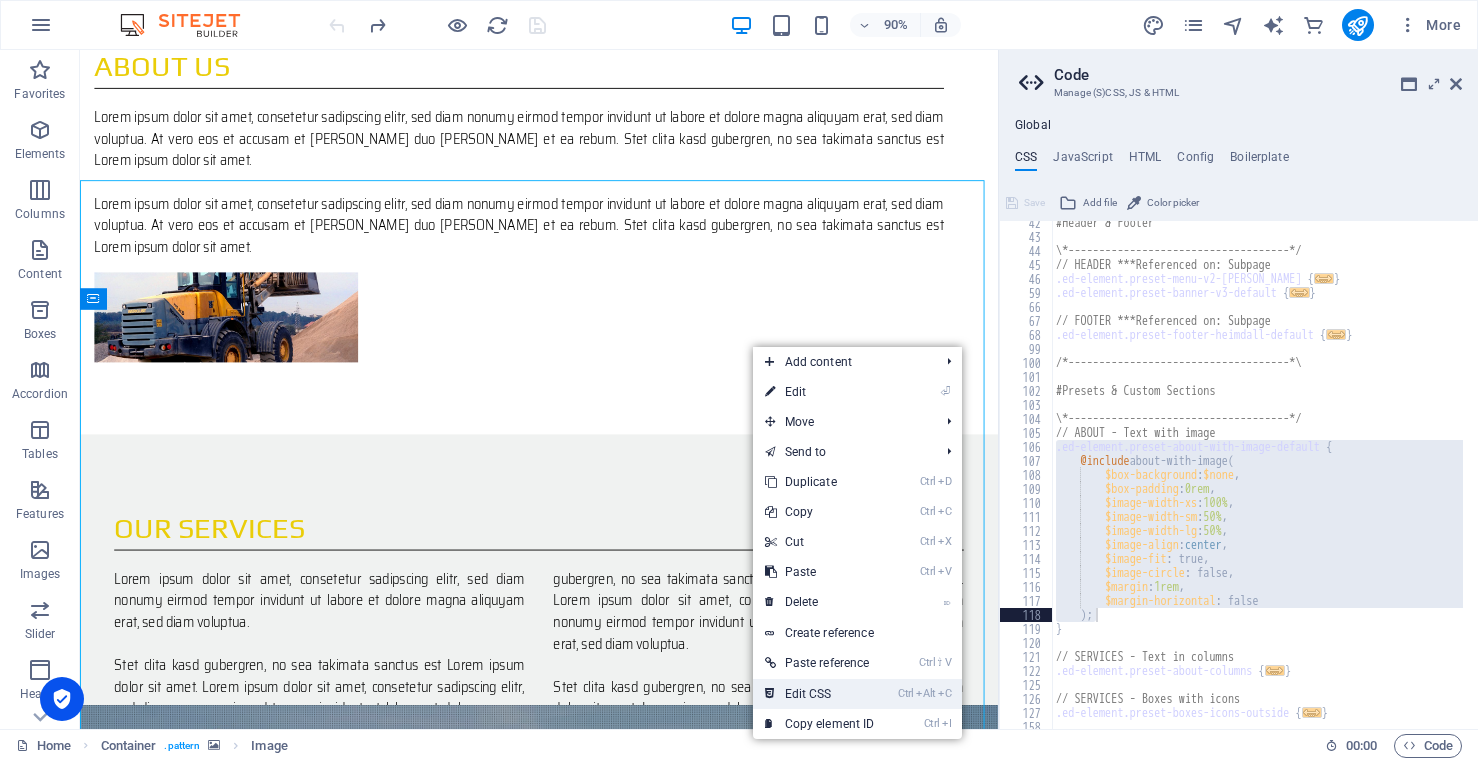 click on "Ctrl Alt C  Edit CSS" at bounding box center (820, 694) 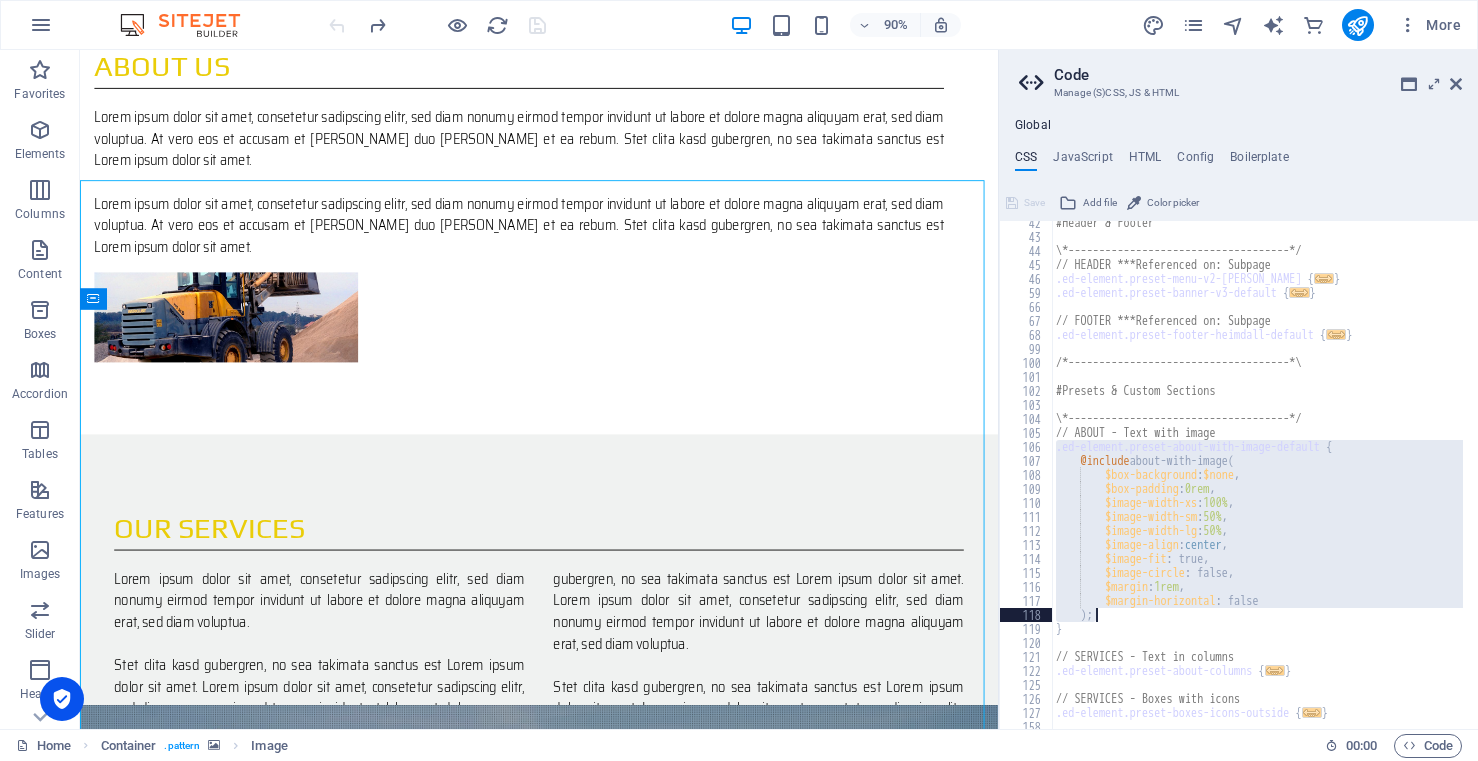 click on "#Header & Footer \*------------------------------------*/ // HEADER ***Referenced on: Subpage .ed-element.preset-menu-v2-[PERSON_NAME]   { ... } .ed-element.preset-banner-v3-default   { ... } // FOOTER ***Referenced on: Subpage .ed-element.preset-footer-heimdall-default   { ... } /*------------------------------------*\     #Presets & Custom Sections \*------------------------------------*/ // ABOUT - Text with image .ed-element.preset-about-with-image-default   {      @include  about-with-image (           $box-background :  $none ,            $box-padding :  0rem ,            $image-width-xs :  100% ,            $image-width-sm :  50% ,            $image-width-lg :  50% ,            $image-align :  center ,            $image-fit : true,            $image-circle : false,            $margin :  1rem ,            $margin-horizontal : false      ) ; } // SERVICES - Text in columns .ed-element.preset-about-columns   { ... } // SERVICES - Boxes with icons .ed-element.preset-boxes-icons-outside   { ... }" at bounding box center [1257, 475] 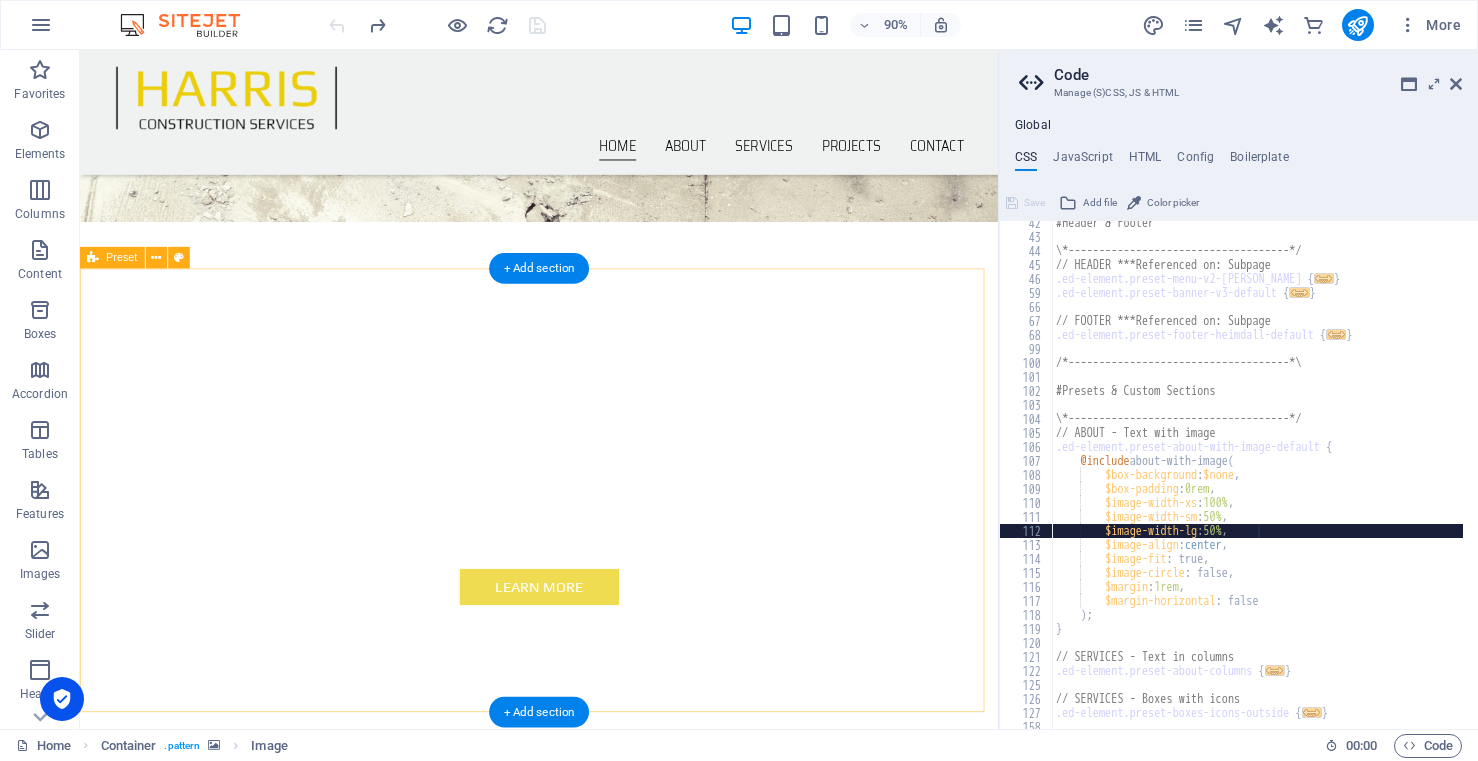 scroll, scrollTop: 479, scrollLeft: 0, axis: vertical 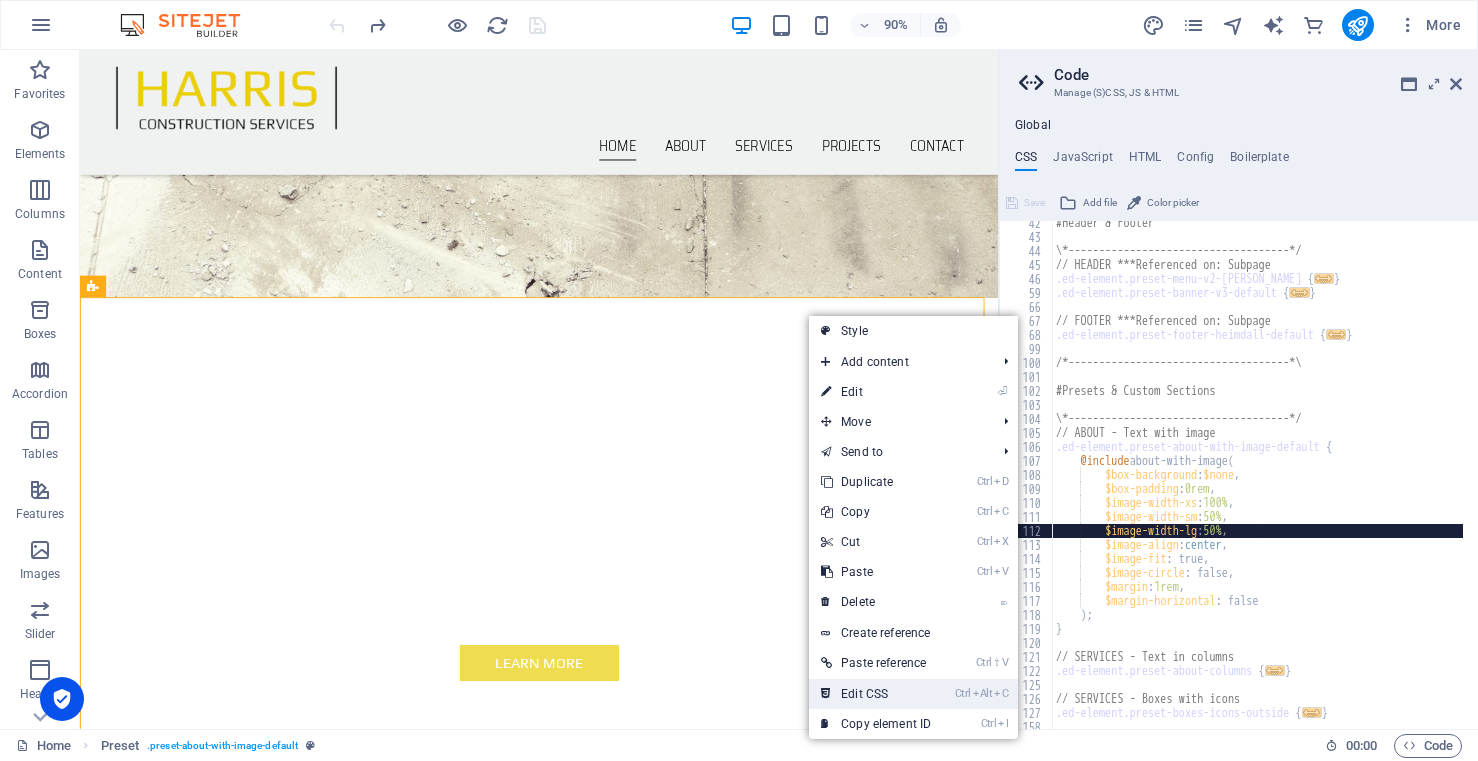 click on "Ctrl Alt C  Edit CSS" at bounding box center (876, 694) 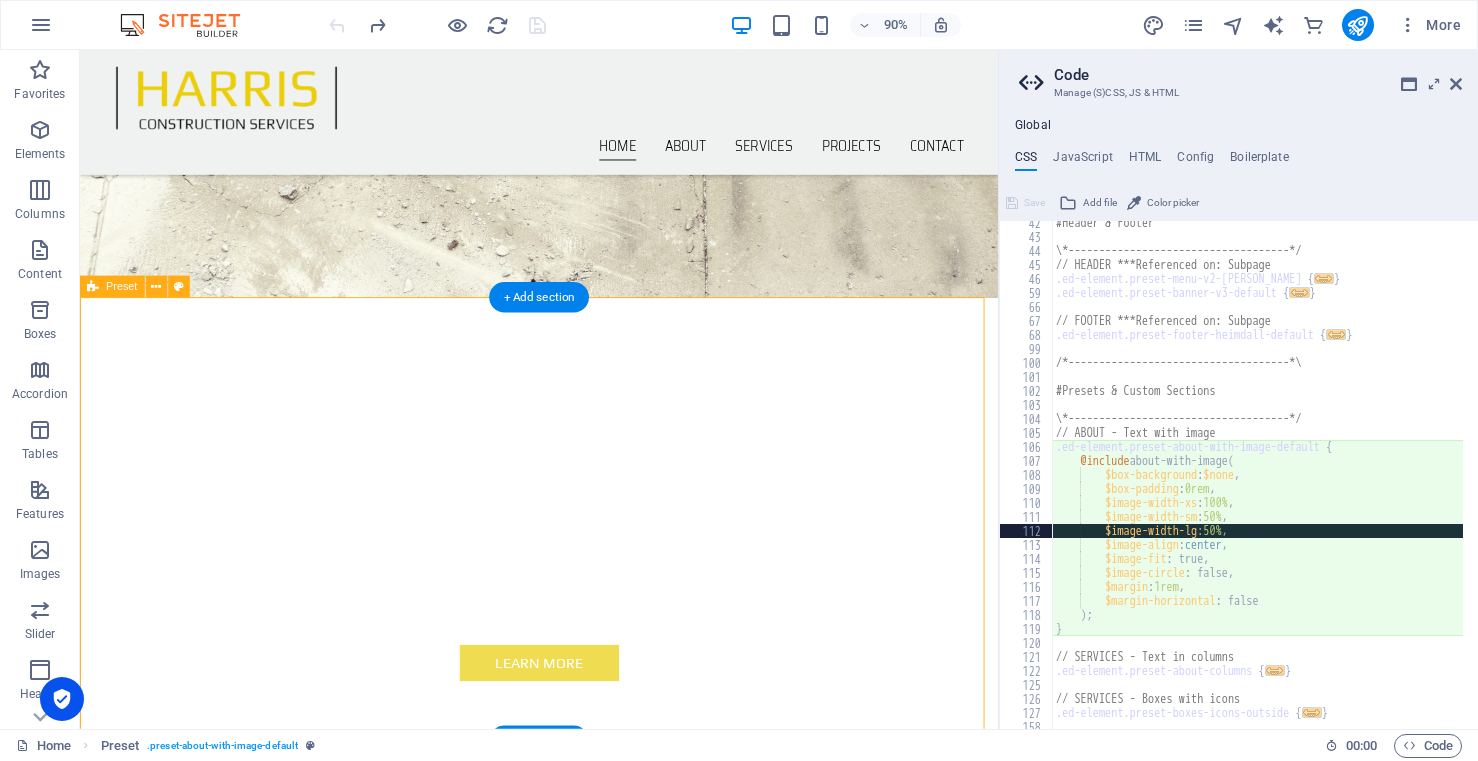 type on "@include about-with-image(" 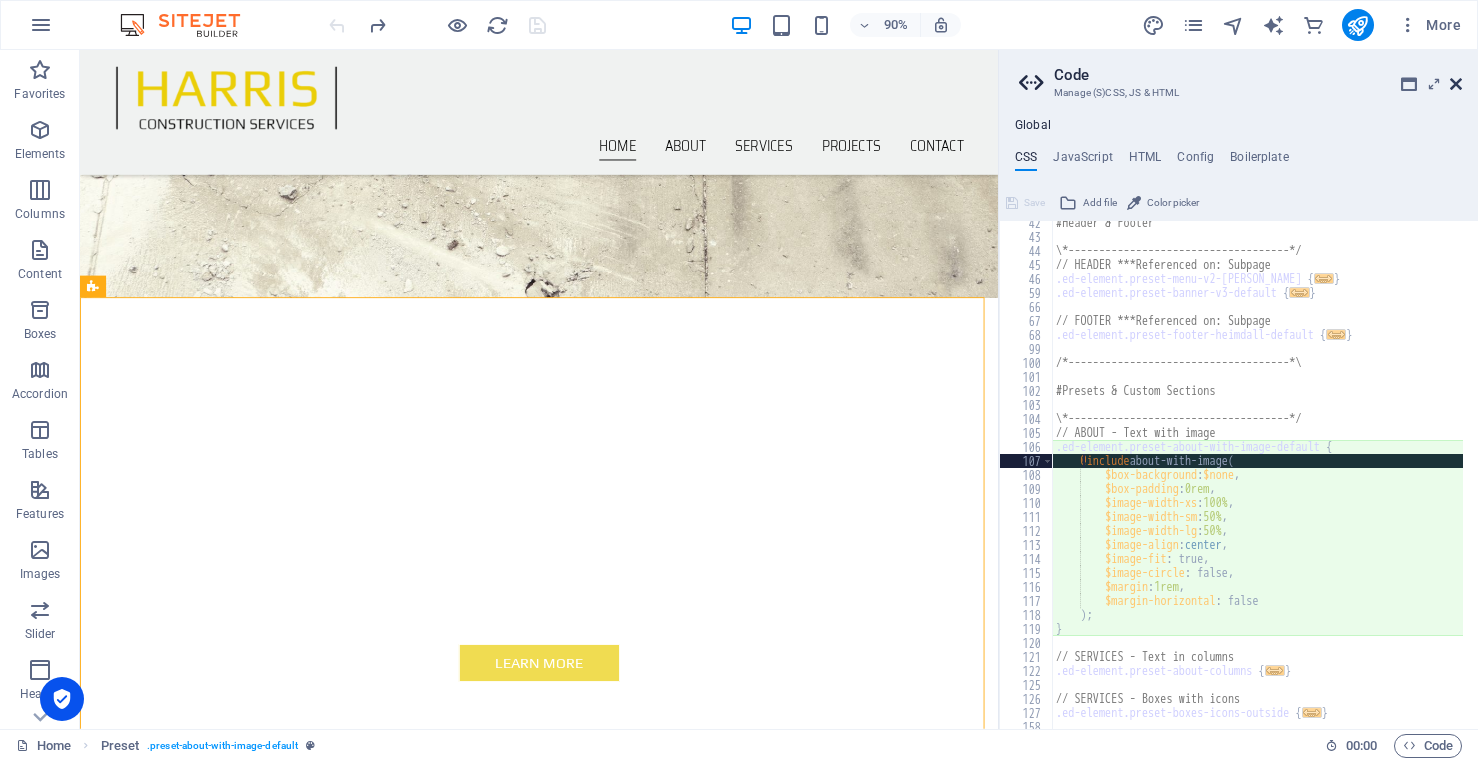 click at bounding box center [1456, 84] 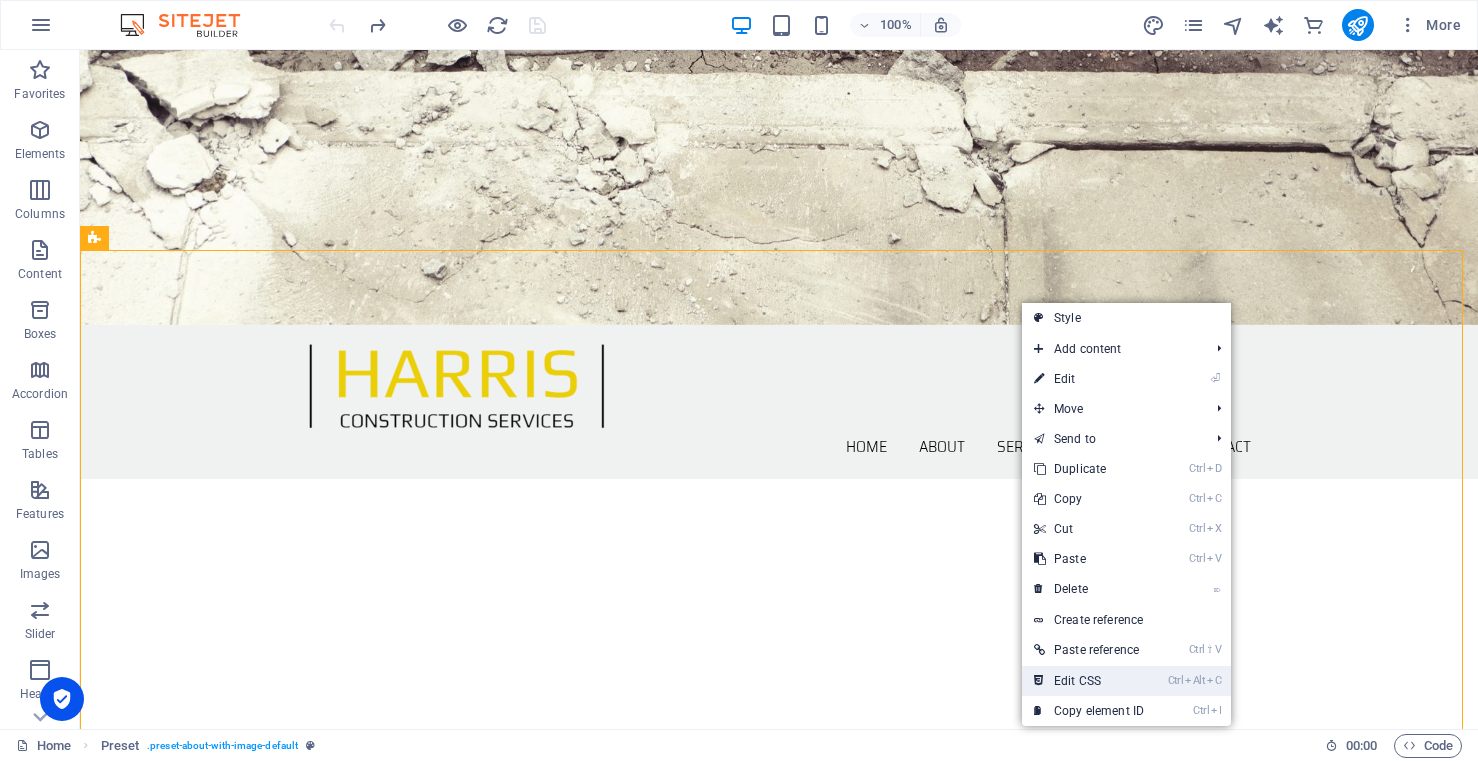 click on "Ctrl Alt C  Edit CSS" at bounding box center (1089, 681) 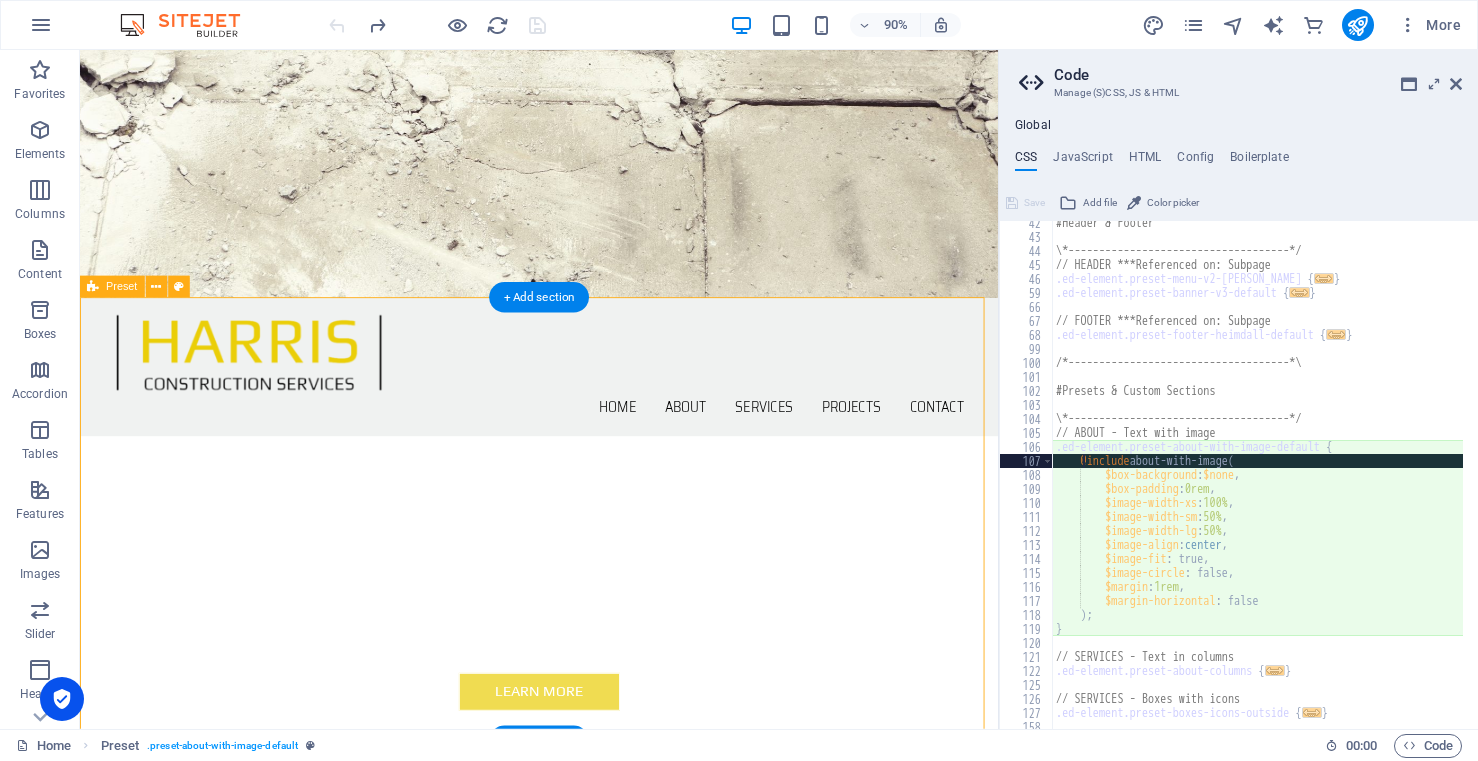 click on "ABOUT US Lorem ipsum dolor sit amet, consetetur sadipscing elitr, sed diam nonumy eirmod tempor invidunt ut labore et dolore magna aliquyam erat, sed diam voluptua. At vero eos et accusam et [PERSON_NAME] duo [PERSON_NAME] et ea rebum. Stet clita kasd gubergren, no sea takimata sanctus est Lorem ipsum dolor sit amet.  Lorem ipsum dolor sit amet, consetetur sadipscing elitr, sed diam nonumy eirmod tempor invidunt ut labore et dolore magna aliquyam erat, sed diam voluptua. At vero eos et accusam et [PERSON_NAME] duo [PERSON_NAME] et ea rebum. Stet clita kasd gubergren, no sea takimata sanctus est Lorem ipsum dolor sit amet." at bounding box center [590, 1120] 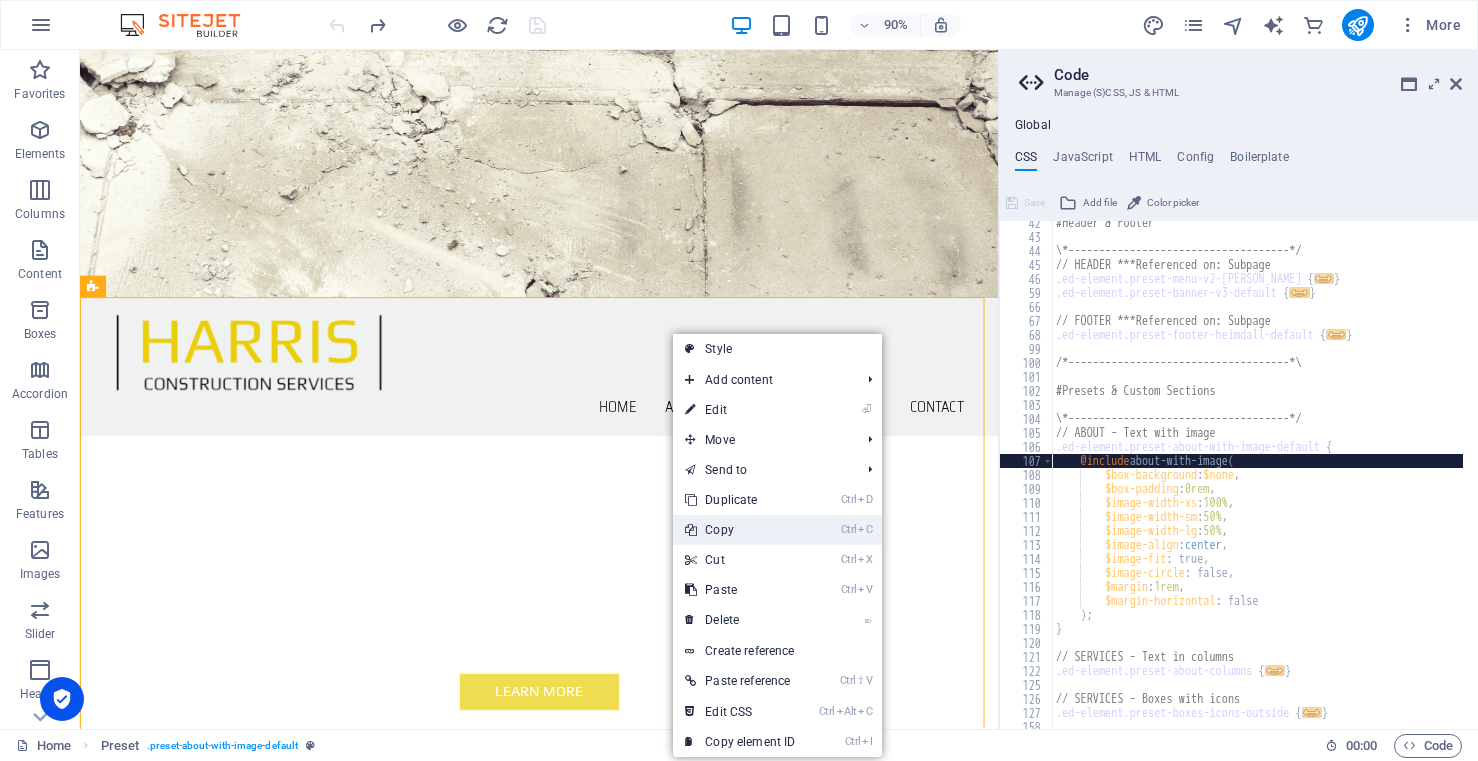 click on "Ctrl C  Copy" at bounding box center (740, 530) 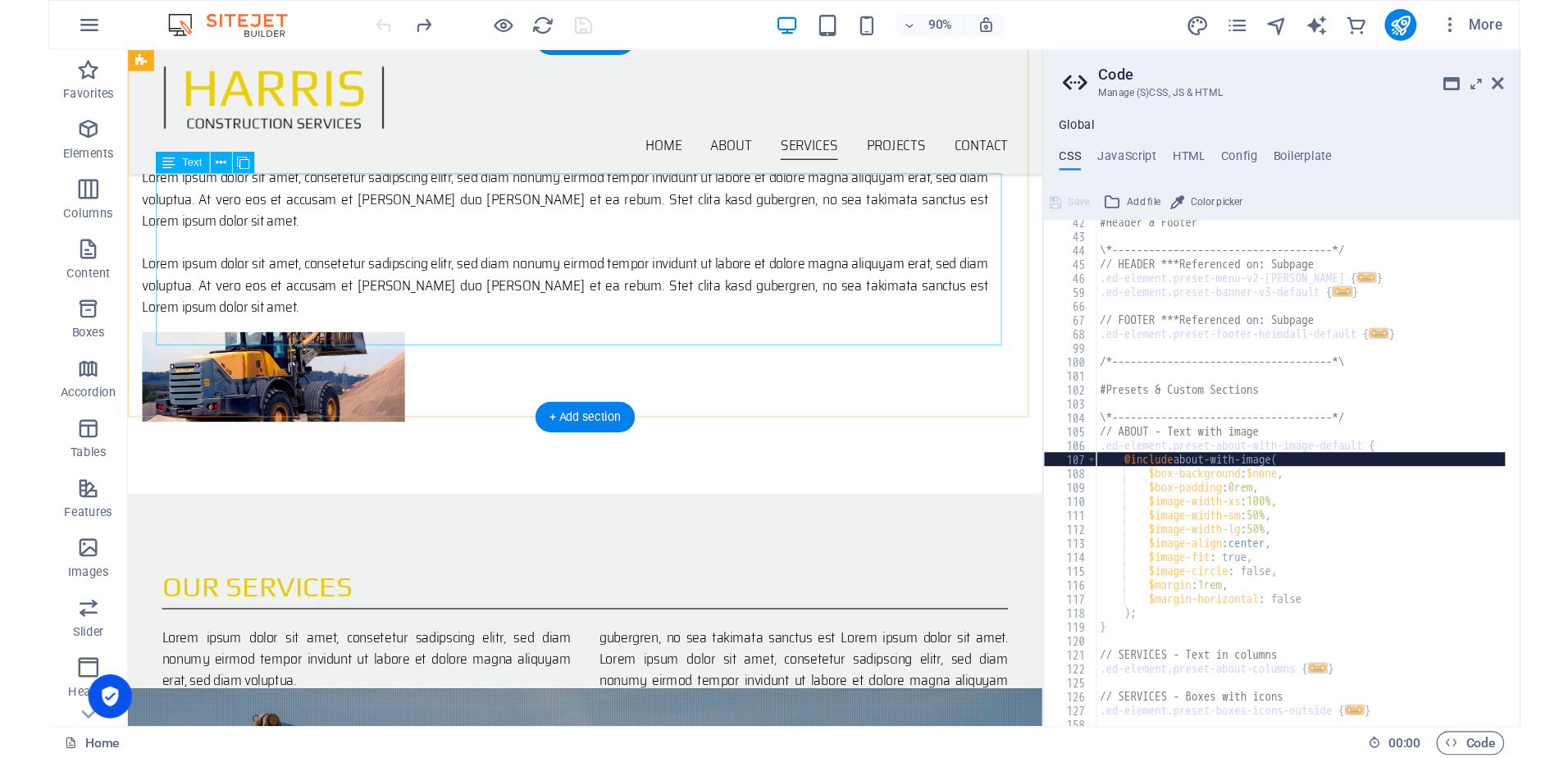 scroll, scrollTop: 885, scrollLeft: 0, axis: vertical 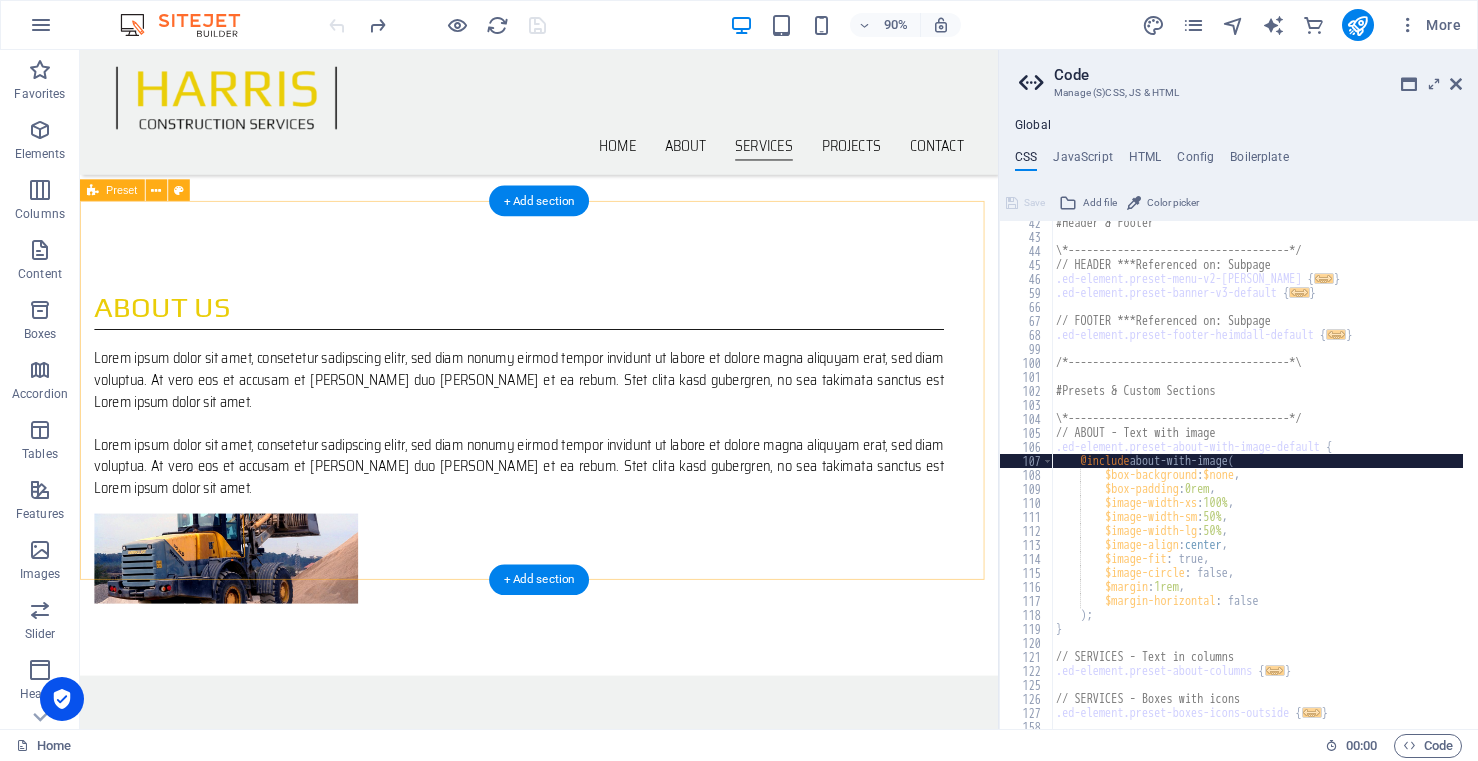 click on "Our Services Lorem ipsum dolor sit amet, consetetur sadipscing elitr, sed diam nonumy eirmod tempor invidunt ut labore et dolore magna aliquyam erat, sed diam voluptua. Stet clita kasd gubergren, no sea takimata sanctus est Lorem ipsum dolor sit amet. Lorem ipsum dolor sit amet, consetetur sadipscing elitr, sed diam nonumy eirmod tempor invidunt ut labore et dolore magna aliquyam erat, sed diam voluptua. At vero eos et accusam et [PERSON_NAME] duo [PERSON_NAME] et ea rebum. Stet clita kasd gubergren, no sea takimata sanctus est Lorem ipsum dolor sit amet. Lorem ipsum dolor sit amet, consetetur sadipscing elitr, sed diam nonumy eirmod tempor invidunt ut labore et dolore magna aliquyam erat, sed diam voluptua. Stet clita kasd gubergren, no sea takimata sanctus est Lorem ipsum dolor sit amet. Lorem ipsum dolor sit amet, consetetur sadipscing elitr, sed diam nonumy eirmod tempor invidunt ut labore et dolore magna." at bounding box center [590, 967] 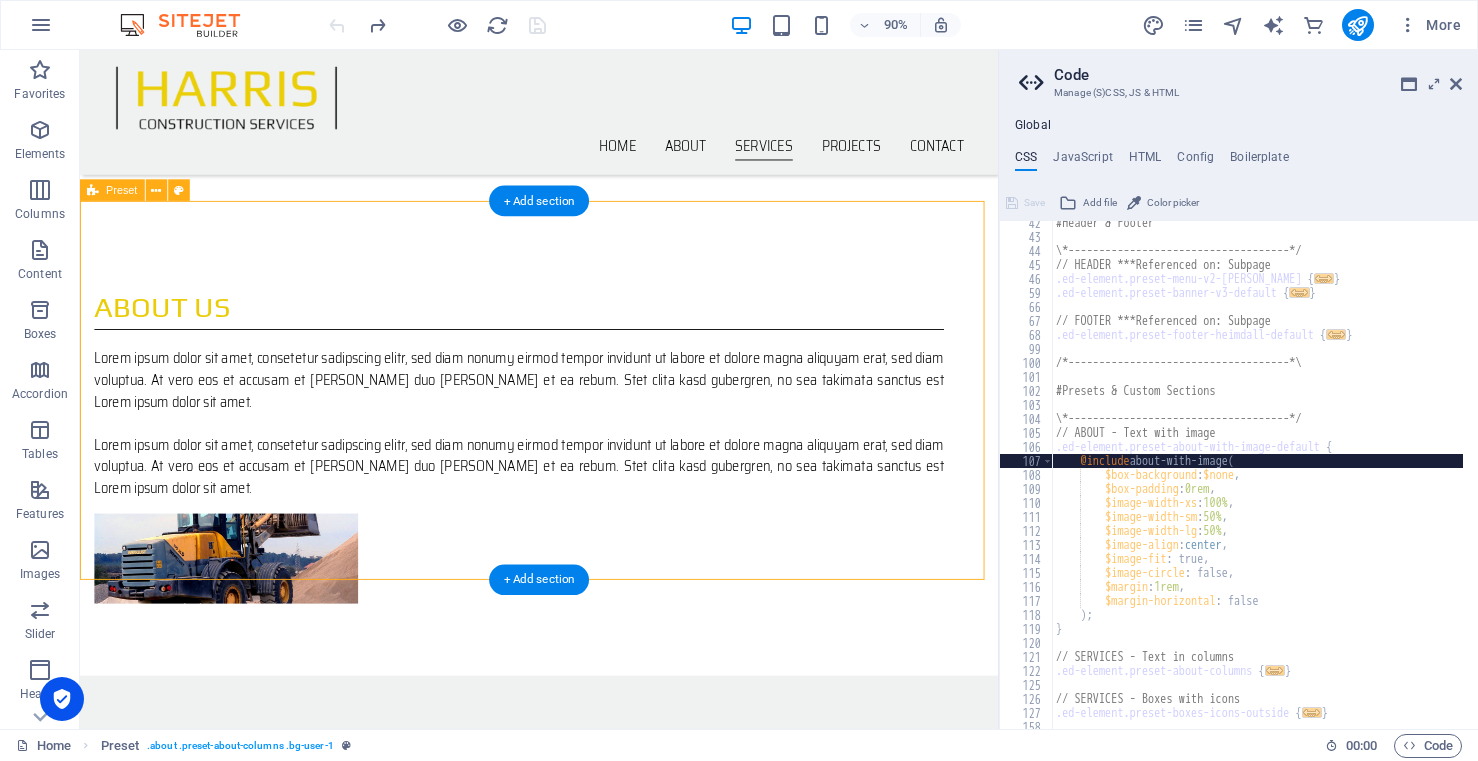 click on "Our Services Lorem ipsum dolor sit amet, consetetur sadipscing elitr, sed diam nonumy eirmod tempor invidunt ut labore et dolore magna aliquyam erat, sed diam voluptua. Stet clita kasd gubergren, no sea takimata sanctus est Lorem ipsum dolor sit amet. Lorem ipsum dolor sit amet, consetetur sadipscing elitr, sed diam nonumy eirmod tempor invidunt ut labore et dolore magna aliquyam erat, sed diam voluptua. At vero eos et accusam et [PERSON_NAME] duo [PERSON_NAME] et ea rebum. Stet clita kasd gubergren, no sea takimata sanctus est Lorem ipsum dolor sit amet. Lorem ipsum dolor sit amet, consetetur sadipscing elitr, sed diam nonumy eirmod tempor invidunt ut labore et dolore magna aliquyam erat, sed diam voluptua. Stet clita kasd gubergren, no sea takimata sanctus est Lorem ipsum dolor sit amet. Lorem ipsum dolor sit amet, consetetur sadipscing elitr, sed diam nonumy eirmod tempor invidunt ut labore et dolore magna." at bounding box center [590, 967] 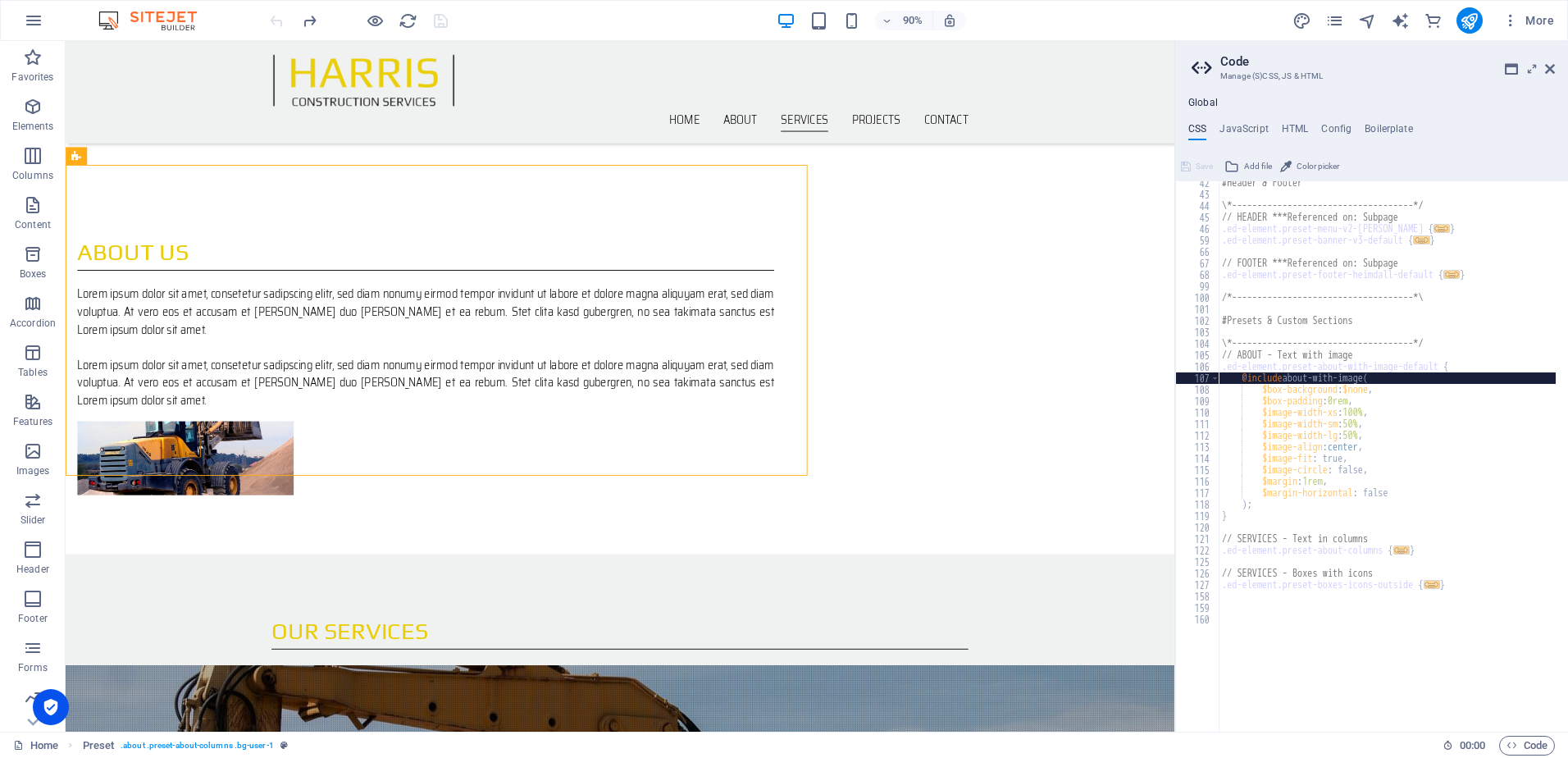 scroll, scrollTop: 438, scrollLeft: 0, axis: vertical 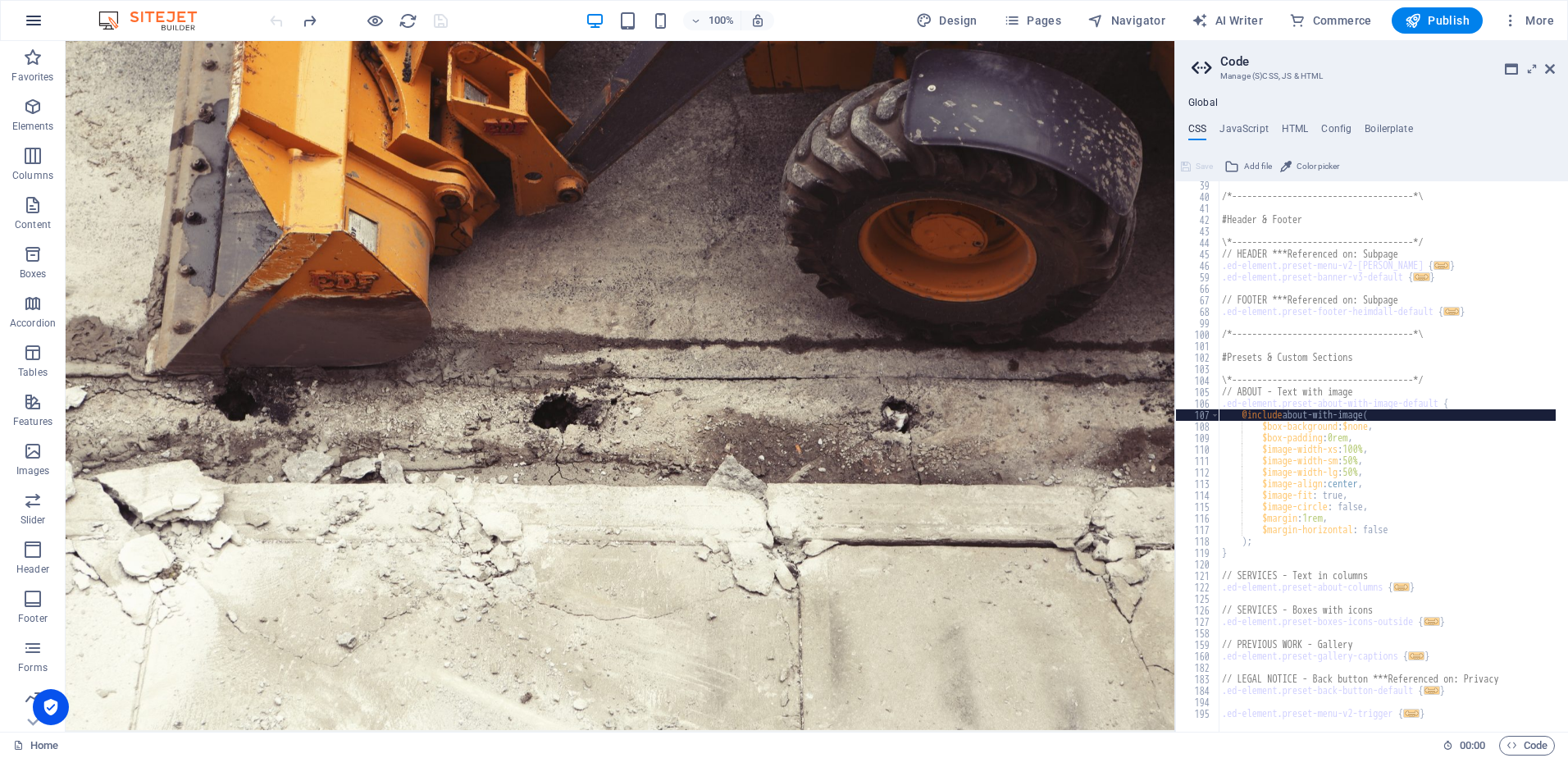 click at bounding box center [34, 21] 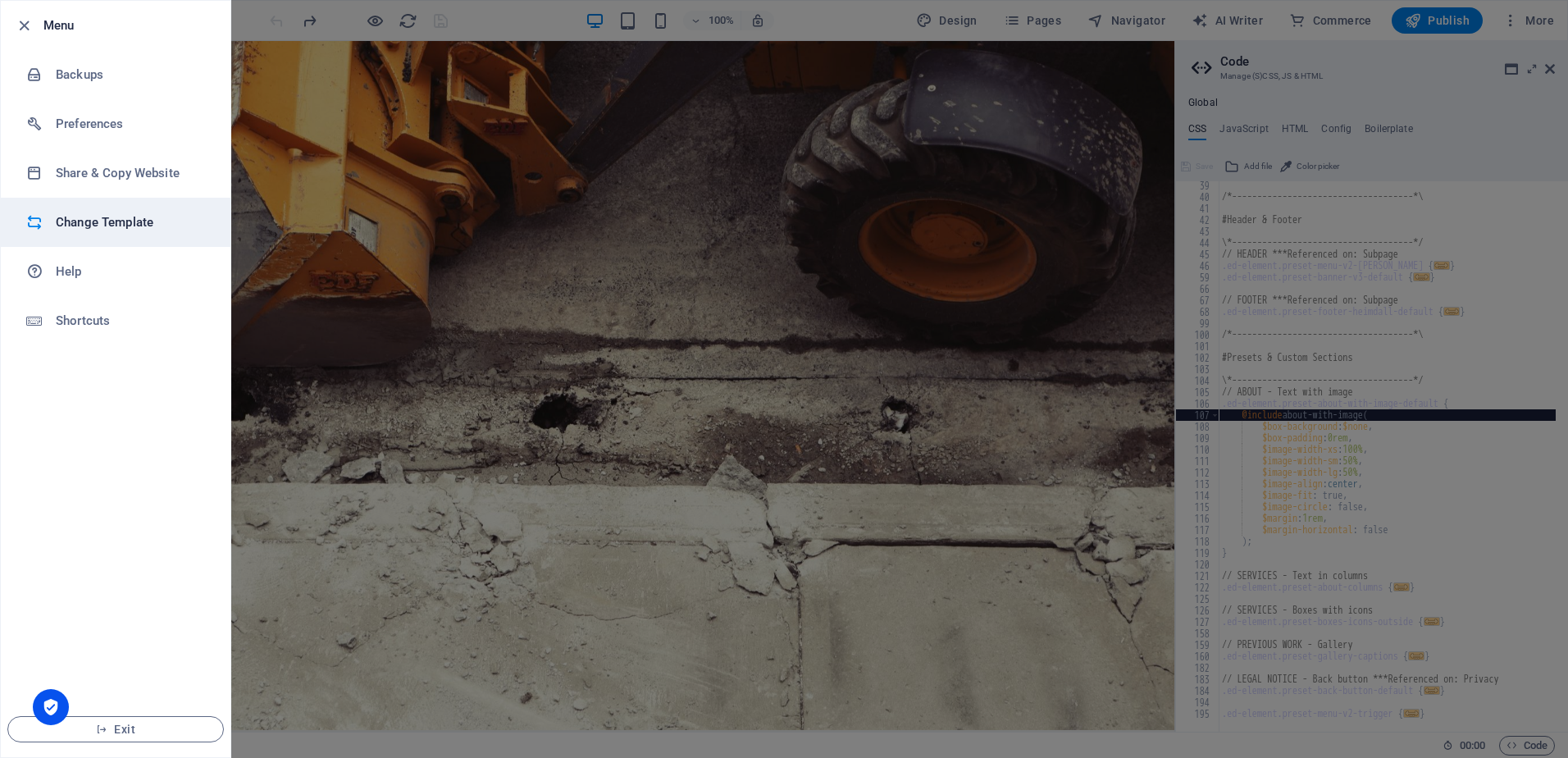 click on "Change Template" at bounding box center (131, 222) 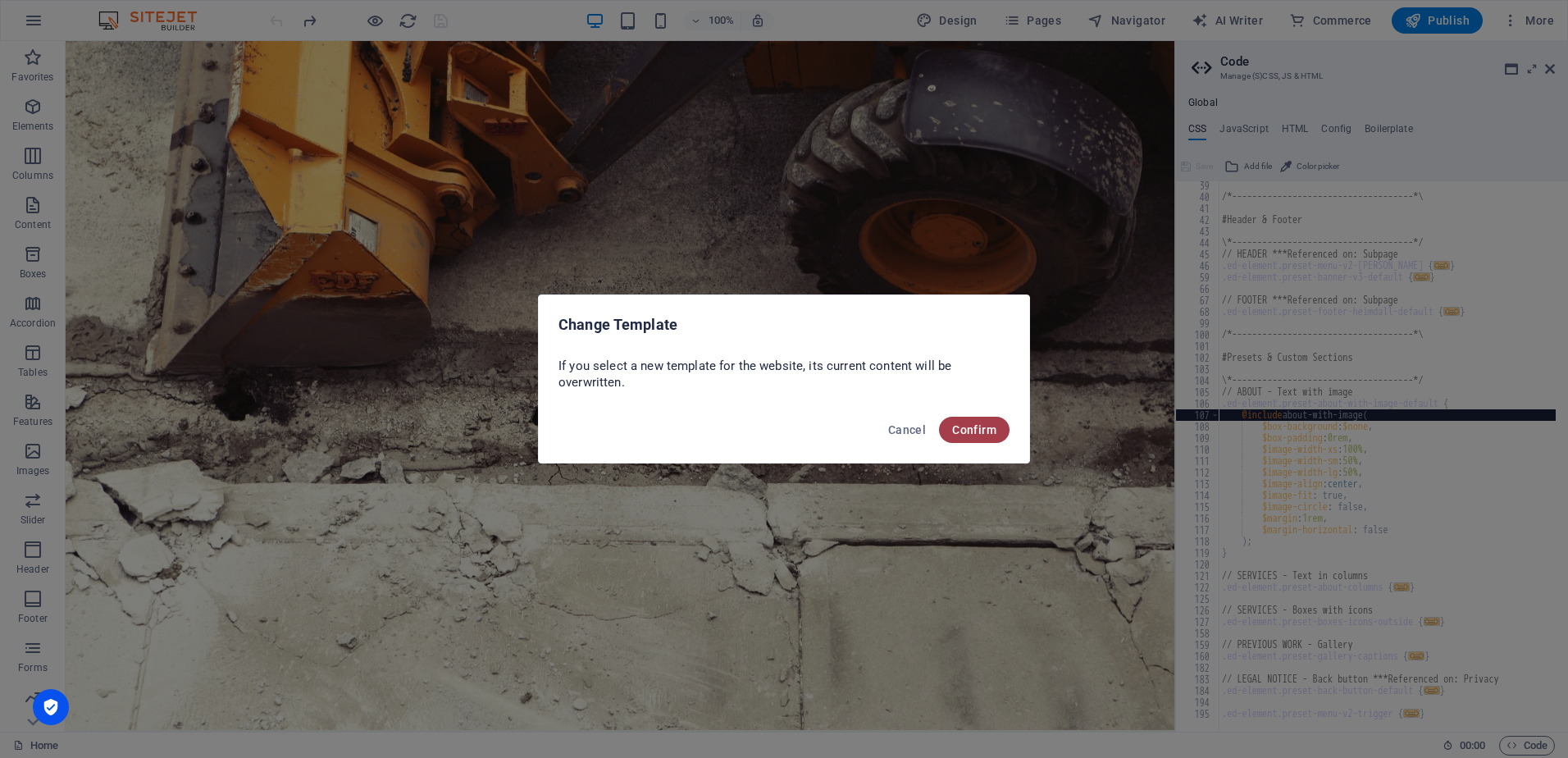 click on "Confirm" at bounding box center [974, 430] 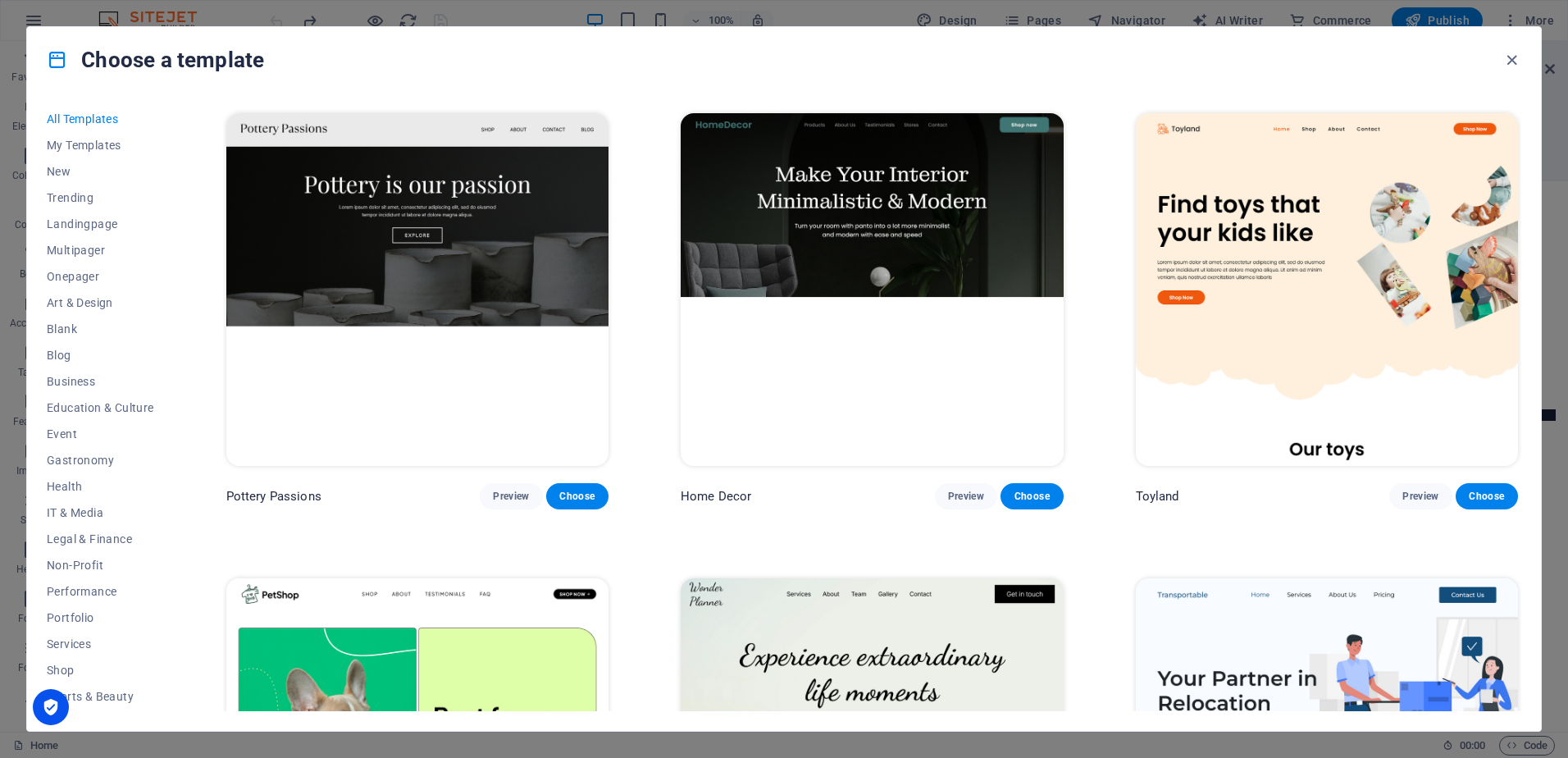 scroll, scrollTop: 492, scrollLeft: 0, axis: vertical 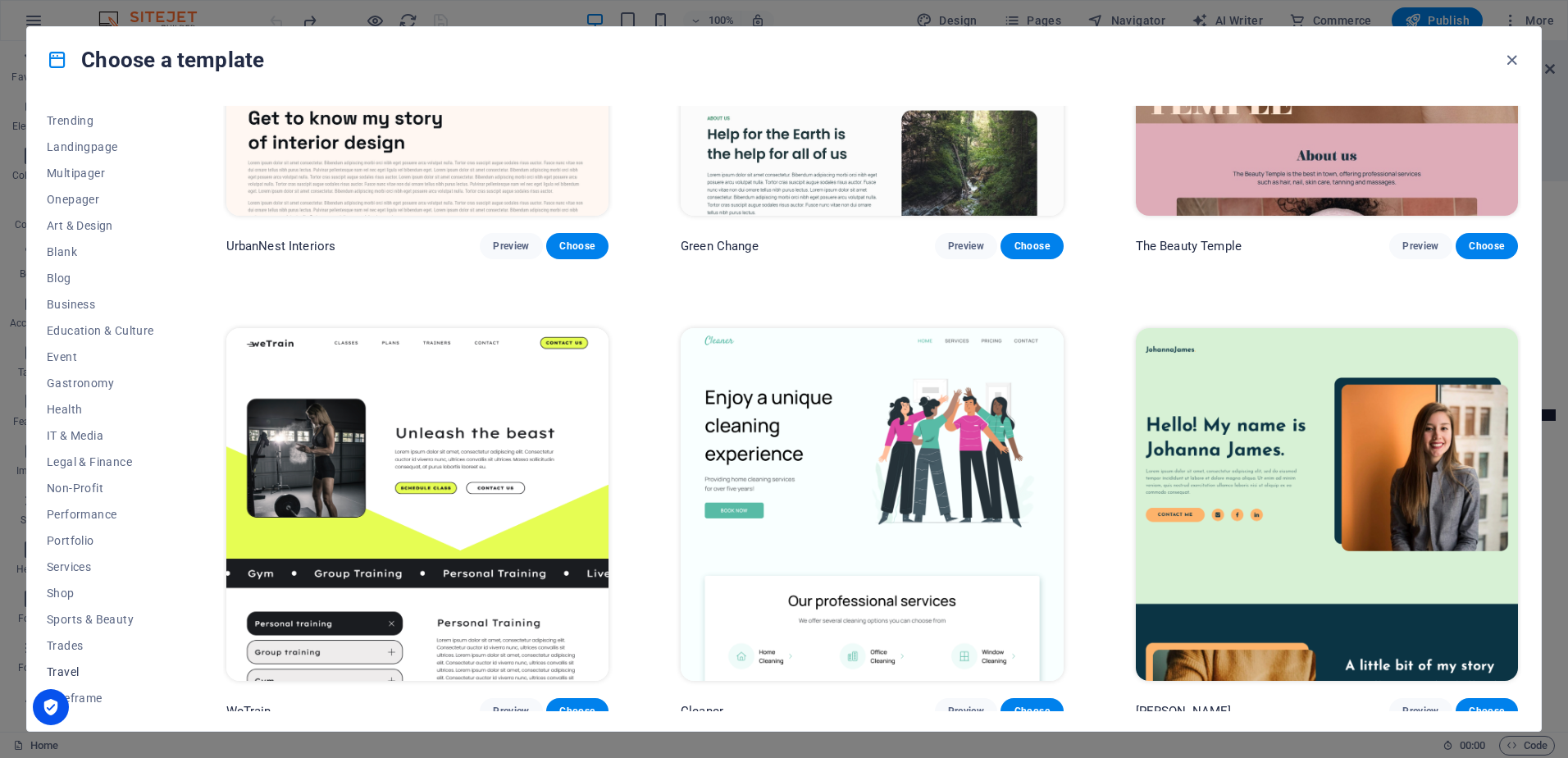 click on "Travel" at bounding box center [100, 672] 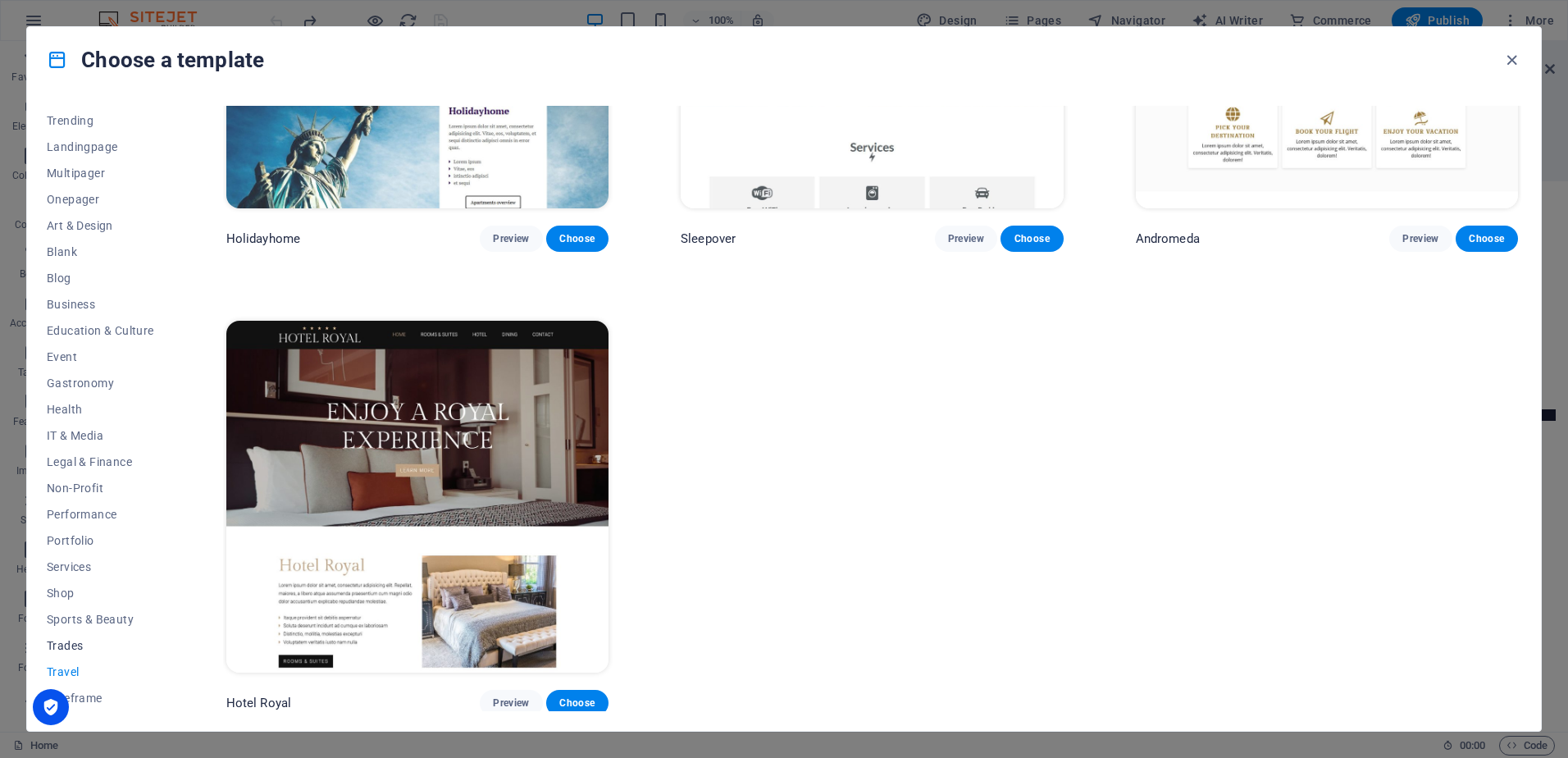 click on "Trades" at bounding box center (100, 646) 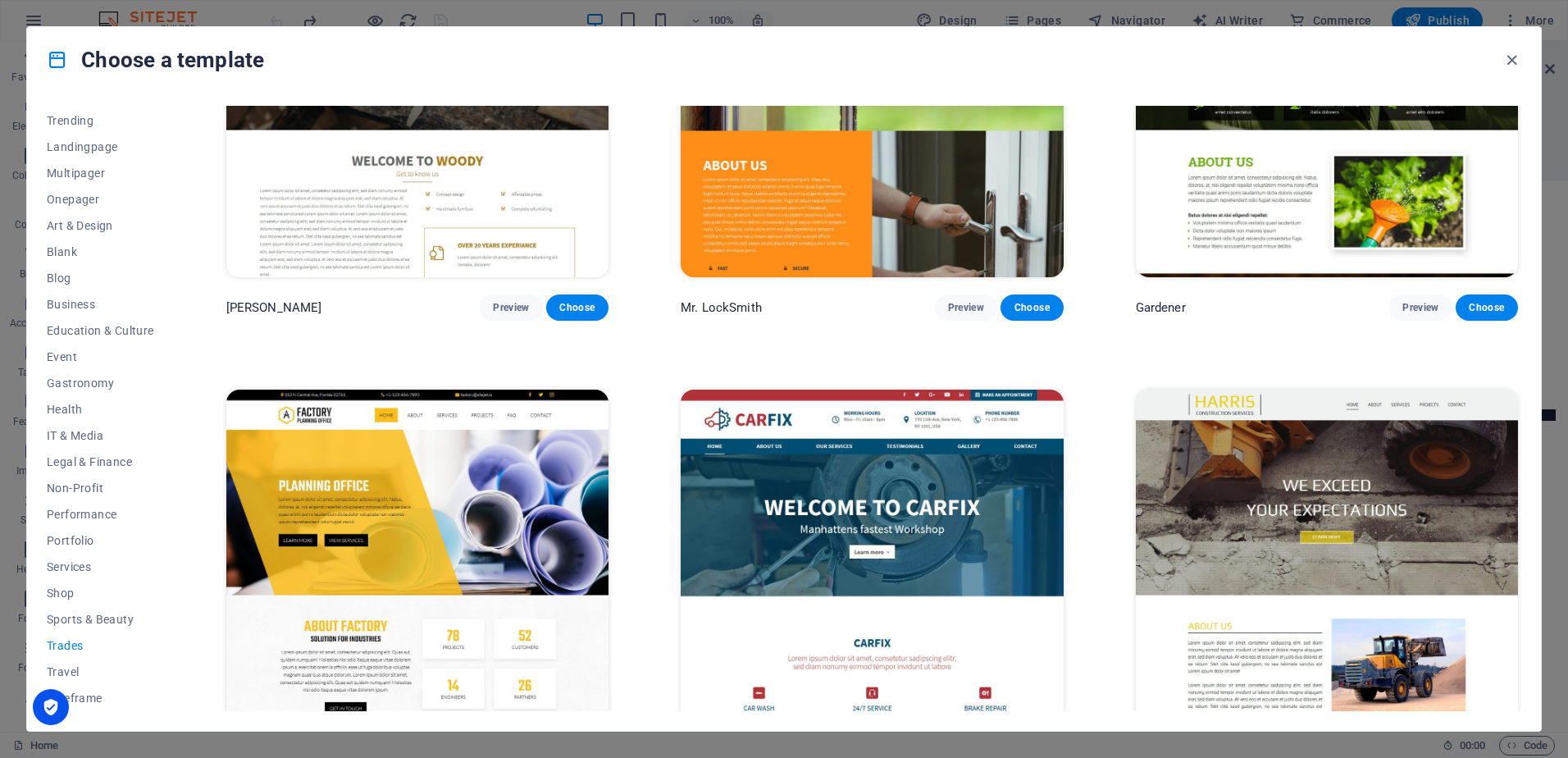 scroll, scrollTop: 719, scrollLeft: 0, axis: vertical 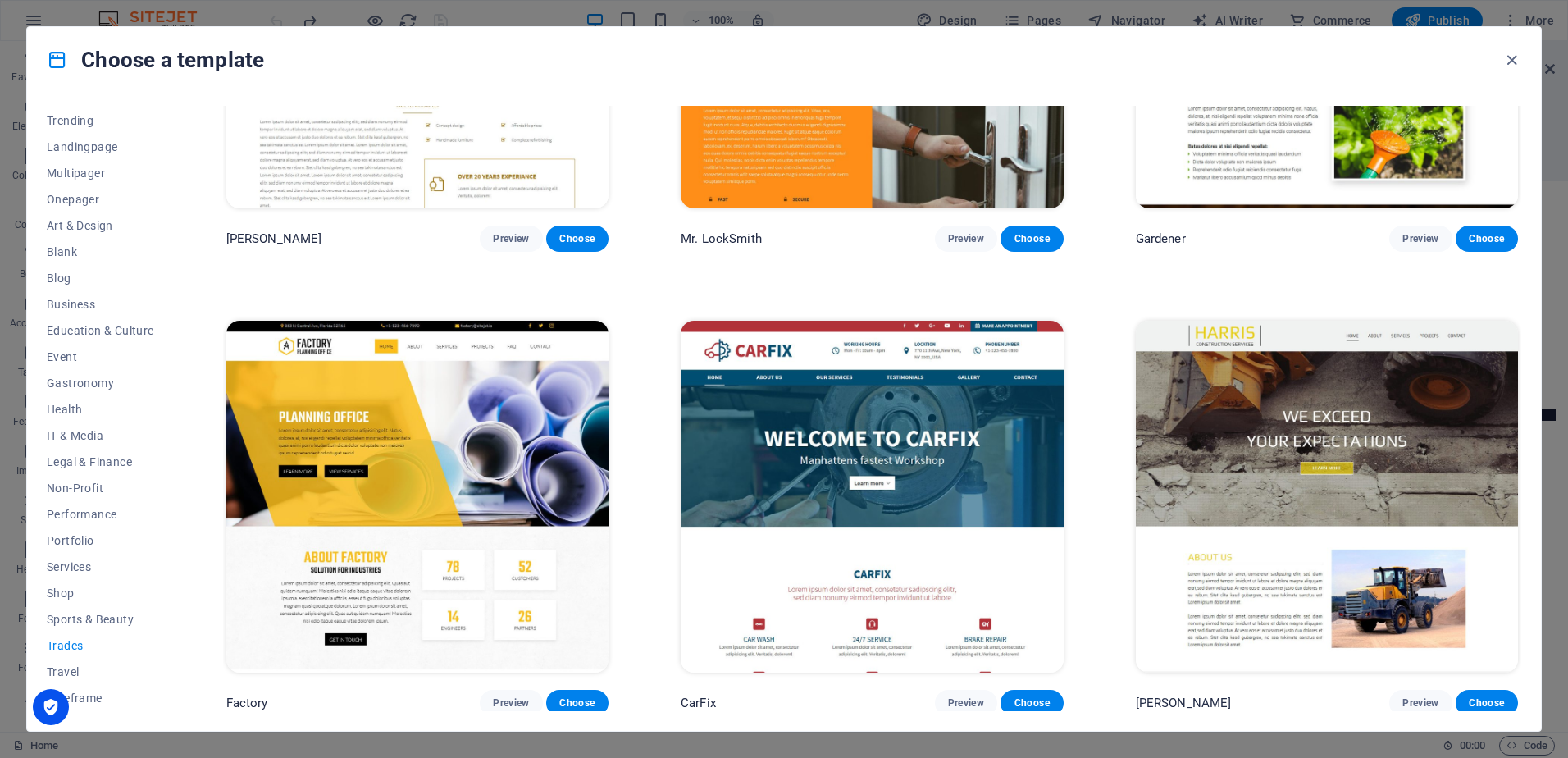 click at bounding box center [1327, 497] 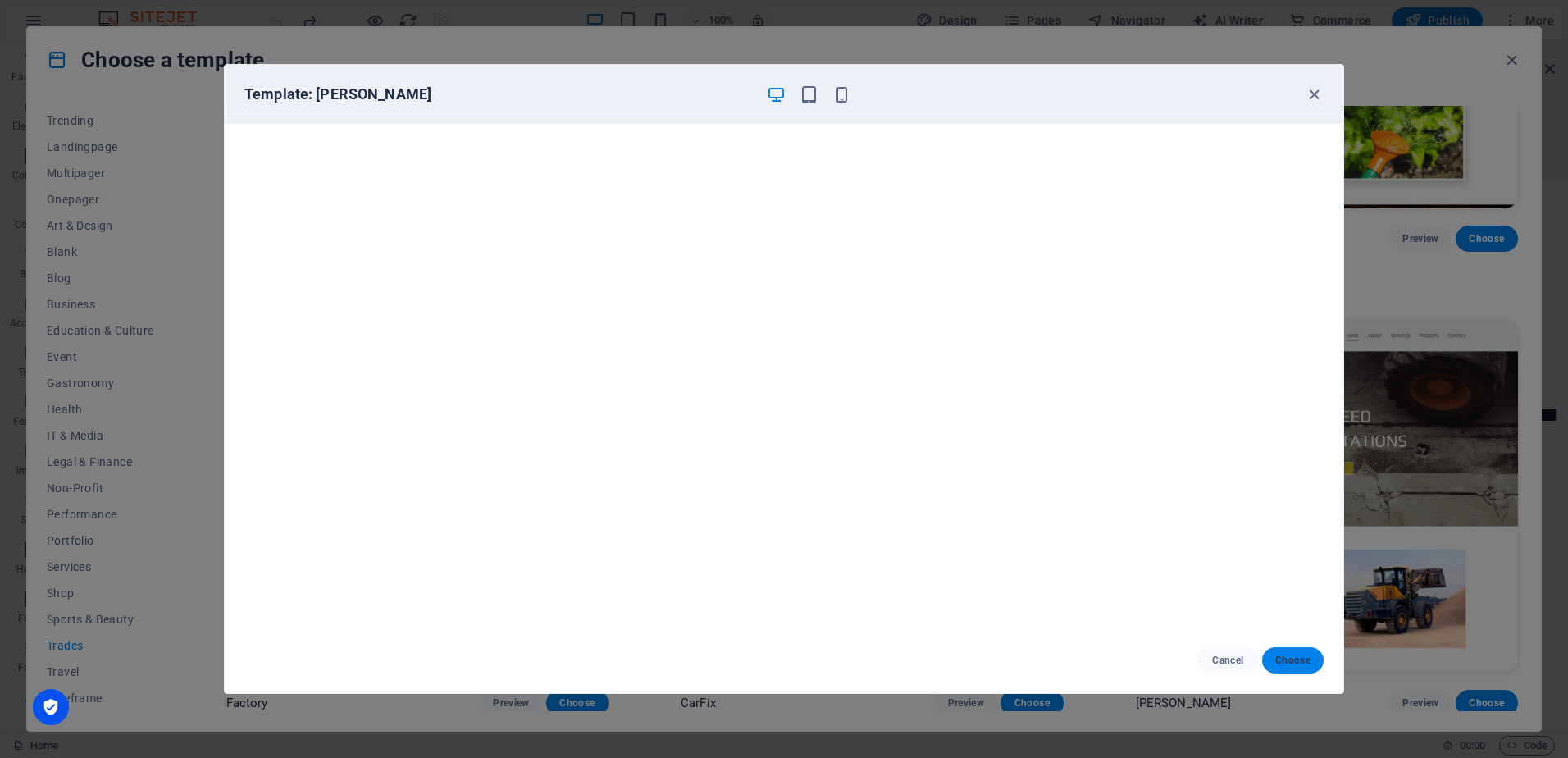 click on "Choose" at bounding box center (1292, 660) 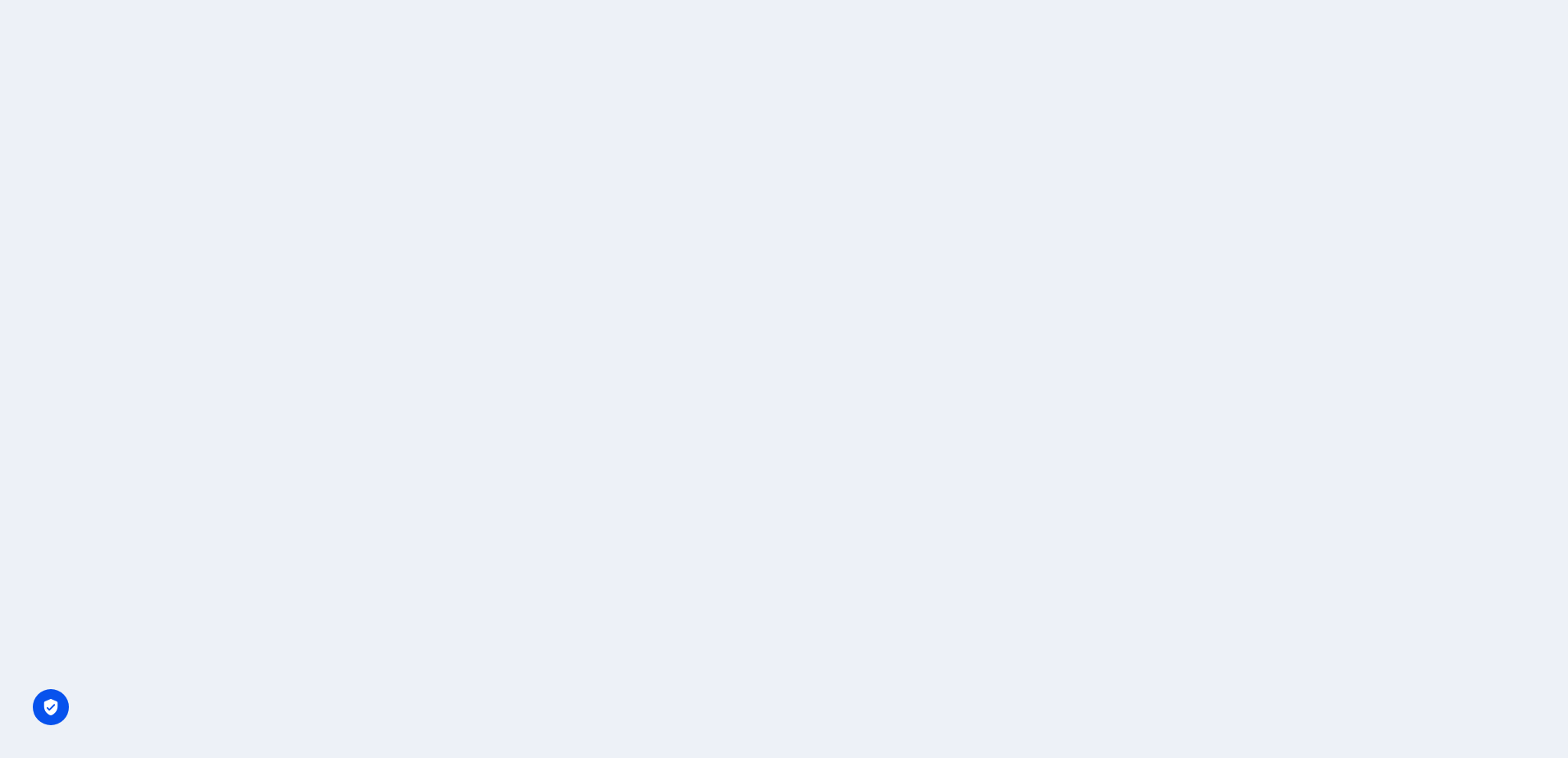 click at bounding box center [784, 379] 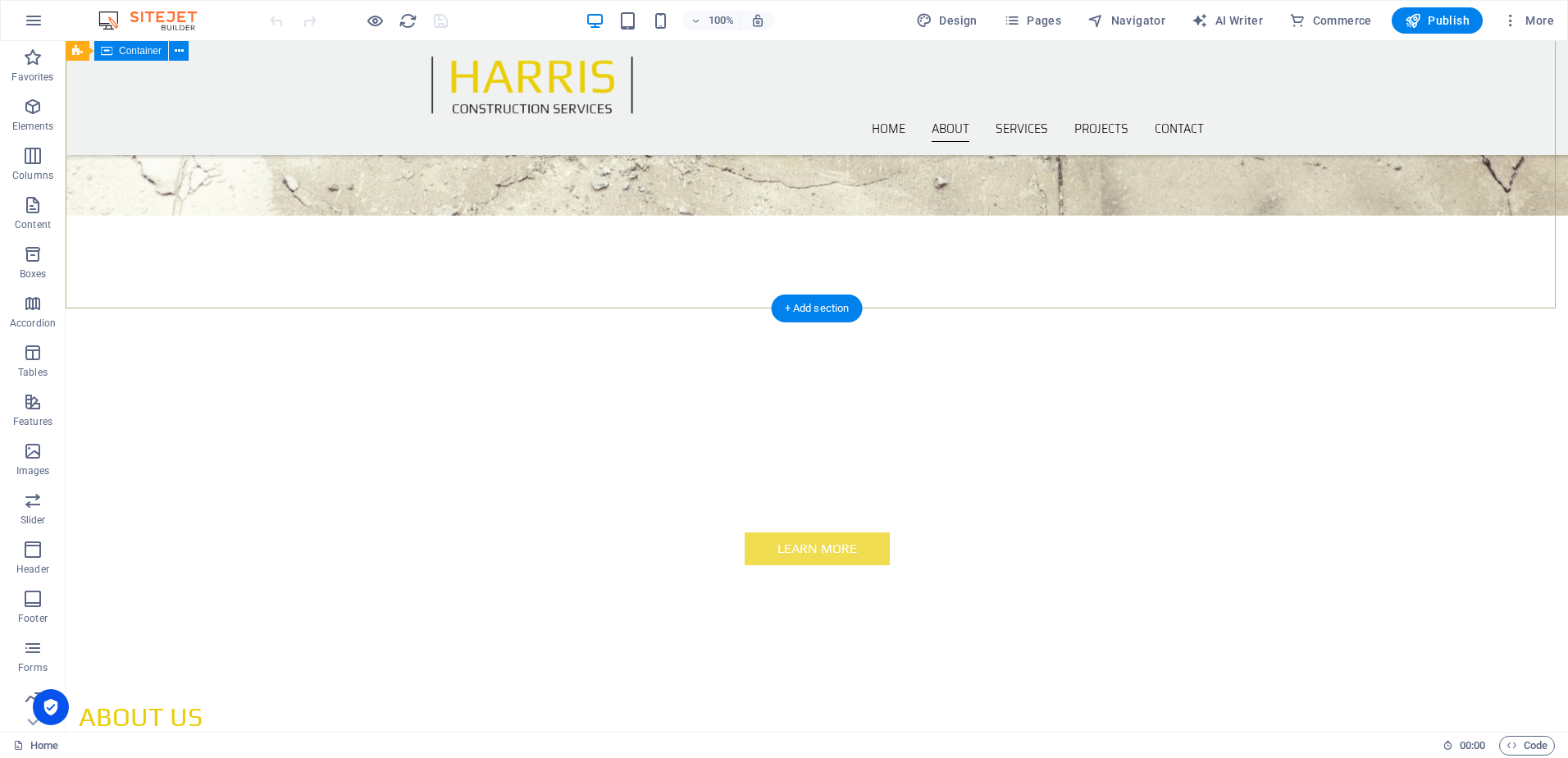 scroll, scrollTop: 410, scrollLeft: 0, axis: vertical 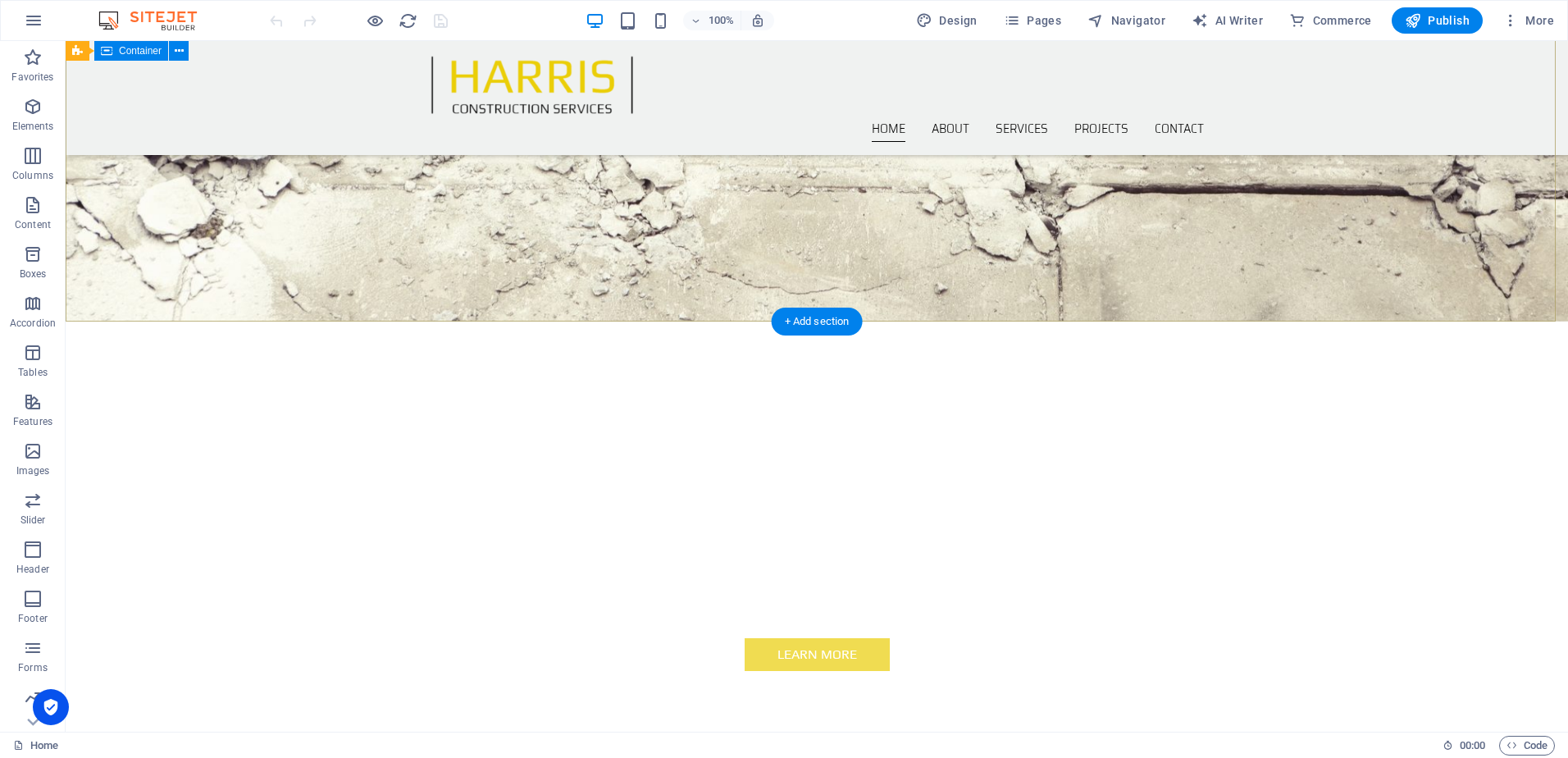 click on "ABOUT US Lorem ipsum dolor sit amet, consetetur sadipscing elitr, sed diam nonumy eirmod tempor invidunt ut labore et dolore magna aliquyam erat, sed diam voluptua. At vero eos et accusam et [PERSON_NAME] duo [PERSON_NAME] et ea rebum. Stet clita kasd gubergren, no sea takimata sanctus est Lorem ipsum dolor sit amet.  Lorem ipsum dolor sit amet, consetetur sadipscing elitr, sed diam nonumy eirmod tempor invidunt ut labore et dolore magna aliquyam erat, sed diam voluptua. At vero eos et accusam et [PERSON_NAME] duo [PERSON_NAME] et ea rebum. Stet clita kasd gubergren, no sea takimata sanctus est Lorem ipsum dolor sit amet." at bounding box center (817, 948) 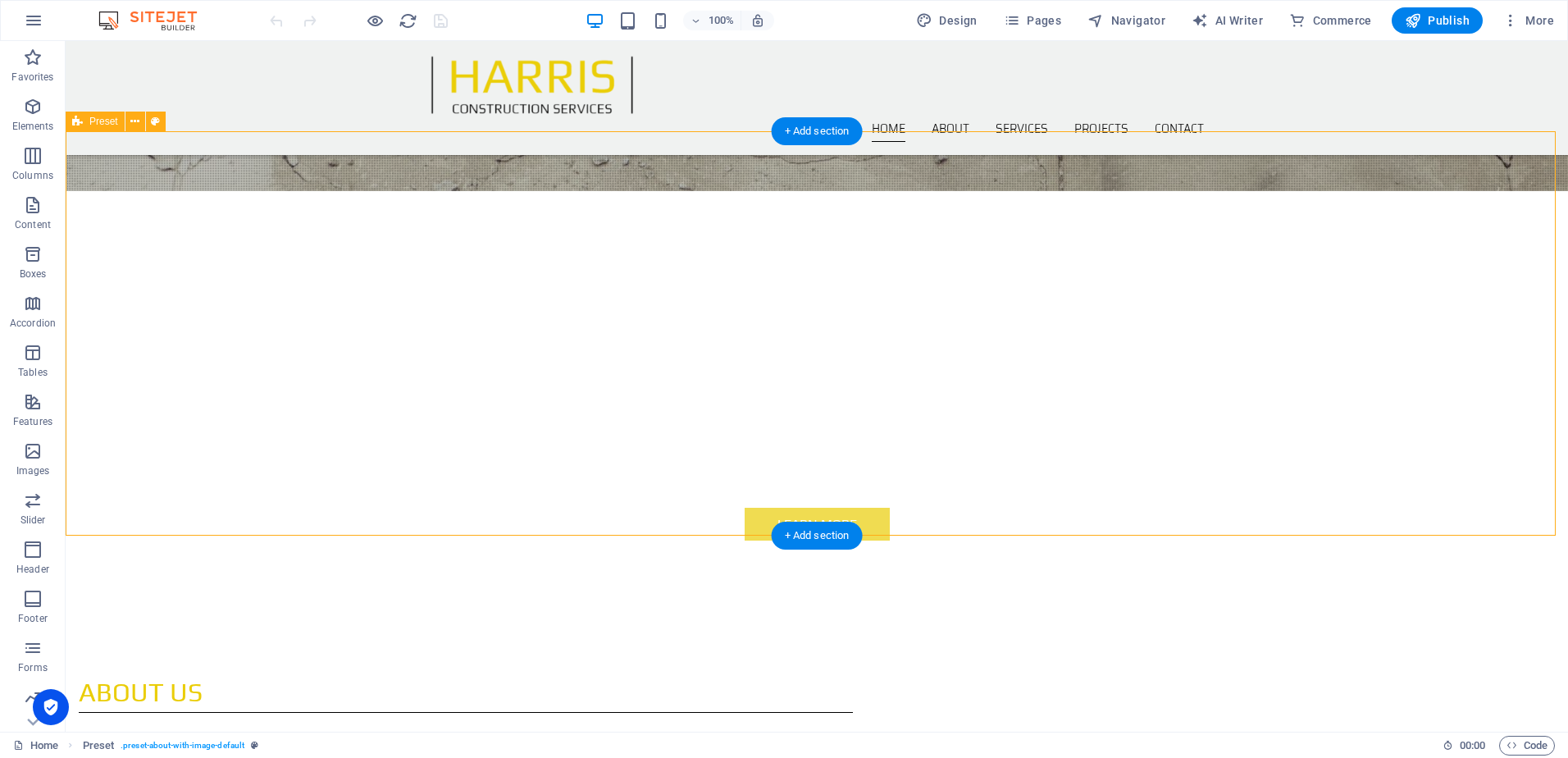 scroll, scrollTop: 410, scrollLeft: 0, axis: vertical 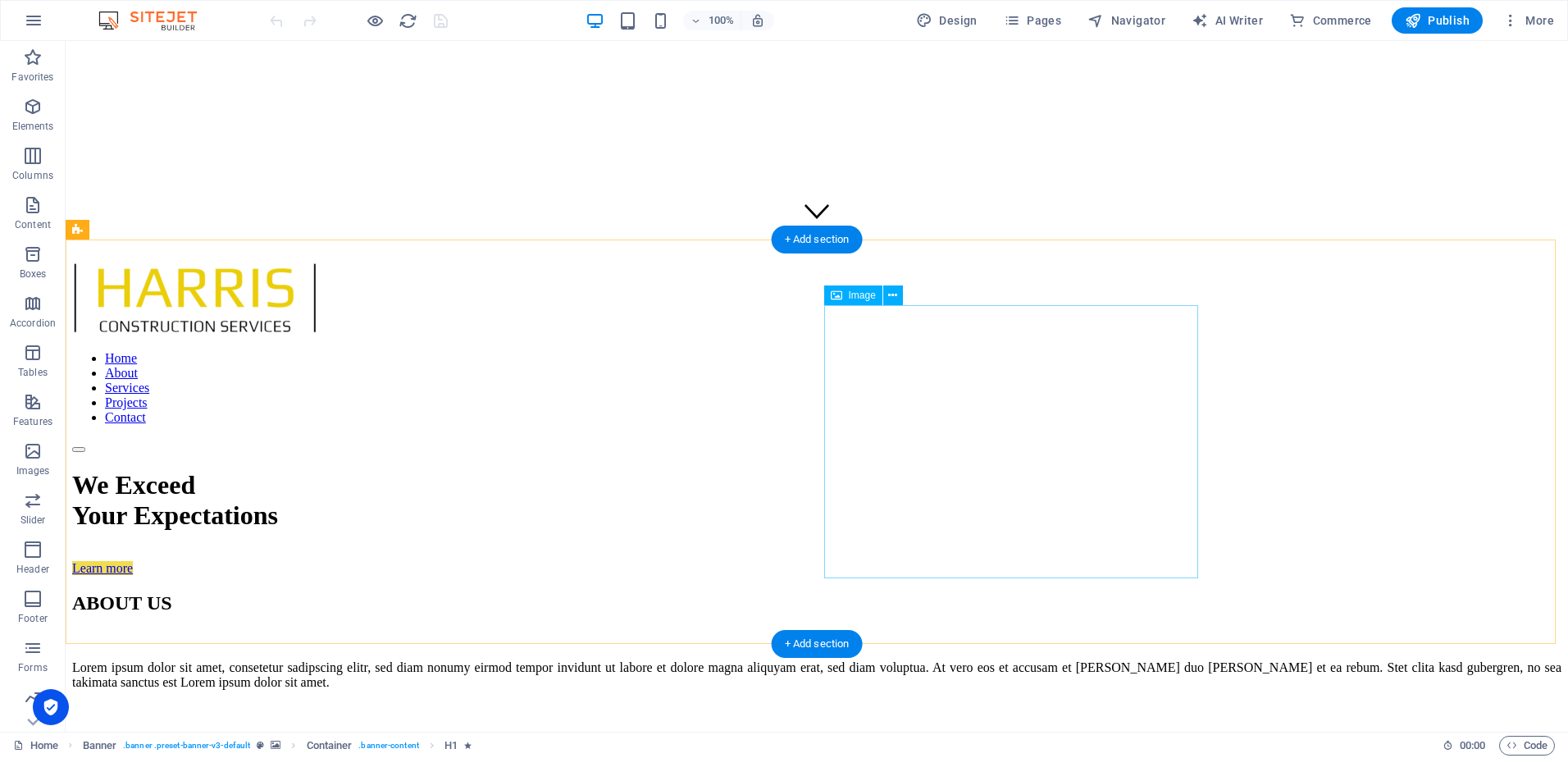 click at bounding box center [295, 952] 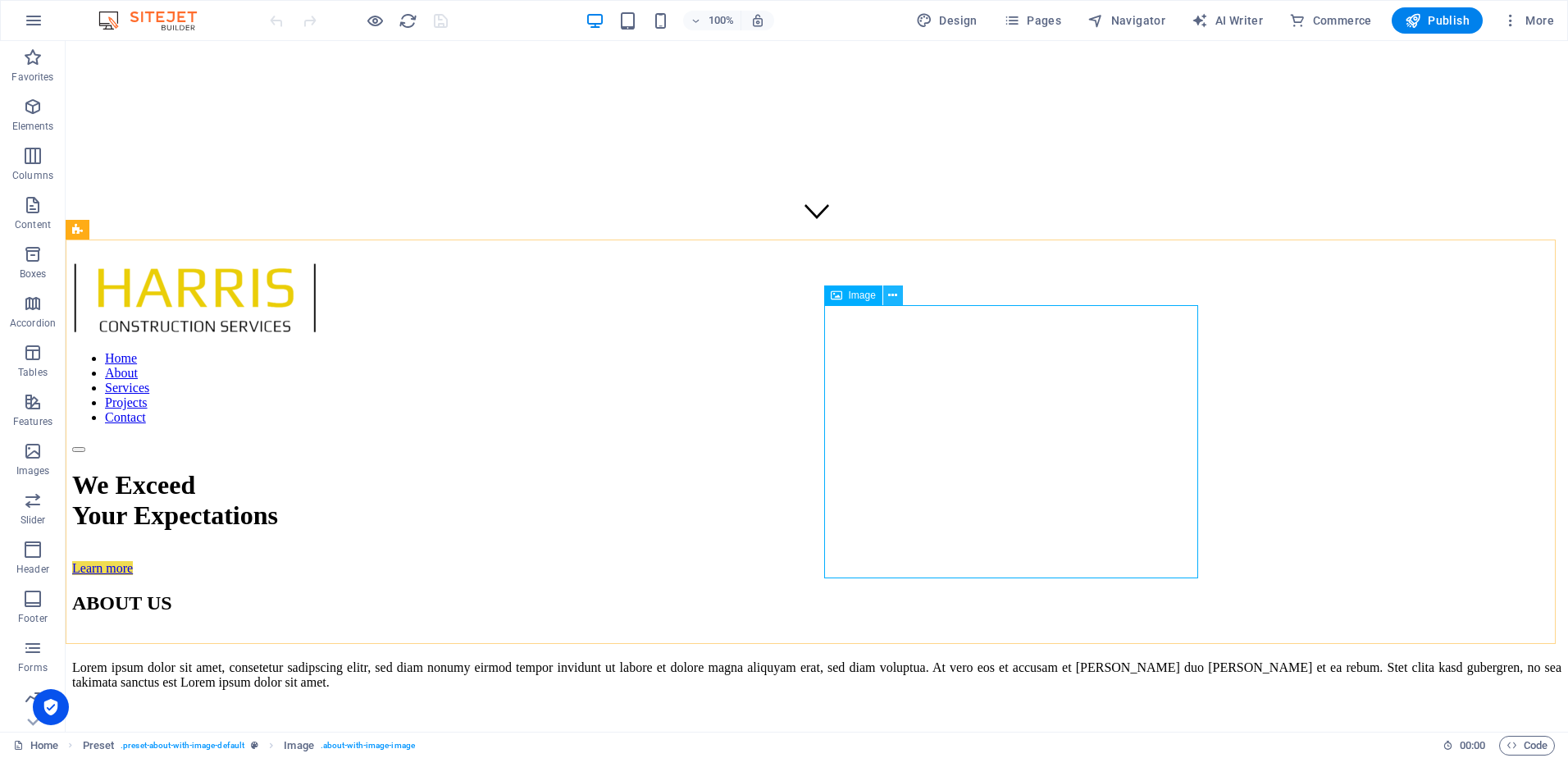 click at bounding box center (892, 295) 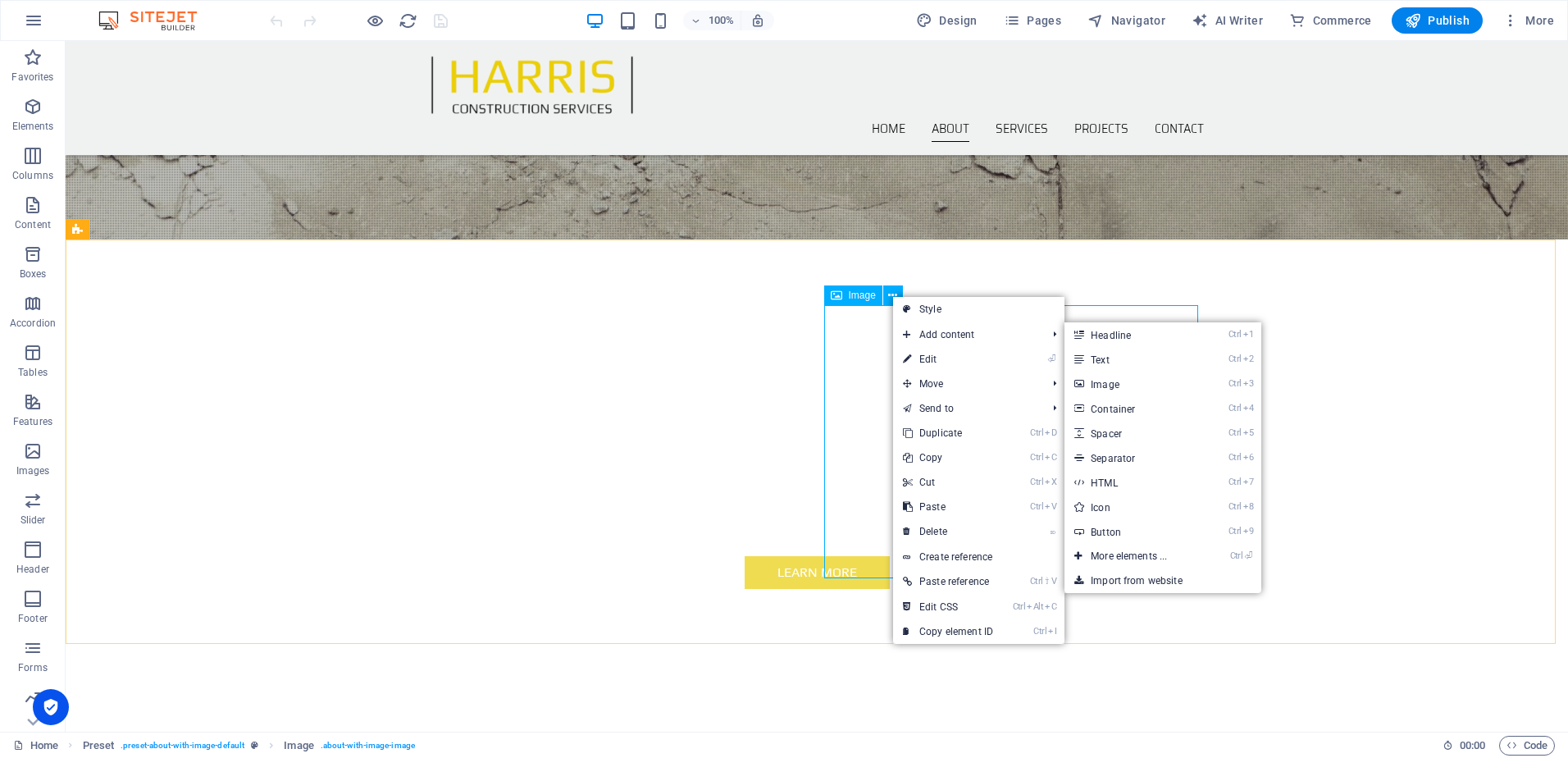 click on "Image" at bounding box center (862, 295) 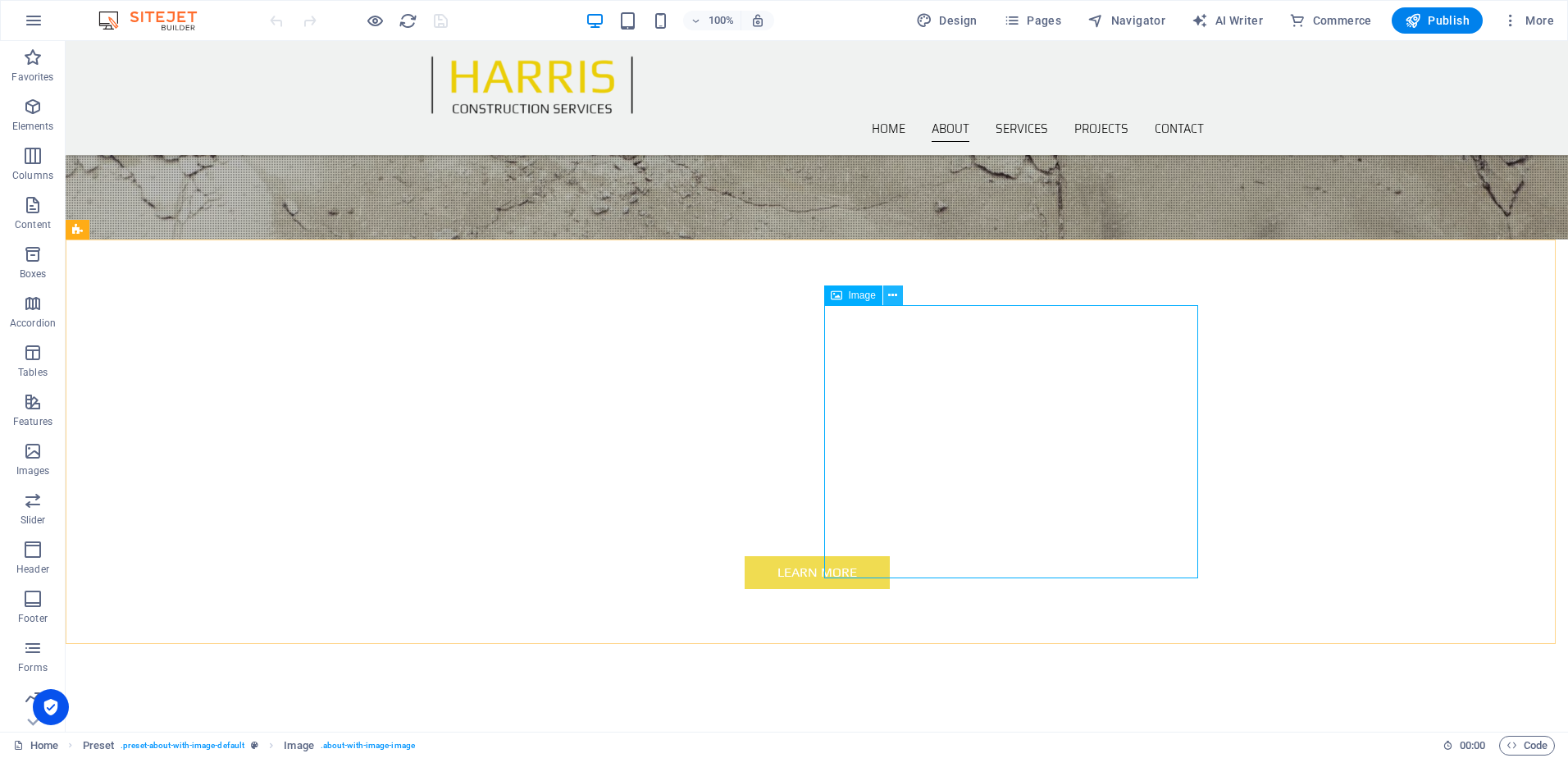 click at bounding box center (893, 295) 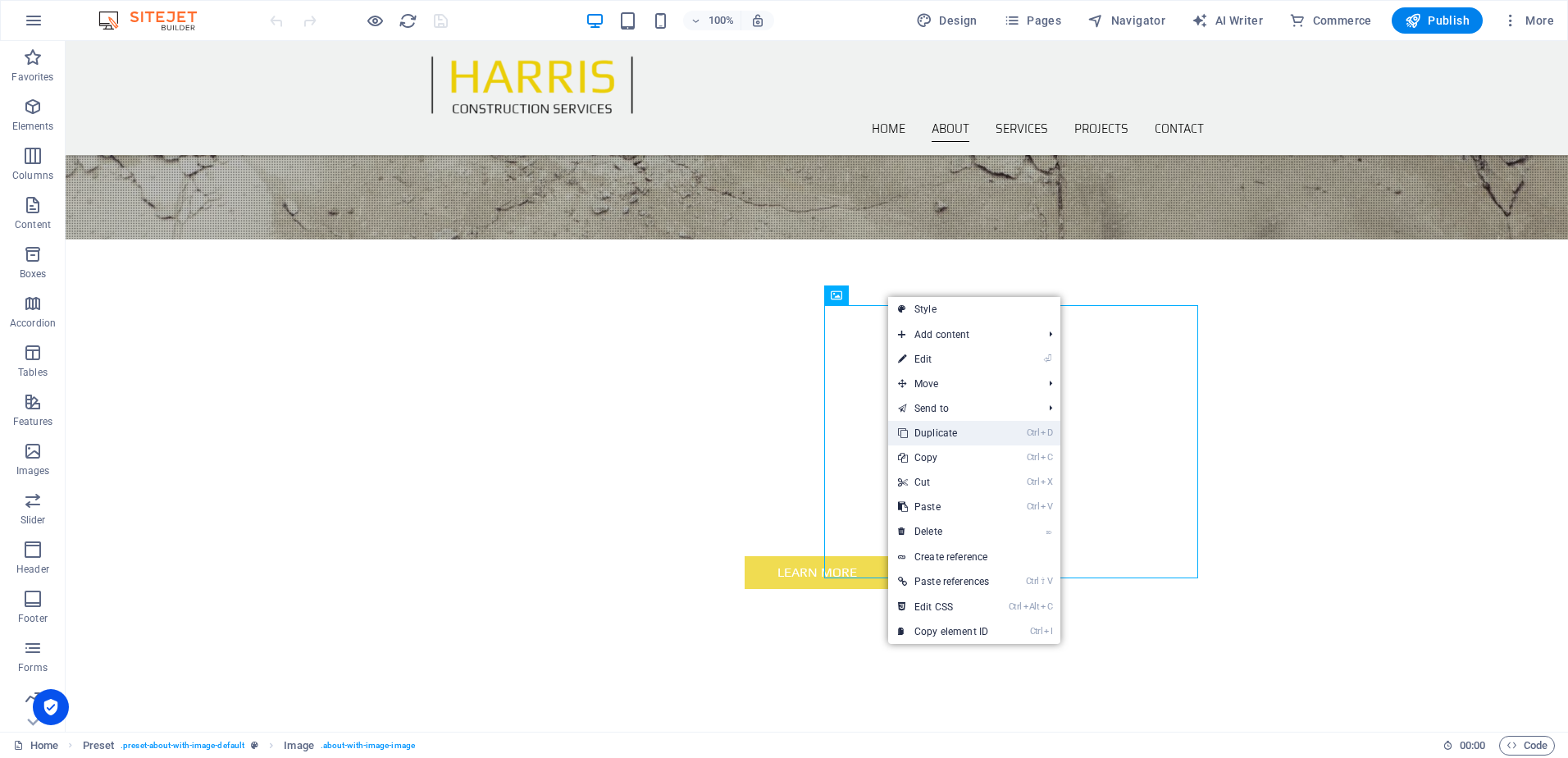click on "Ctrl D  Duplicate" at bounding box center (943, 433) 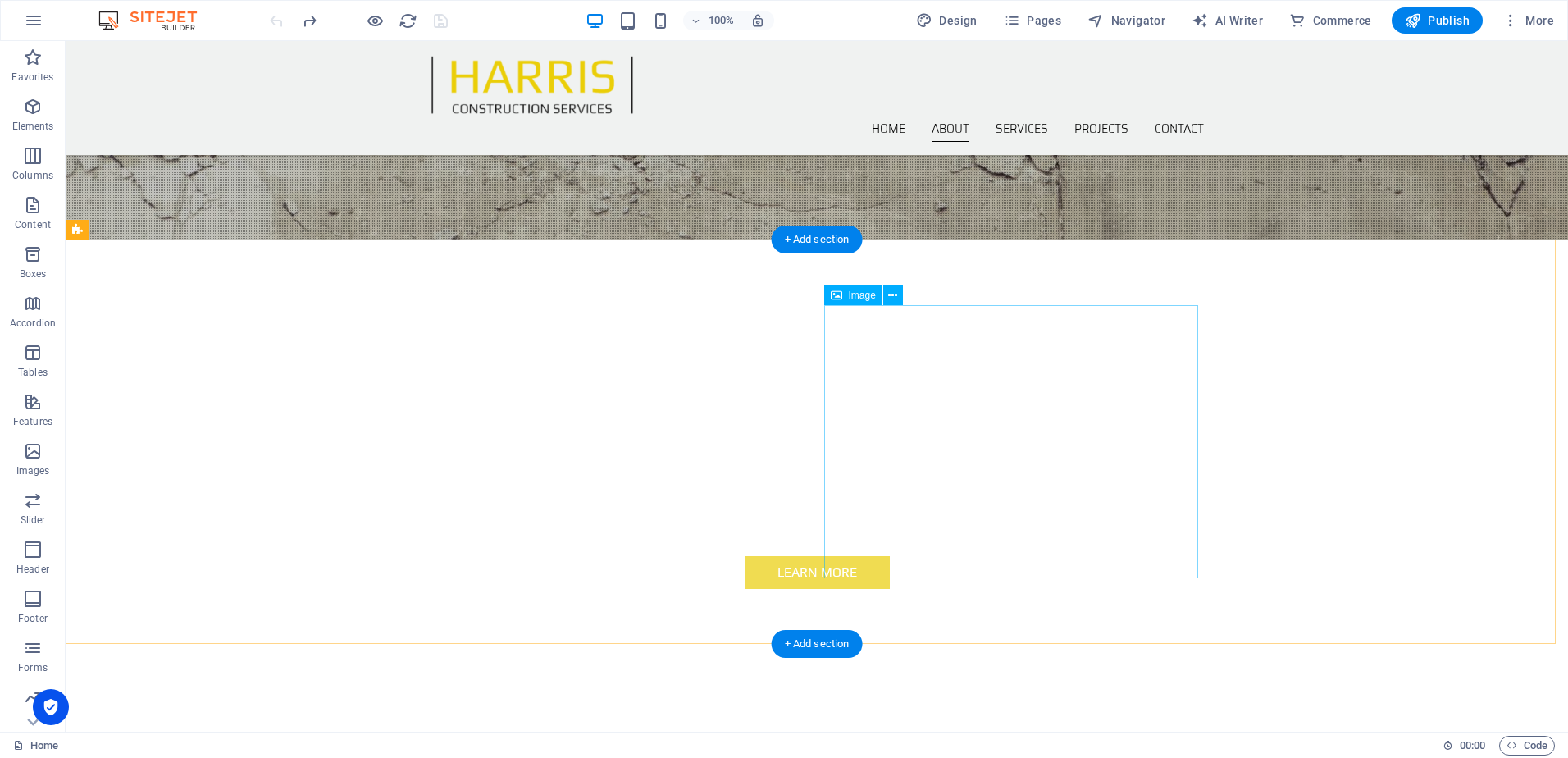 click at bounding box center [198, 970] 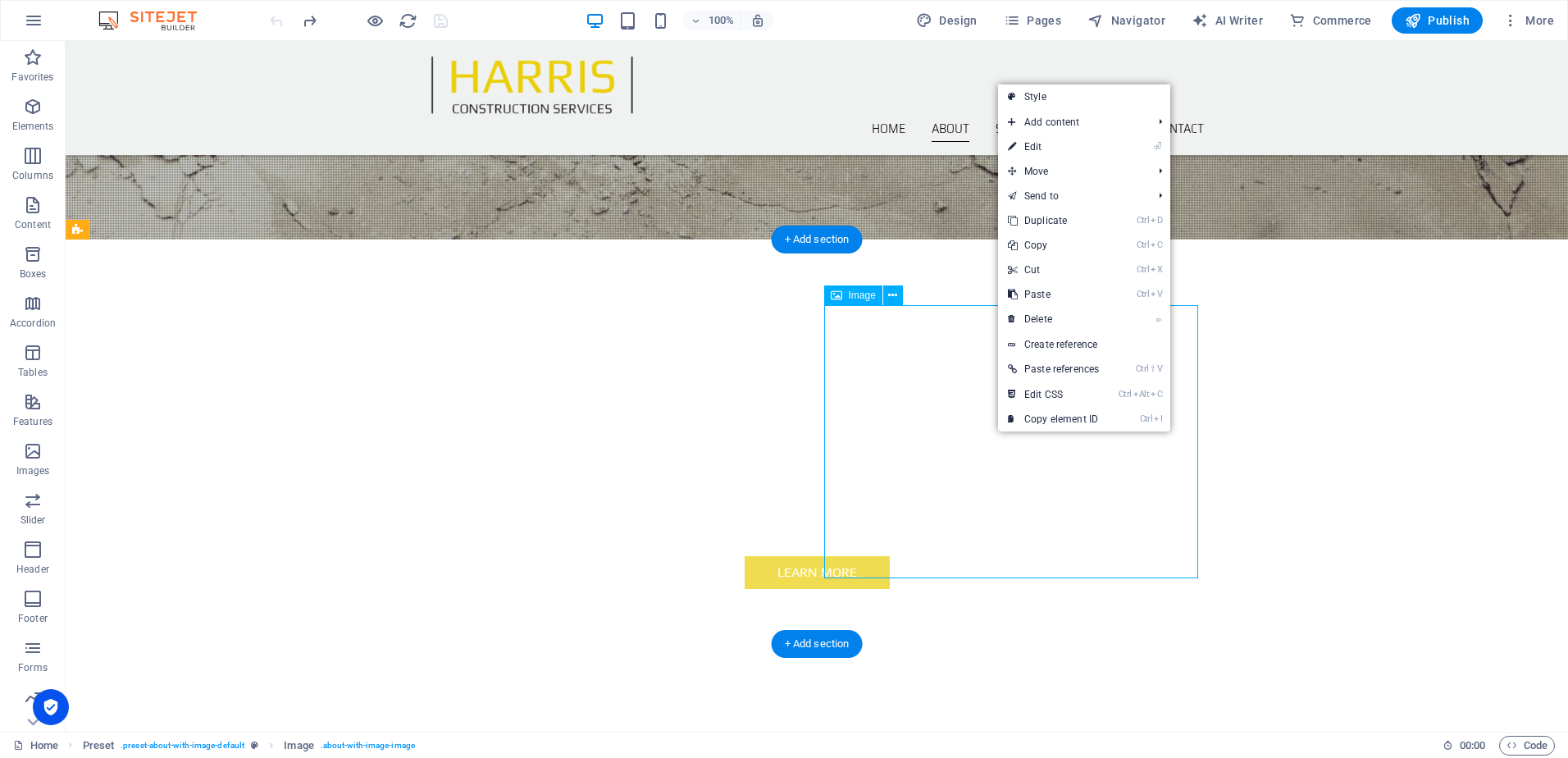 click at bounding box center [198, 970] 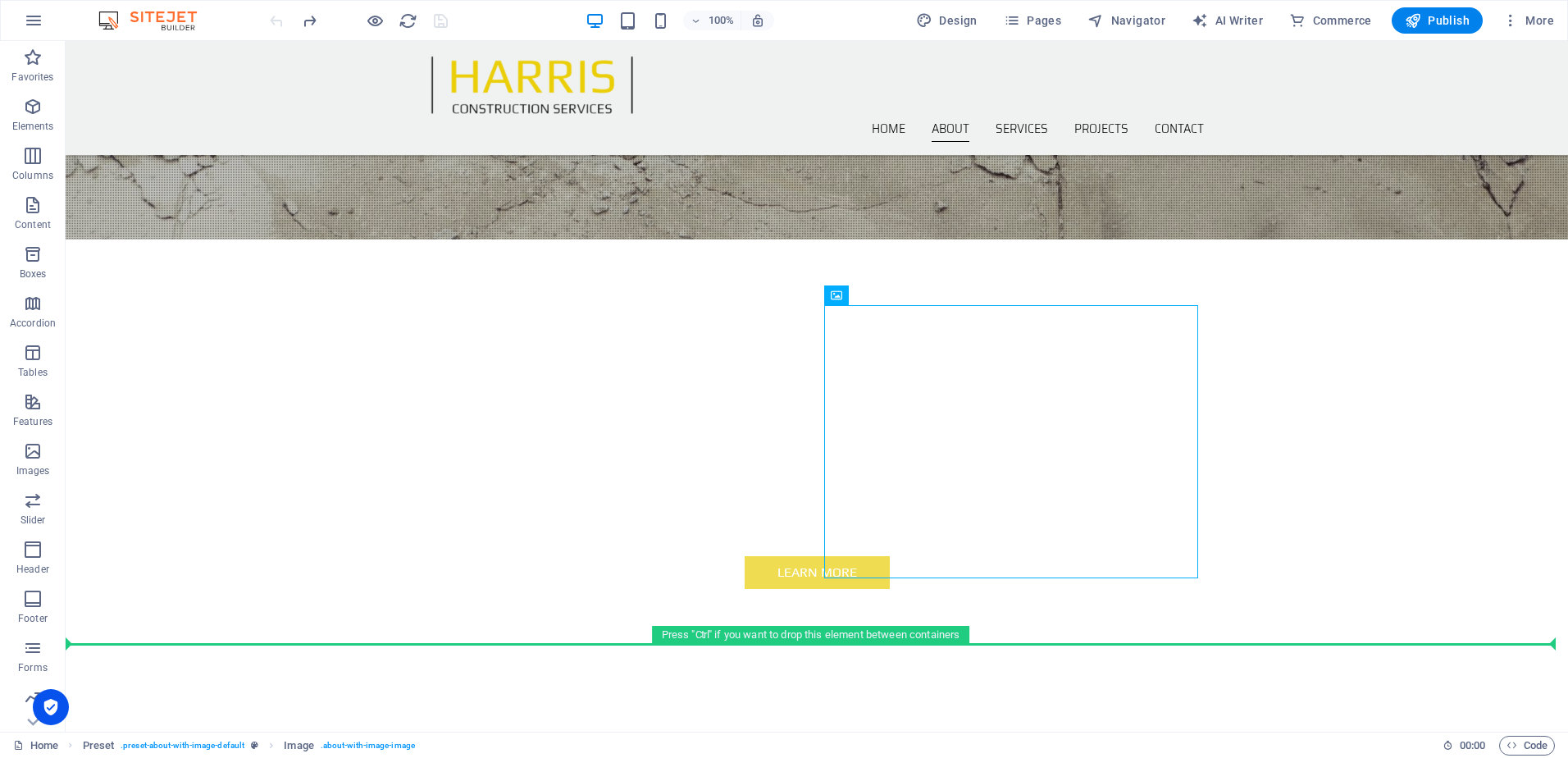 drag, startPoint x: 924, startPoint y: 470, endPoint x: 2951, endPoint y: 802, distance: 2054.009 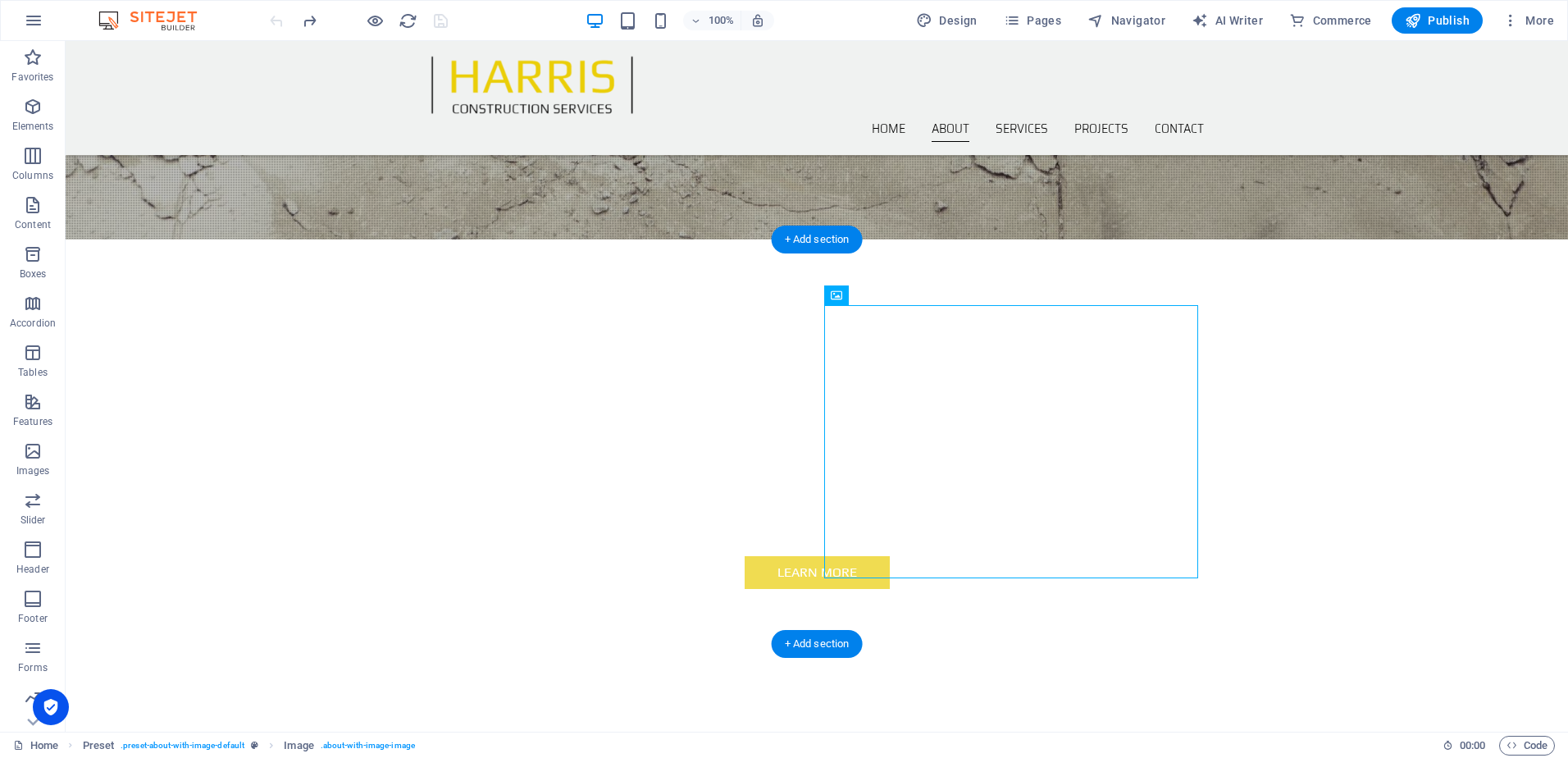 click at bounding box center (198, 970) 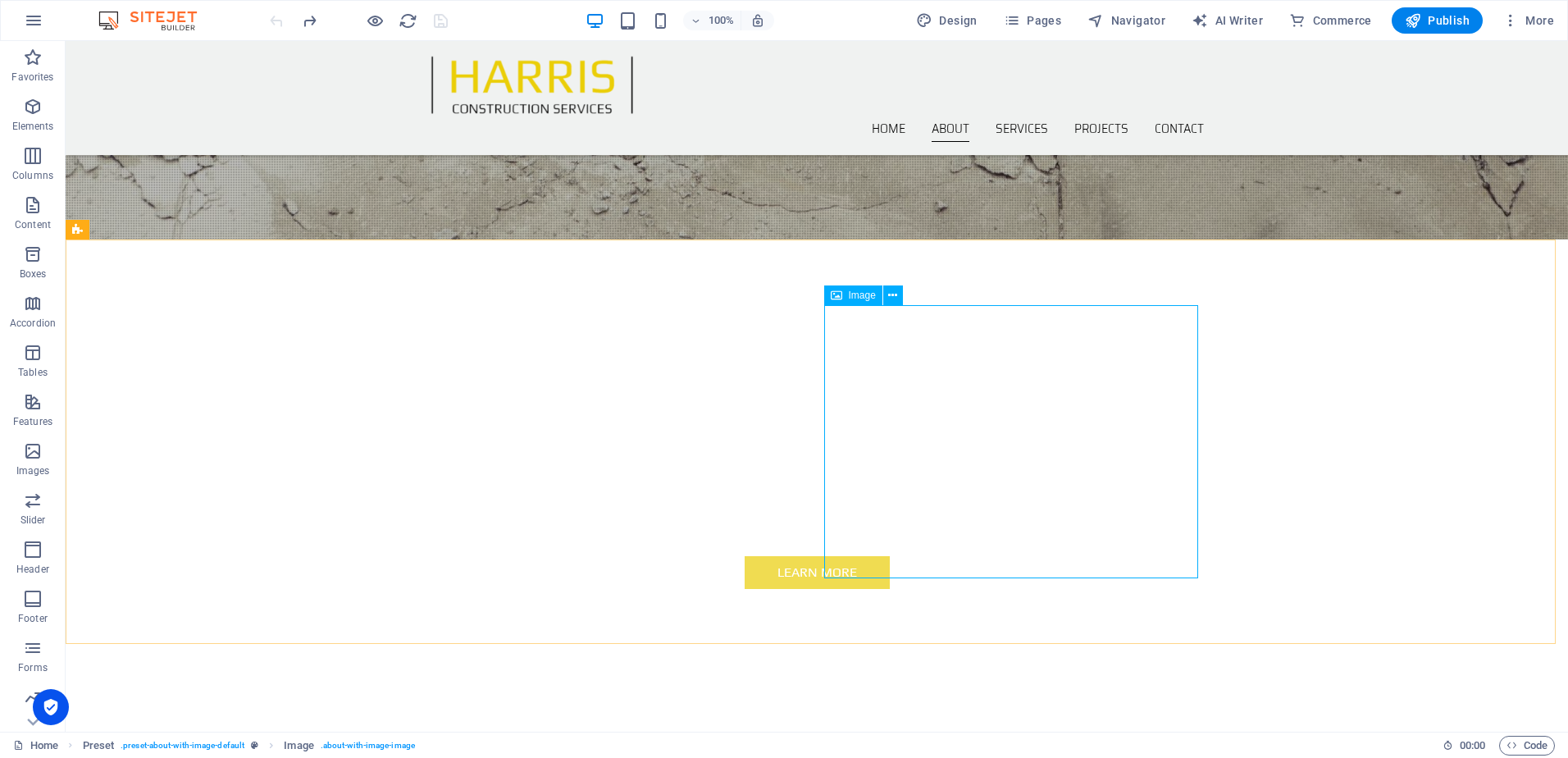 click at bounding box center (836, 295) 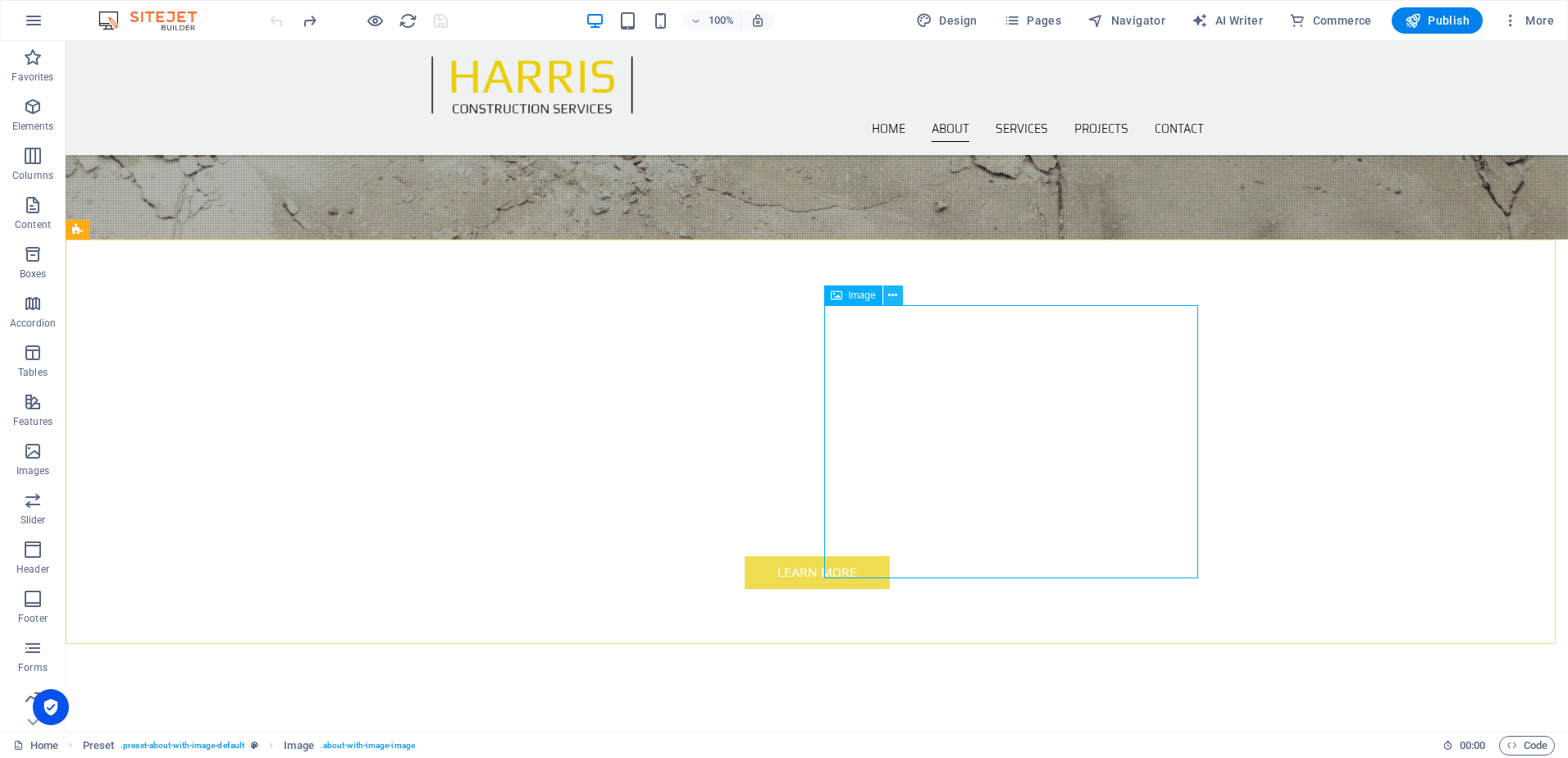 click at bounding box center (893, 295) 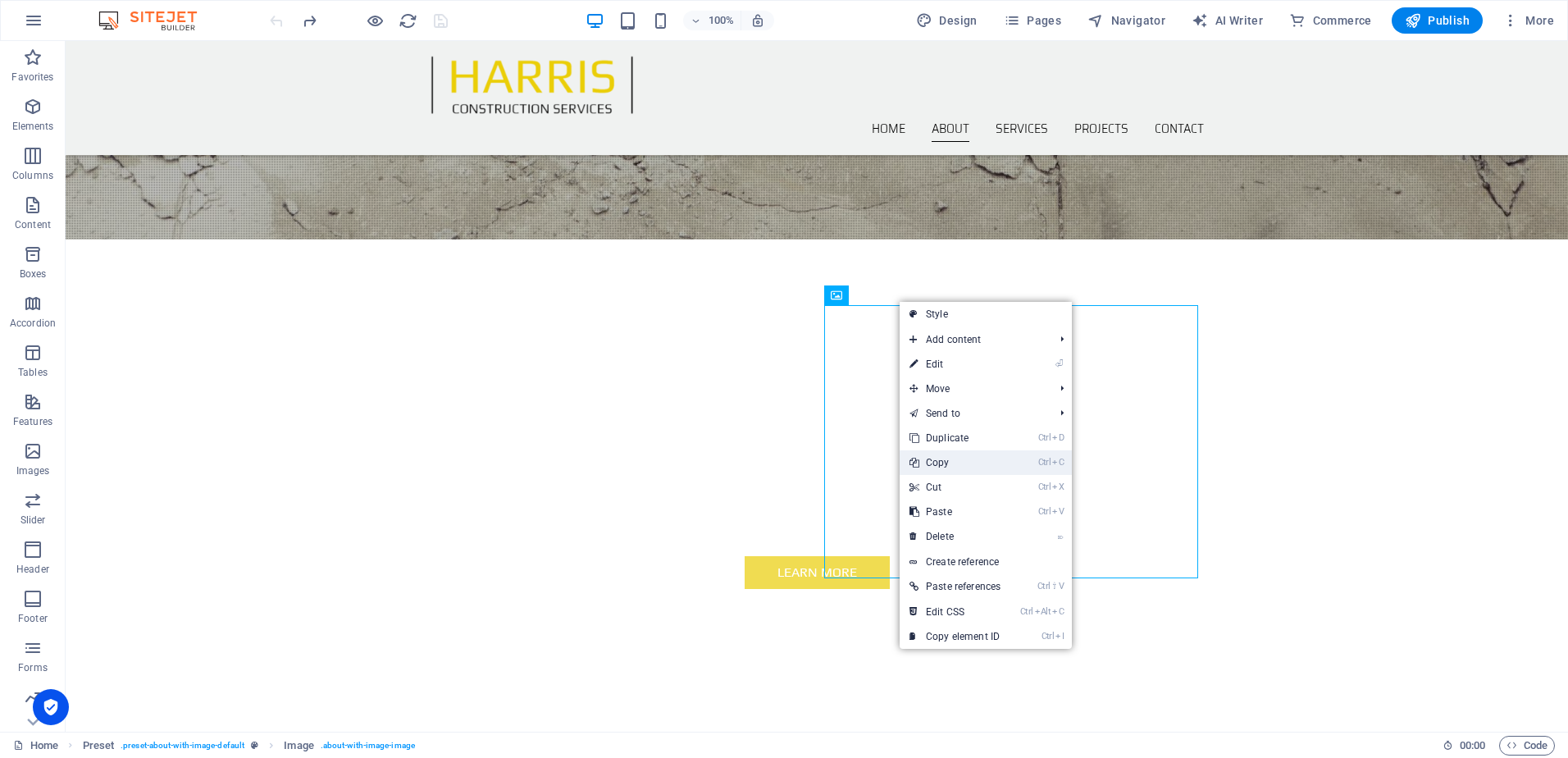 click on "Ctrl C  Copy" at bounding box center [955, 463] 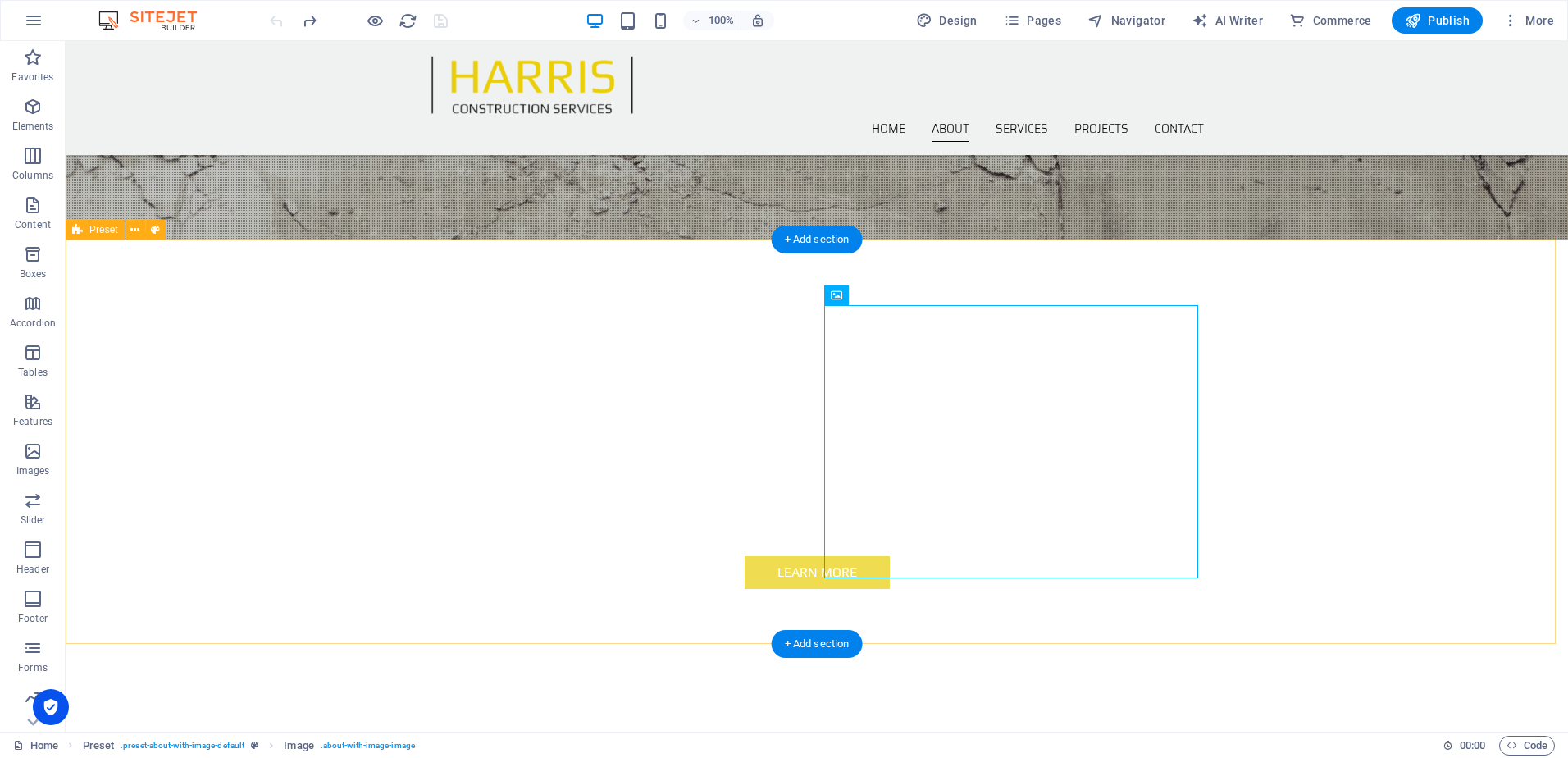 click on "ABOUT US Lorem ipsum dolor sit amet, consetetur sadipscing elitr, sed diam nonumy eirmod tempor invidunt ut labore et dolore magna aliquyam erat, sed diam voluptua. At vero eos et accusam et [PERSON_NAME] duo [PERSON_NAME] et ea rebum. Stet clita kasd gubergren, no sea takimata sanctus est Lorem ipsum dolor sit amet.  Lorem ipsum dolor sit amet, consetetur sadipscing elitr, sed diam nonumy eirmod tempor invidunt ut labore et dolore magna aliquyam erat, sed diam voluptua. At vero eos et accusam et [PERSON_NAME] duo [PERSON_NAME] et ea rebum. Stet clita kasd gubergren, no sea takimata sanctus est Lorem ipsum dolor sit amet." at bounding box center (817, 865) 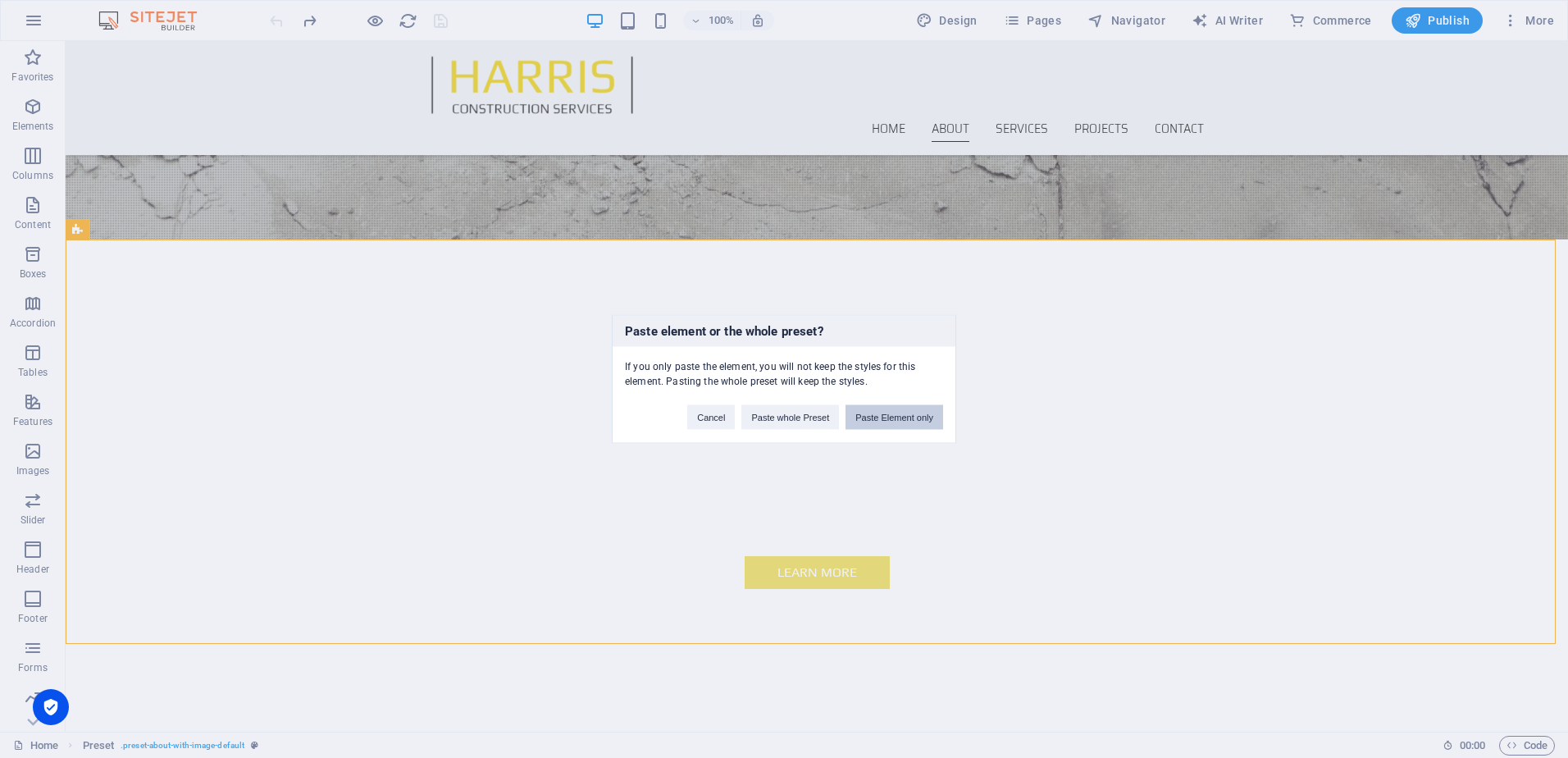 type 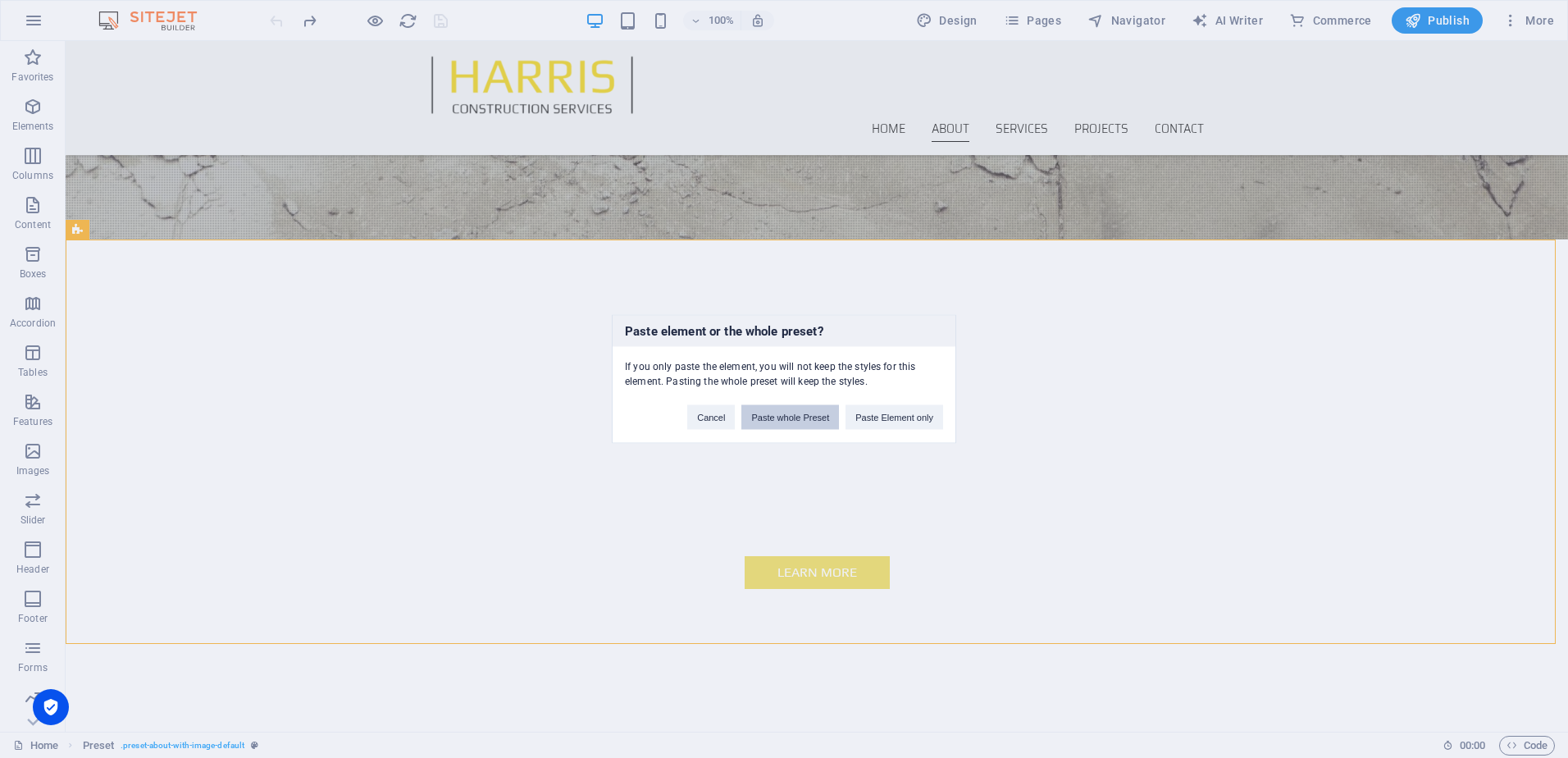 click on "Paste whole Preset" at bounding box center [790, 418] 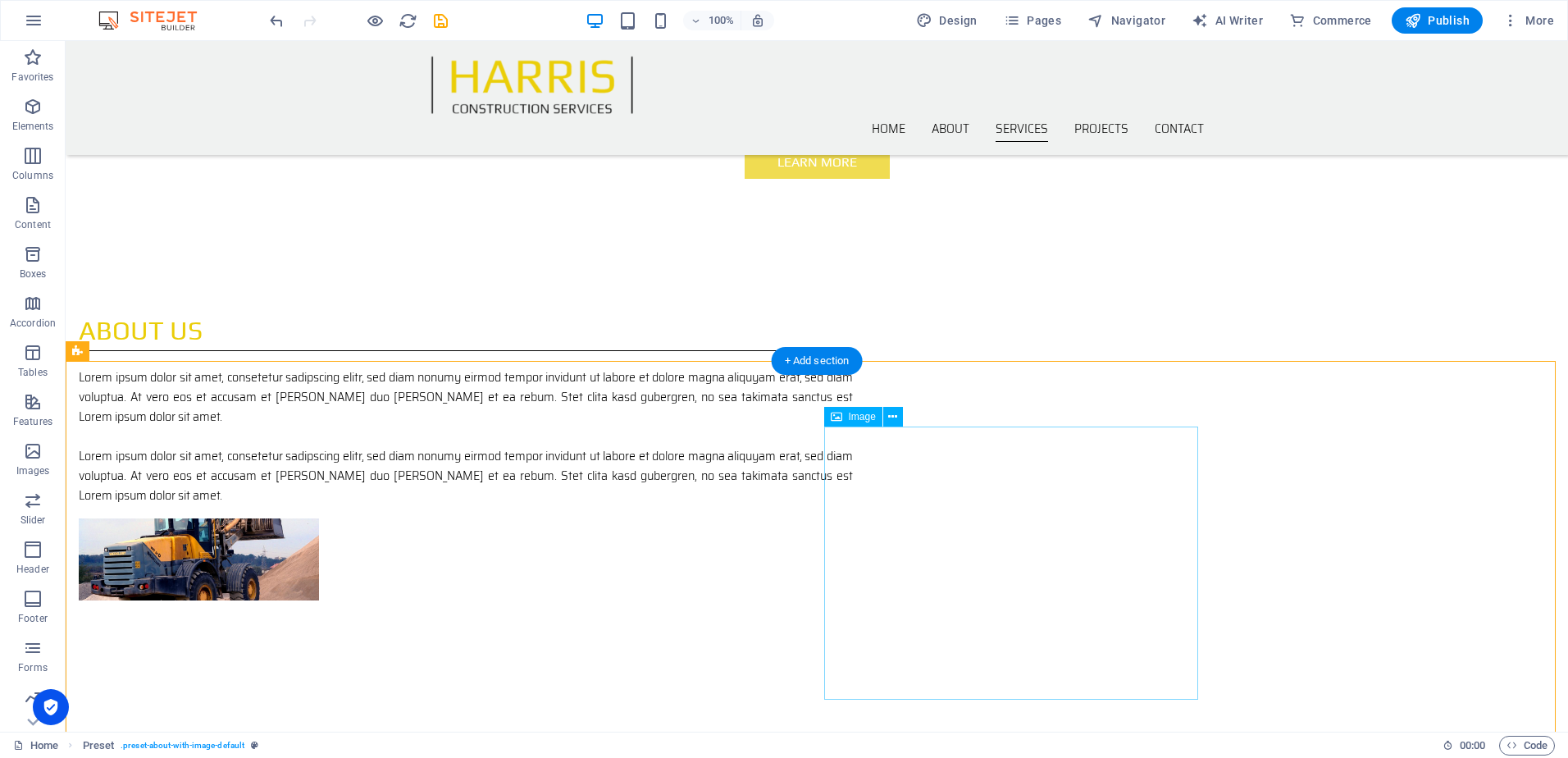 scroll, scrollTop: 492, scrollLeft: 0, axis: vertical 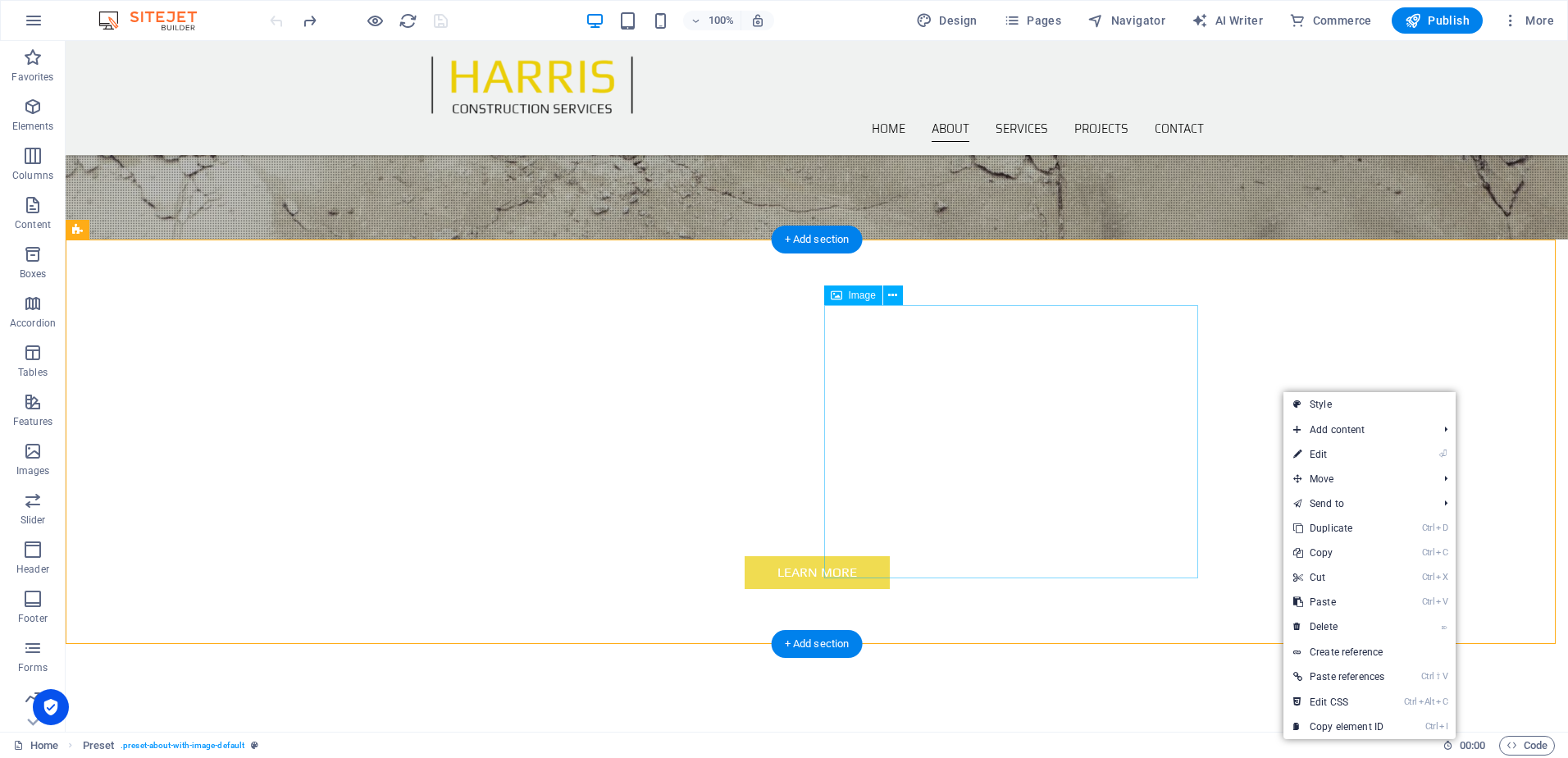 drag, startPoint x: 1178, startPoint y: 344, endPoint x: 1243, endPoint y: 334, distance: 65.7647 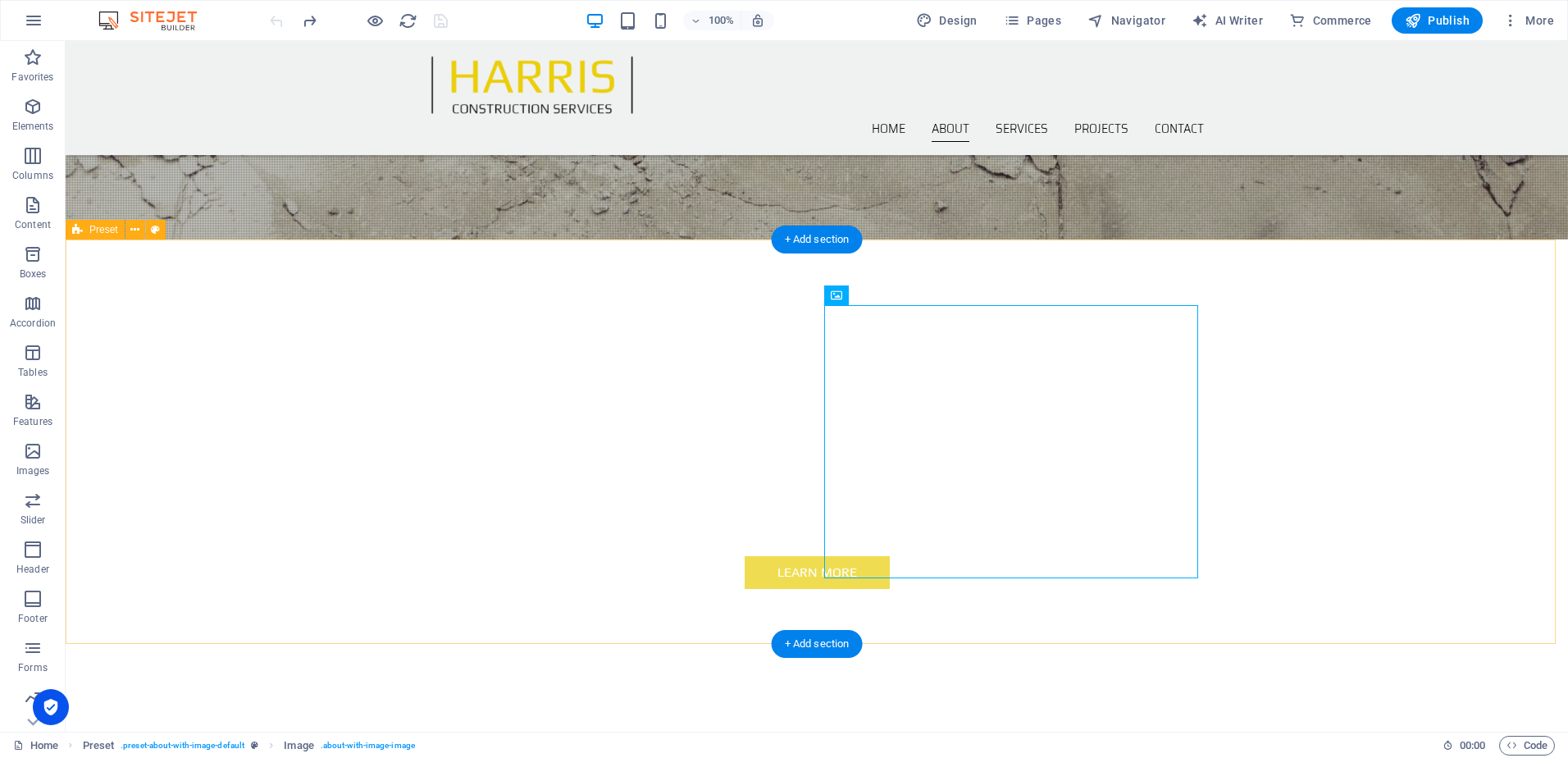 click on "ABOUT US Lorem ipsum dolor sit amet, consetetur sadipscing elitr, sed diam nonumy eirmod tempor invidunt ut labore et dolore magna aliquyam erat, sed diam voluptua. At vero eos et accusam et [PERSON_NAME] duo [PERSON_NAME] et ea rebum. Stet clita kasd gubergren, no sea takimata sanctus est Lorem ipsum dolor sit amet.  Lorem ipsum dolor sit amet, consetetur sadipscing elitr, sed diam nonumy eirmod tempor invidunt ut labore et dolore magna aliquyam erat, sed diam voluptua. At vero eos et accusam et [PERSON_NAME] duo [PERSON_NAME] et ea rebum. Stet clita kasd gubergren, no sea takimata sanctus est Lorem ipsum dolor sit amet." at bounding box center (817, 865) 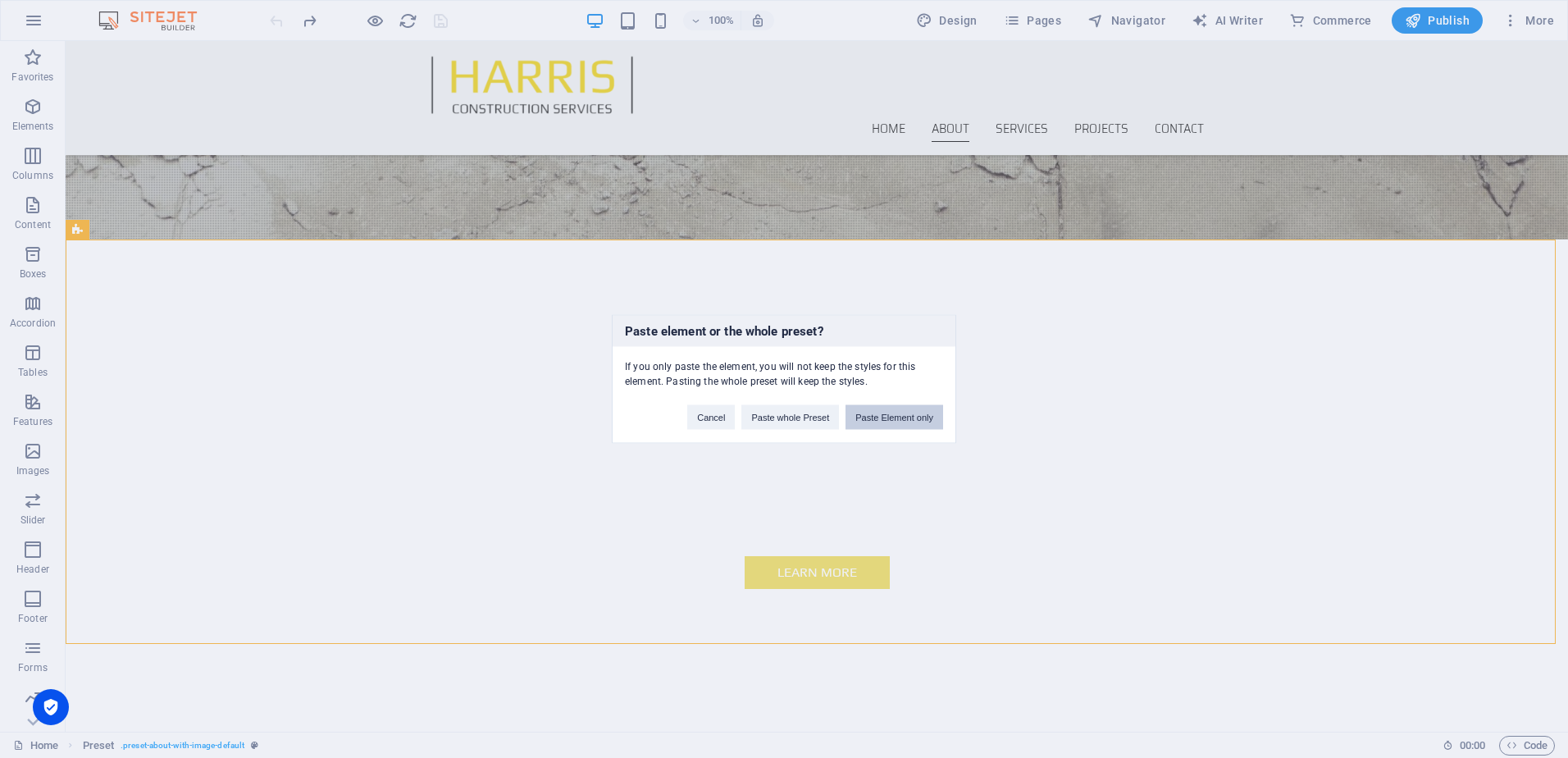 click on "Paste Element only" at bounding box center [894, 418] 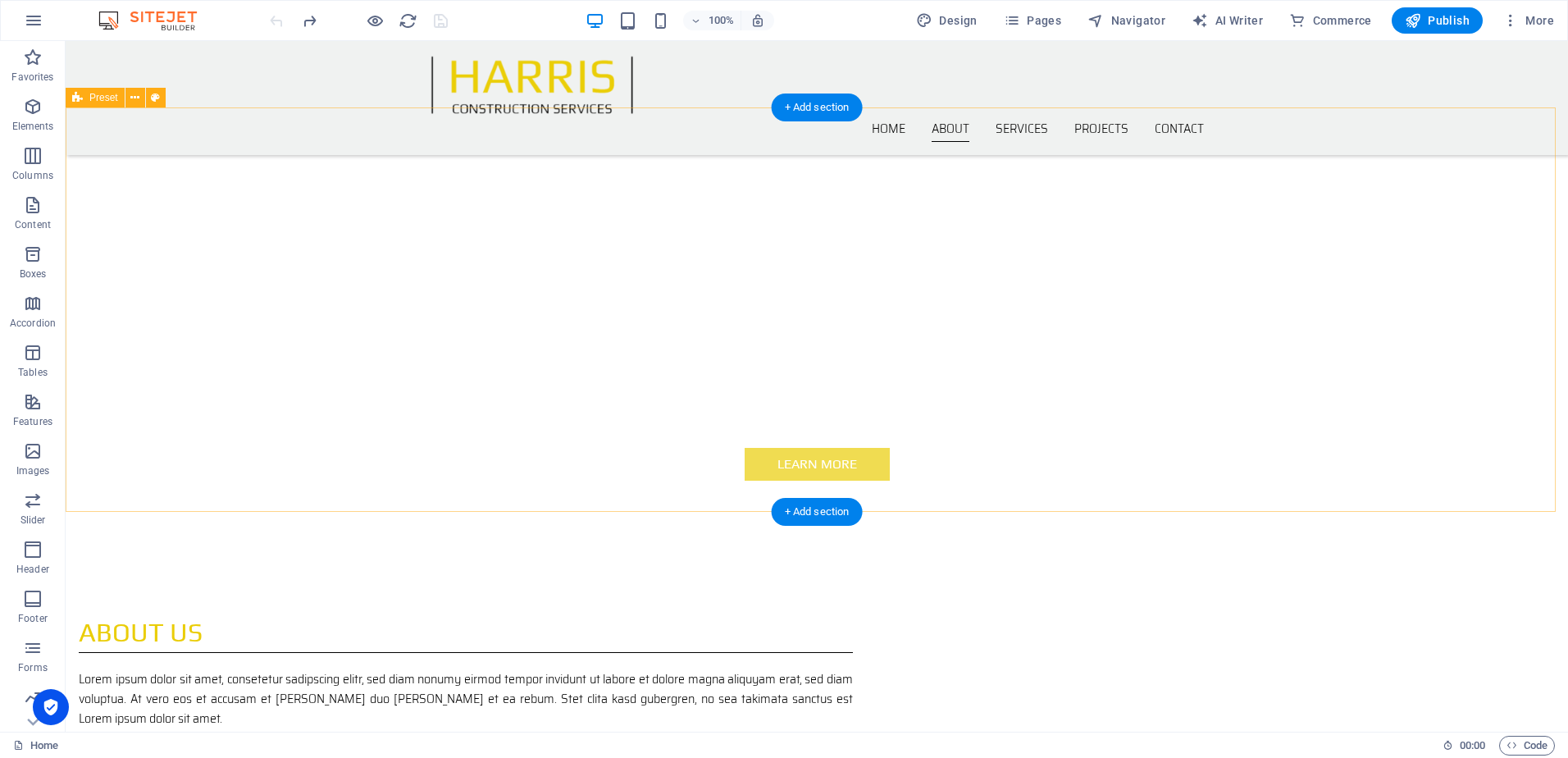 scroll, scrollTop: 574, scrollLeft: 0, axis: vertical 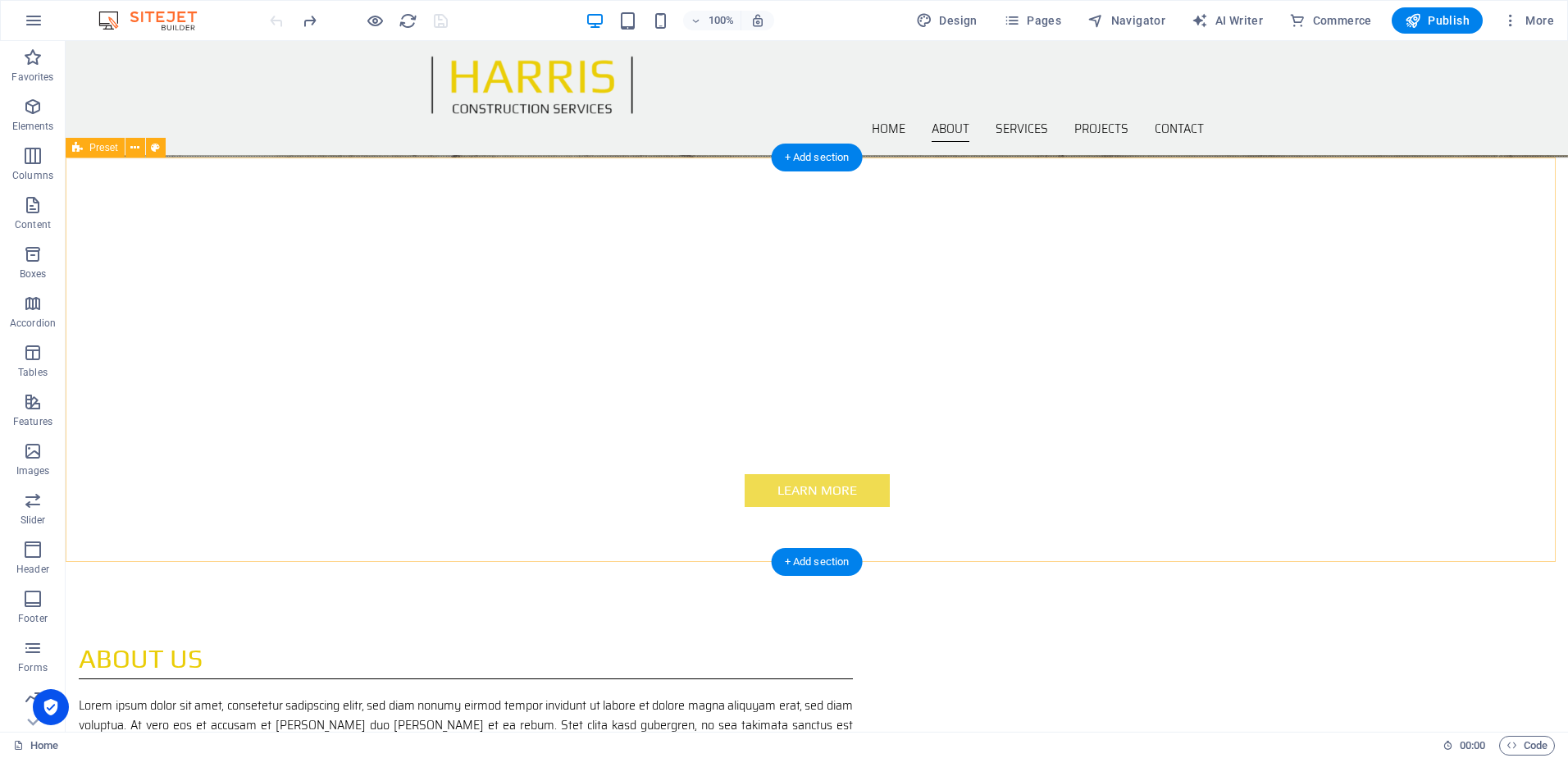 click on "ABOUT US Lorem ipsum dolor sit amet, consetetur sadipscing elitr, sed diam nonumy eirmod tempor invidunt ut labore et dolore magna aliquyam erat, sed diam voluptua. At vero eos et accusam et [PERSON_NAME] duo [PERSON_NAME] et ea rebum. Stet clita kasd gubergren, no sea takimata sanctus est Lorem ipsum dolor sit amet.  Lorem ipsum dolor sit amet, consetetur sadipscing elitr, sed diam nonumy eirmod tempor invidunt ut labore et dolore magna aliquyam erat, sed diam voluptua. At vero eos et accusam et [PERSON_NAME] duo [PERSON_NAME] et ea rebum. Stet clita kasd gubergren, no sea takimata sanctus est Lorem ipsum dolor sit amet." at bounding box center [817, 783] 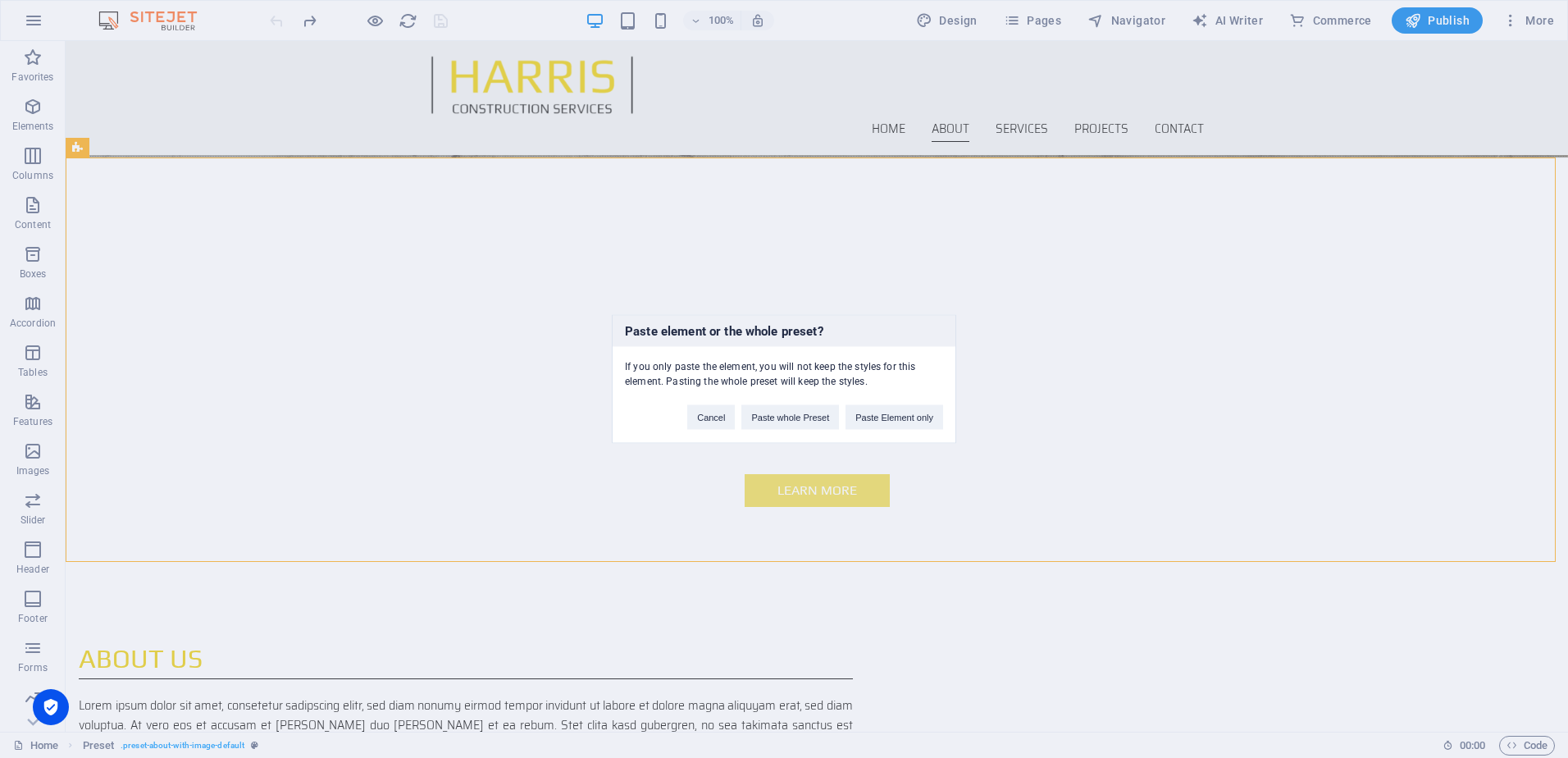 type 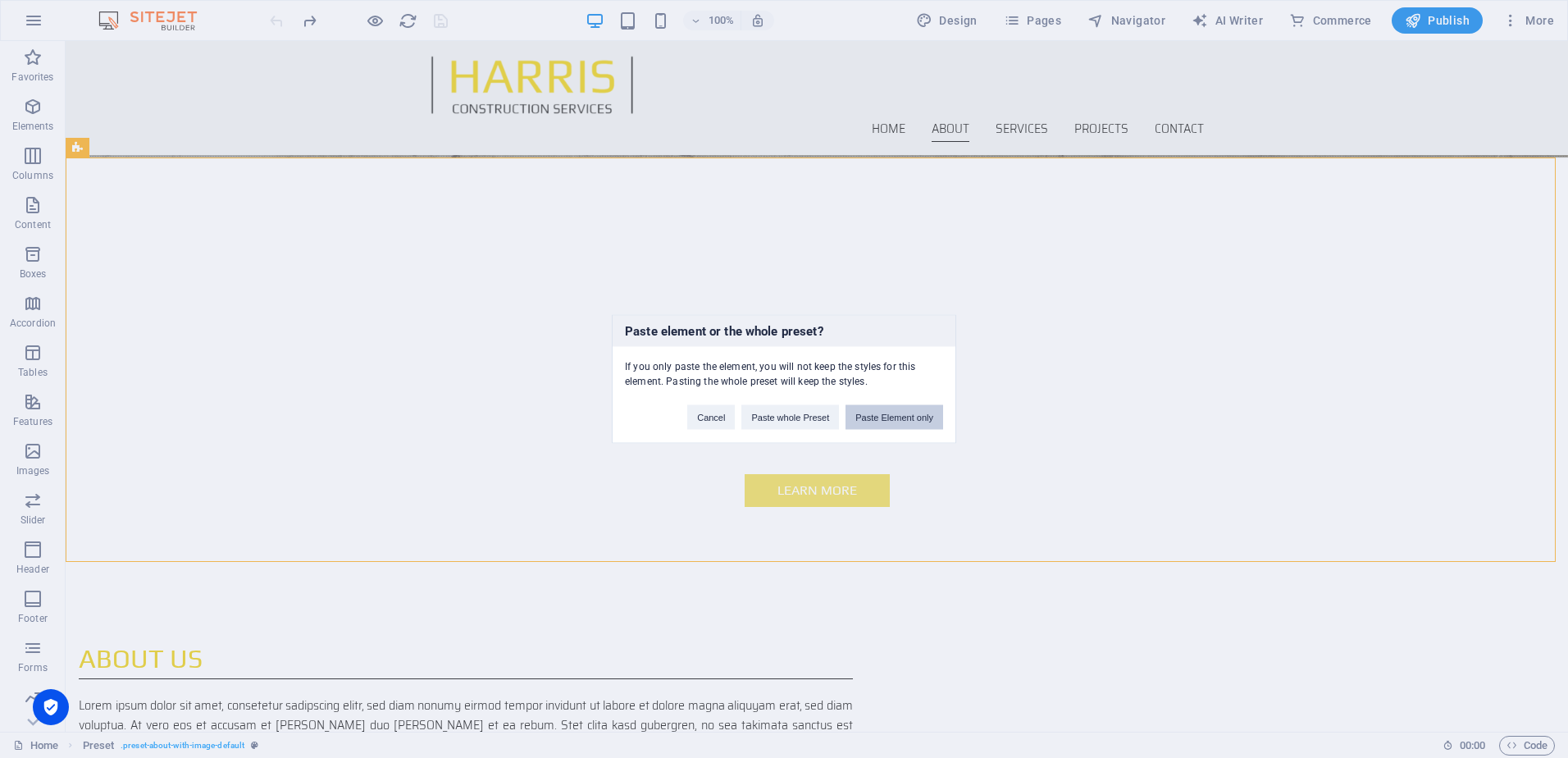 click on "Paste Element only" at bounding box center [894, 418] 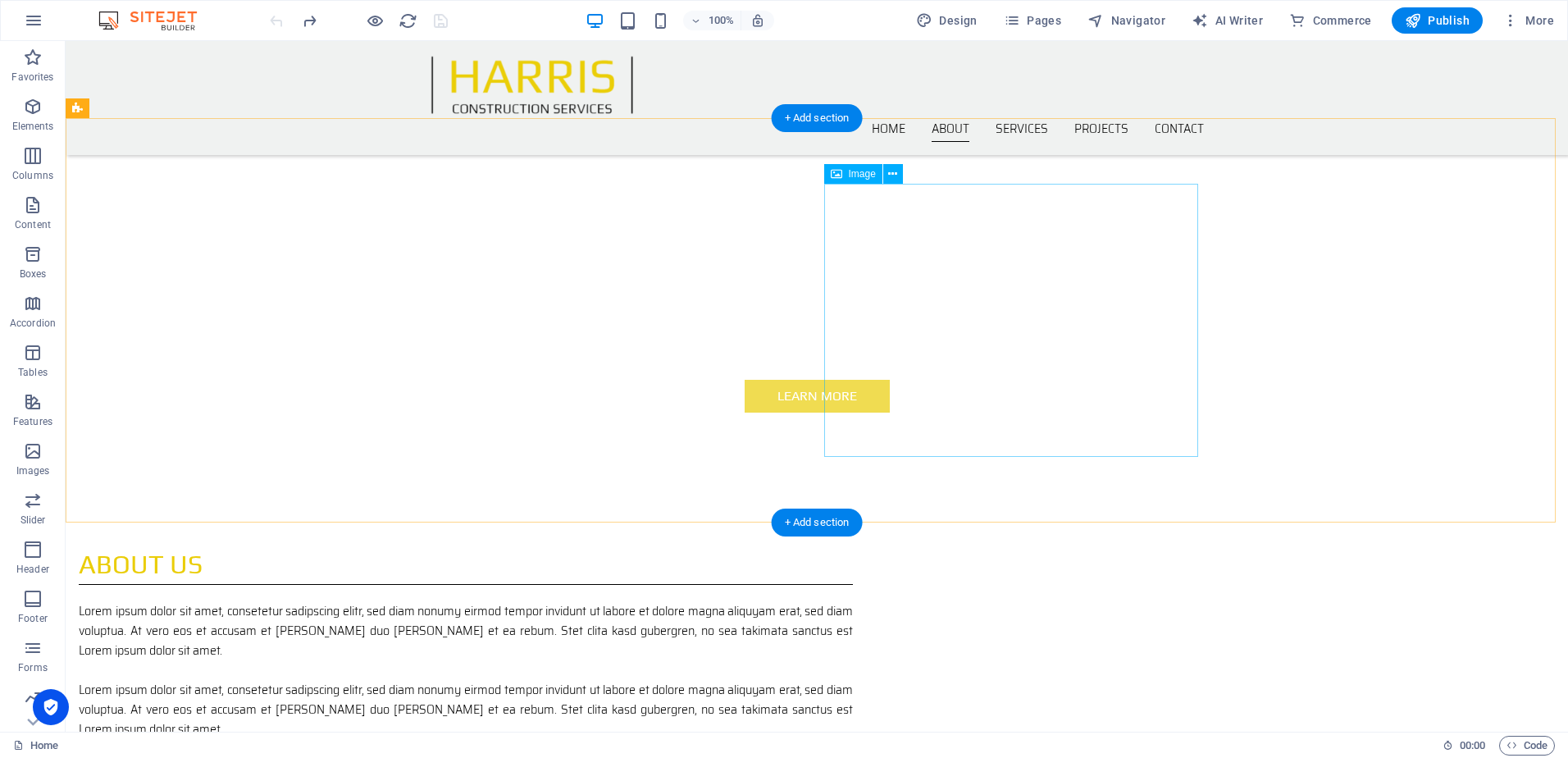 scroll, scrollTop: 410, scrollLeft: 0, axis: vertical 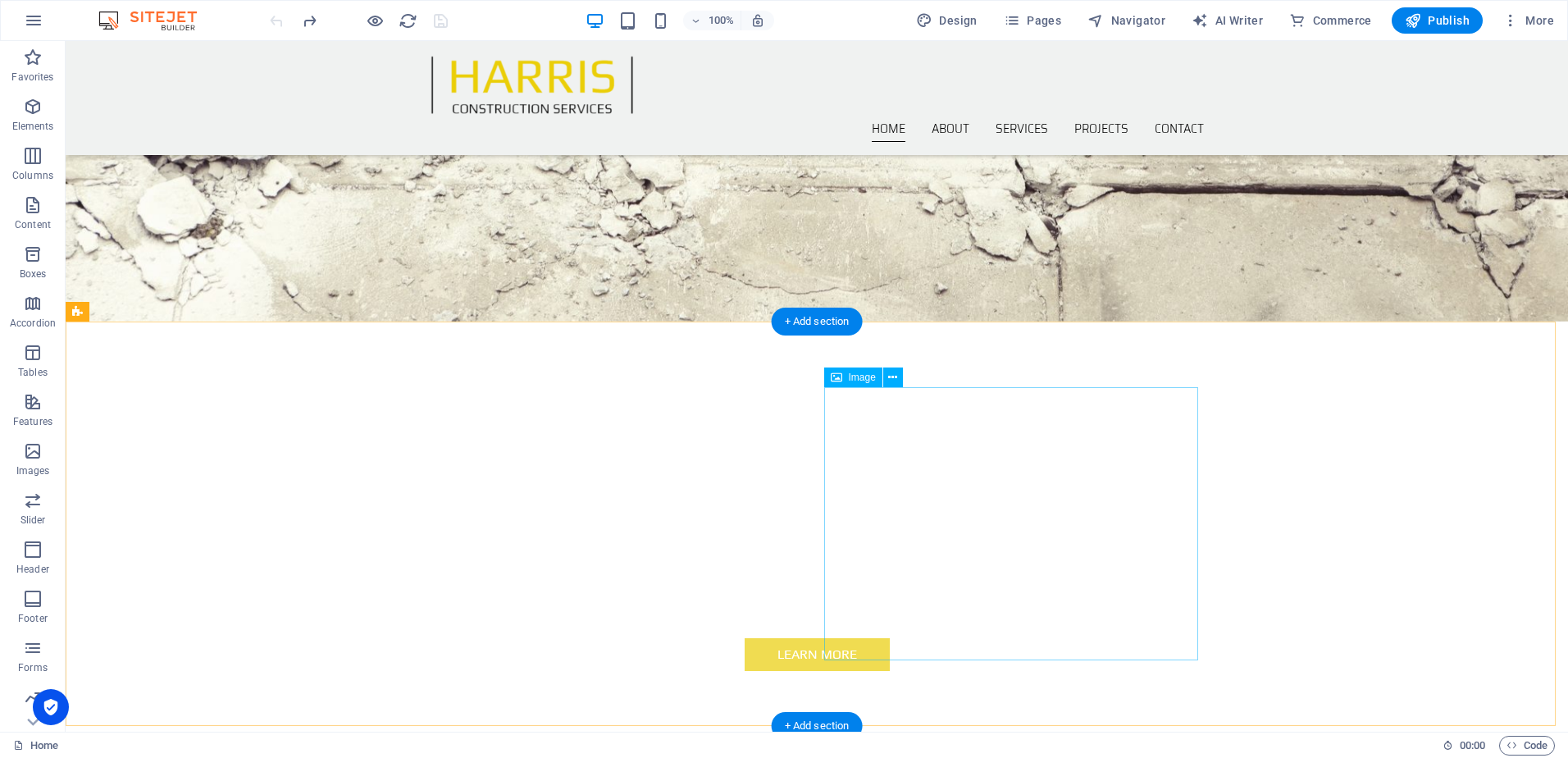 click at bounding box center (198, 1052) 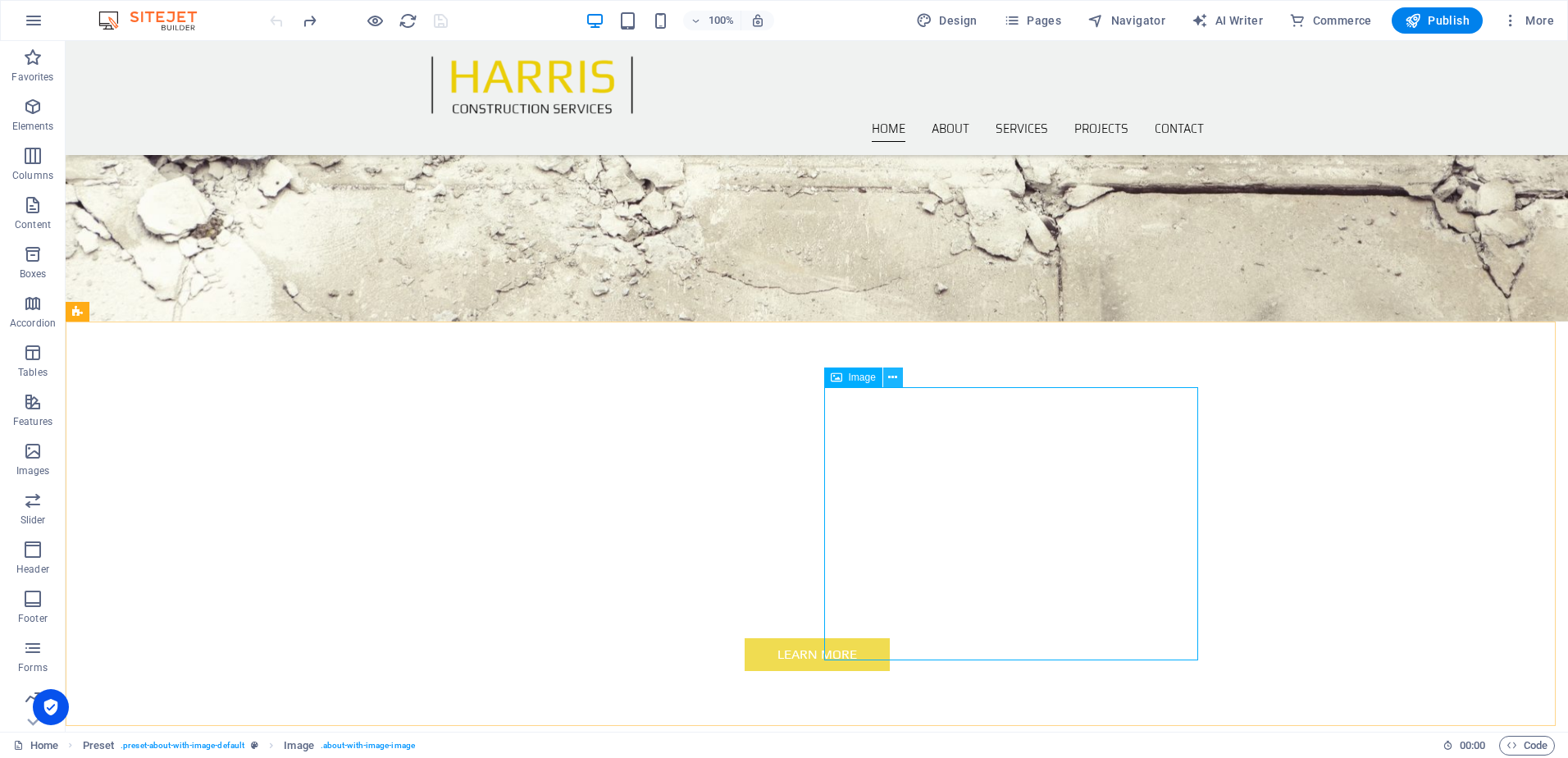 click at bounding box center [892, 377] 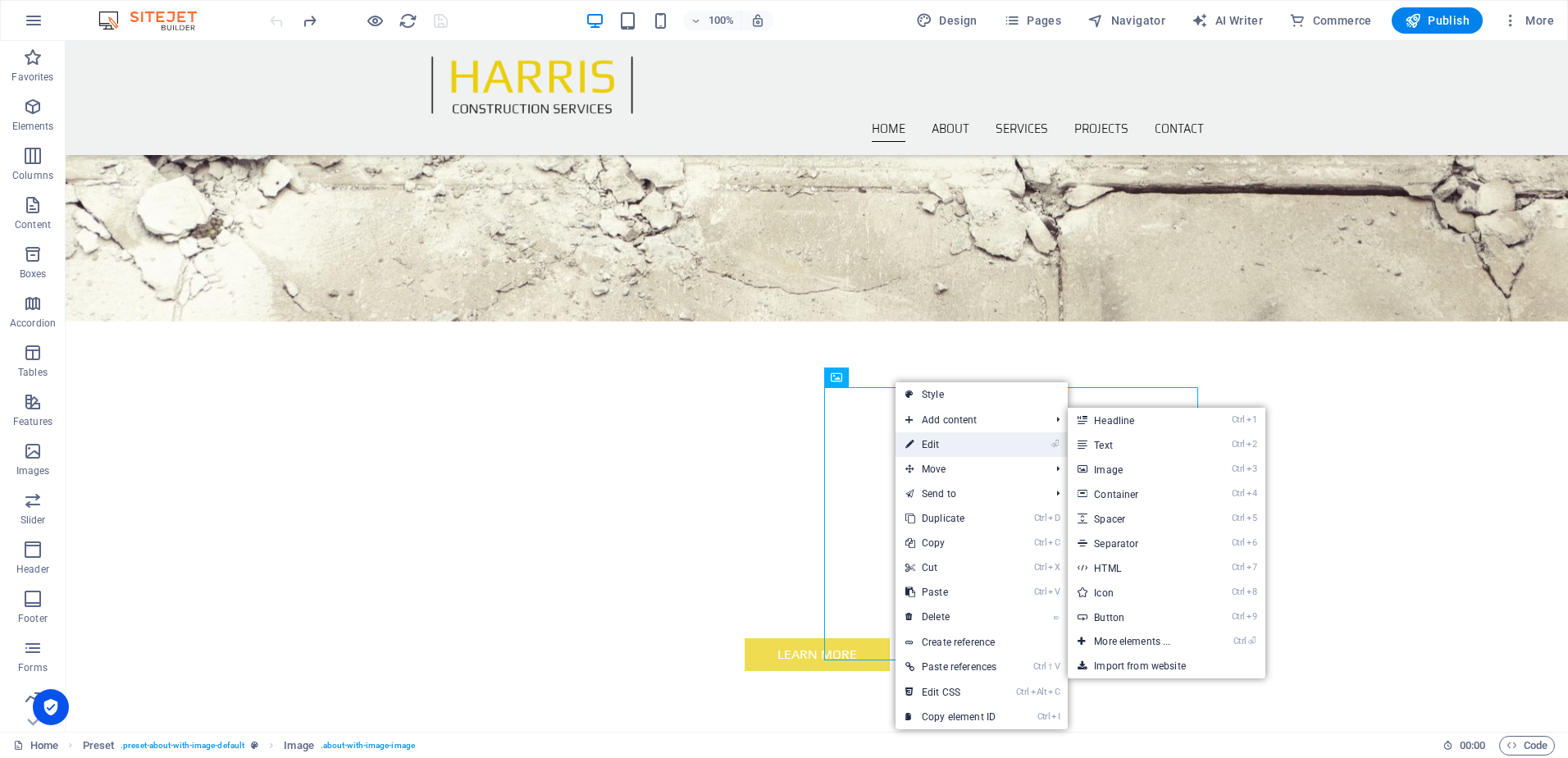 drag, startPoint x: 936, startPoint y: 436, endPoint x: 331, endPoint y: 386, distance: 607.0626 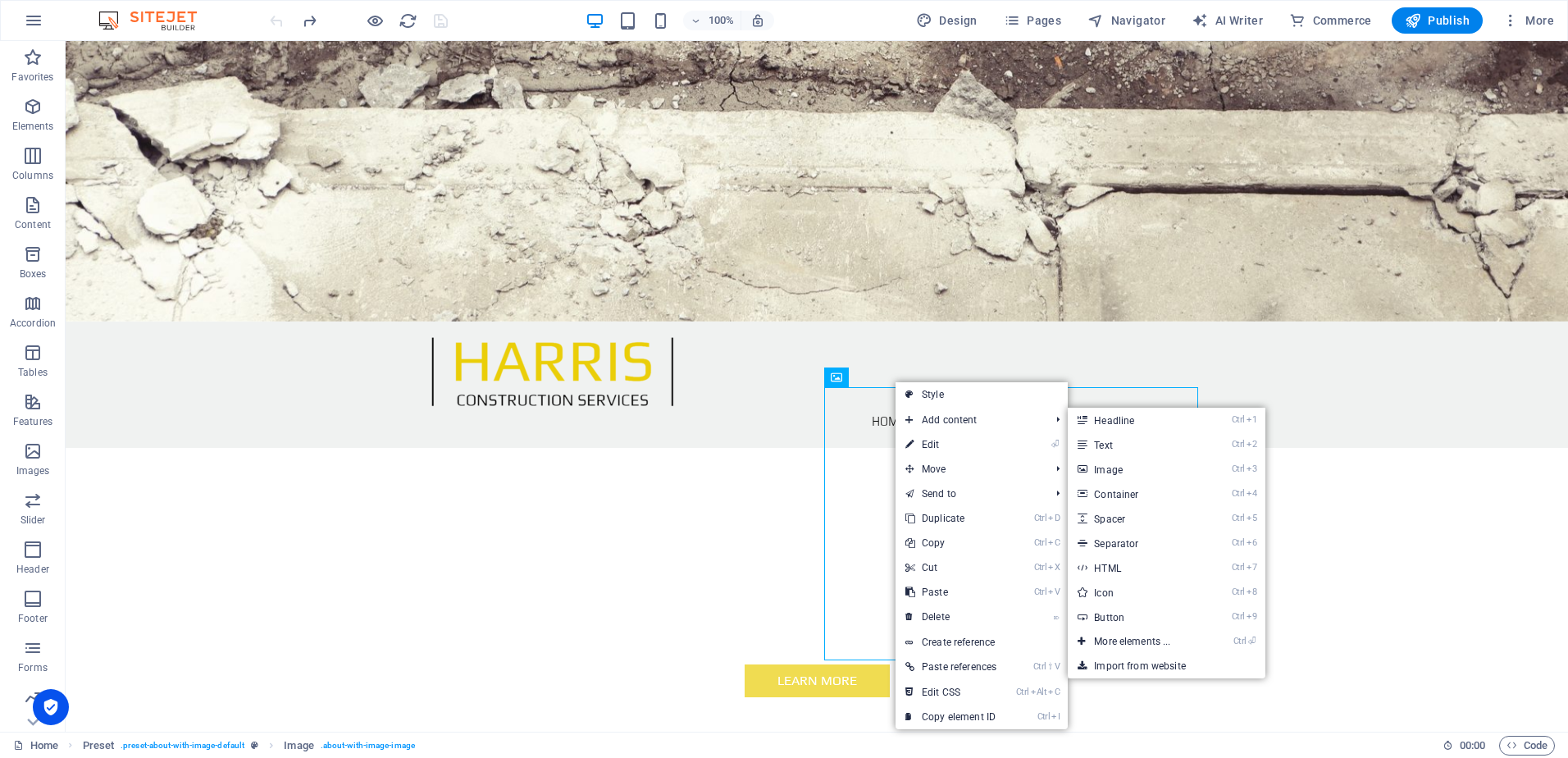 select on "%" 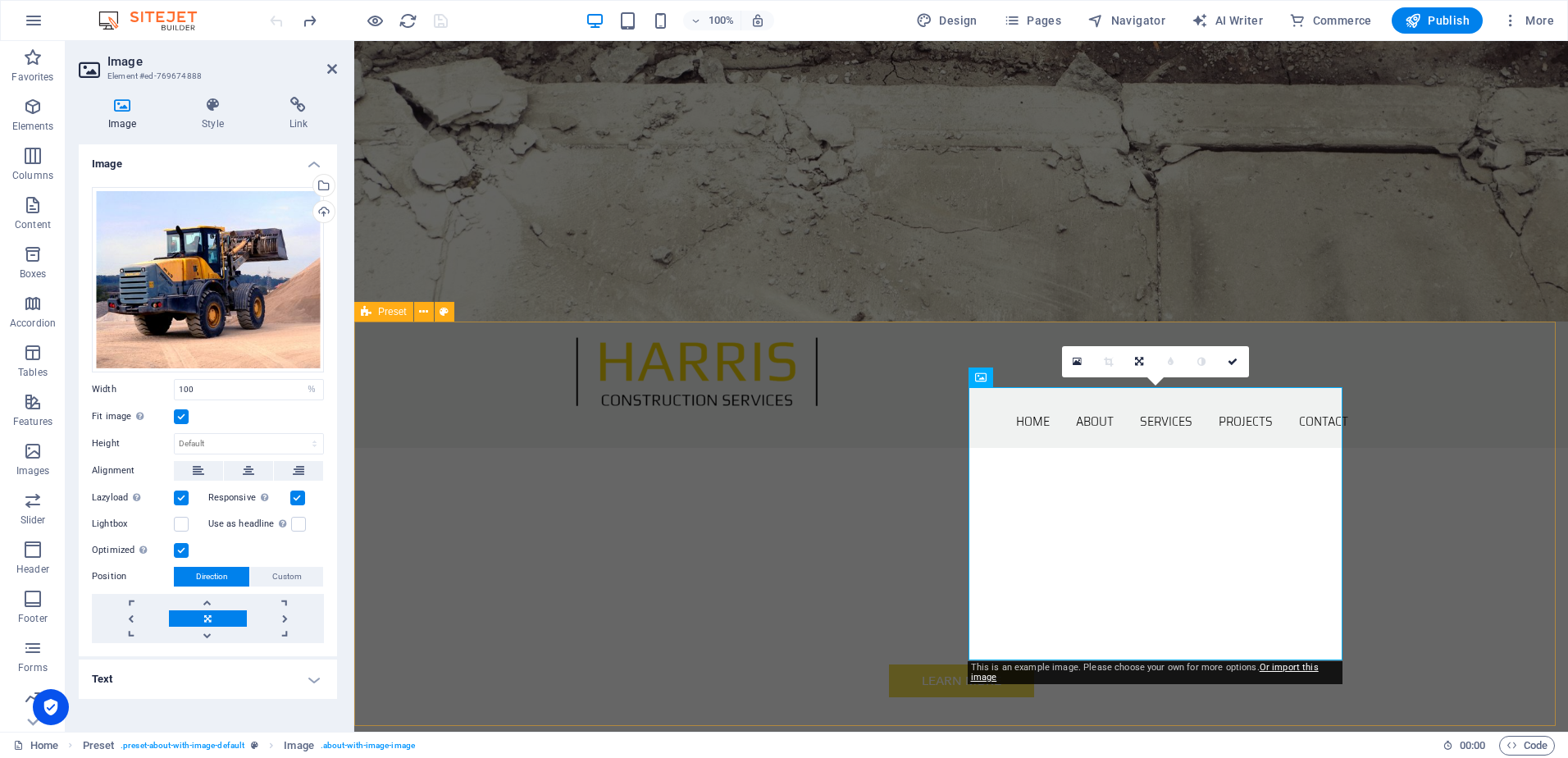click on "ABOUT US Lorem ipsum dolor sit amet, consetetur sadipscing elitr, sed diam nonumy eirmod tempor invidunt ut labore et dolore magna aliquyam erat, sed diam voluptua. At vero eos et accusam et [PERSON_NAME] duo [PERSON_NAME] et ea rebum. Stet clita kasd gubergren, no sea takimata sanctus est Lorem ipsum dolor sit amet.  Lorem ipsum dolor sit amet, consetetur sadipscing elitr, sed diam nonumy eirmod tempor invidunt ut labore et dolore magna aliquyam erat, sed diam voluptua. At vero eos et accusam et [PERSON_NAME] duo [PERSON_NAME] et ea rebum. Stet clita kasd gubergren, no sea takimata sanctus est Lorem ipsum dolor sit amet." at bounding box center [961, 974] 